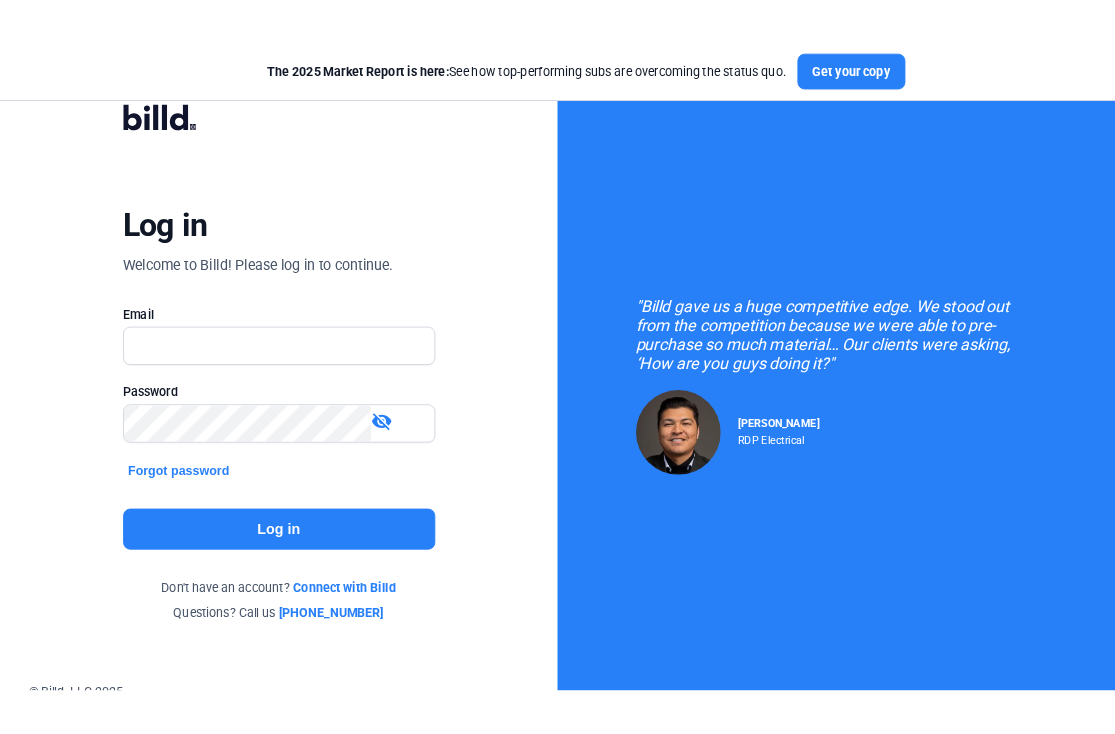 scroll, scrollTop: 0, scrollLeft: 0, axis: both 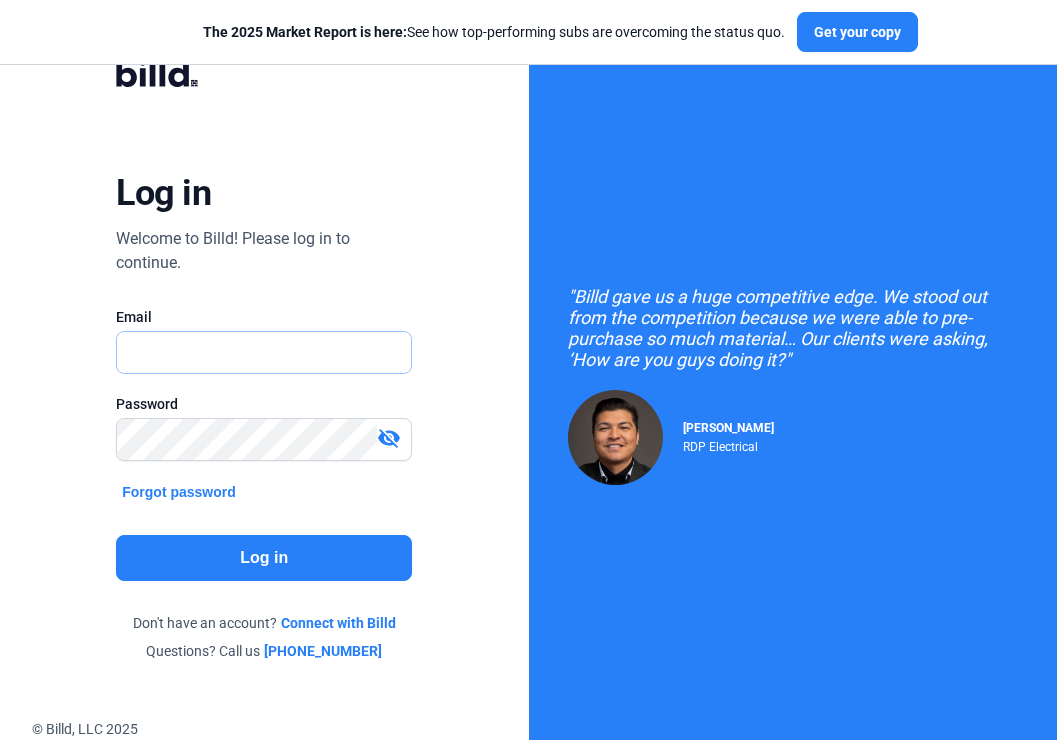 type on "[EMAIL_ADDRESS][DOMAIN_NAME]" 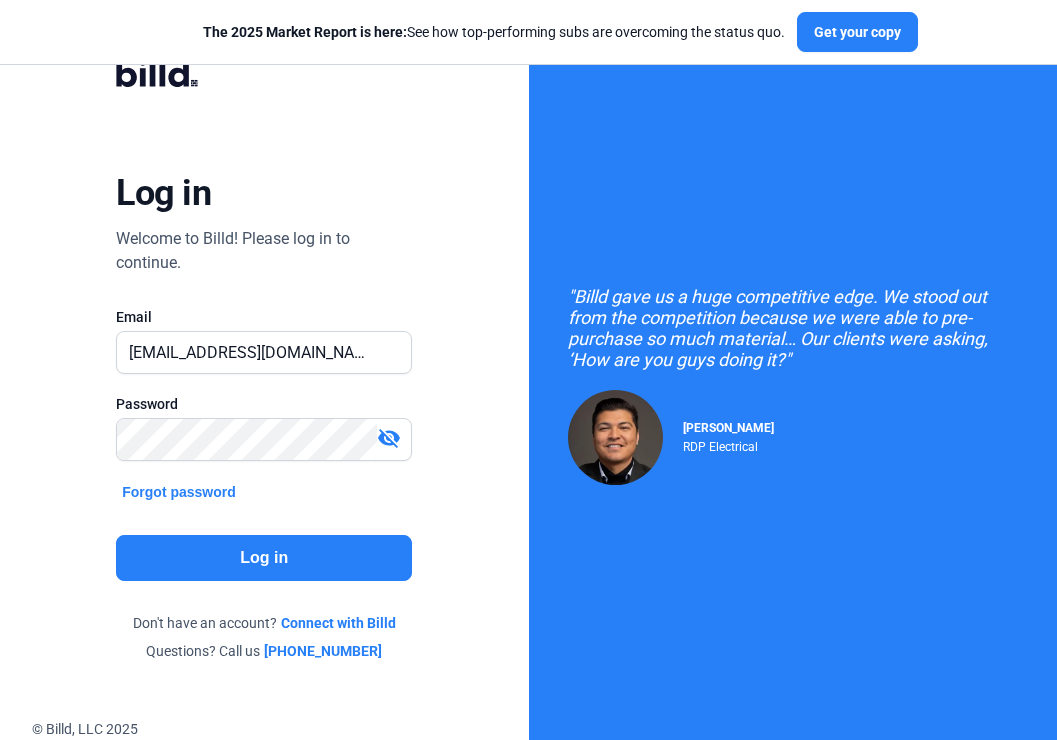 click on "Log in" 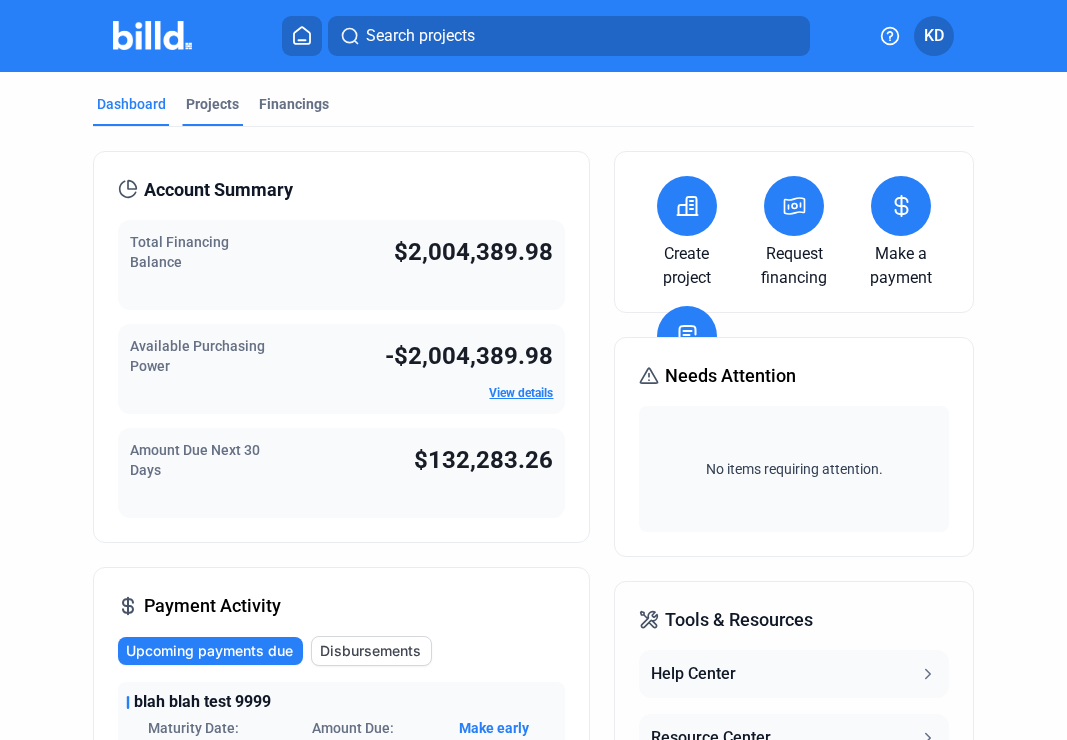 click on "Projects" at bounding box center (212, 104) 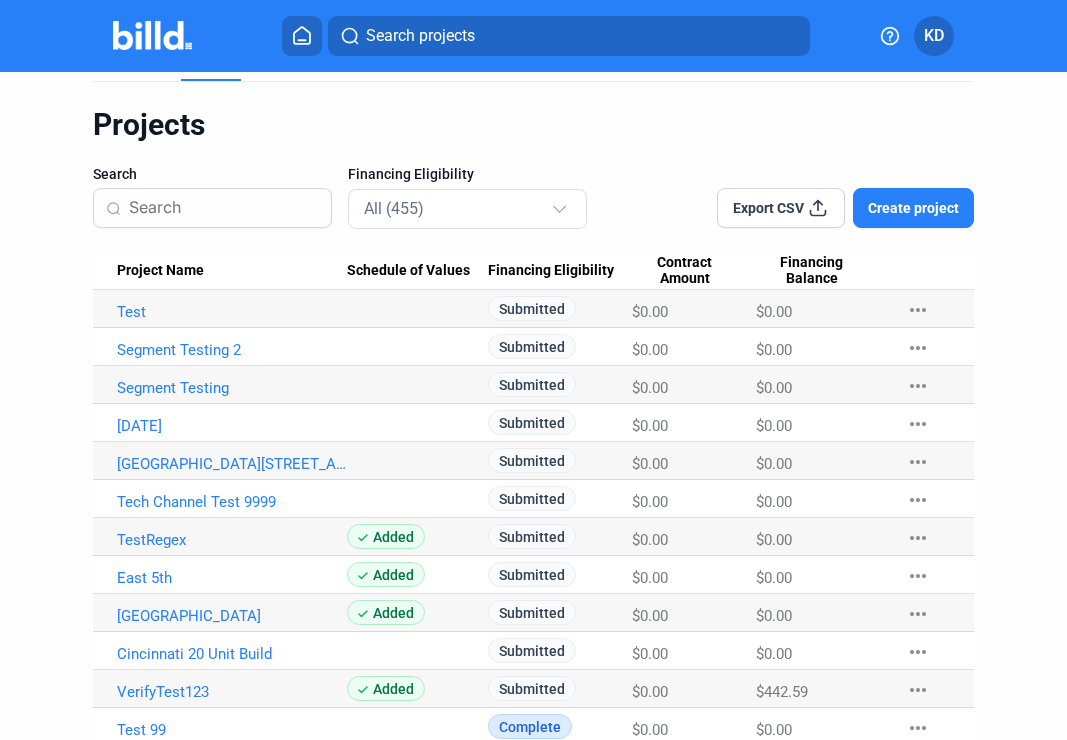 scroll, scrollTop: 0, scrollLeft: 0, axis: both 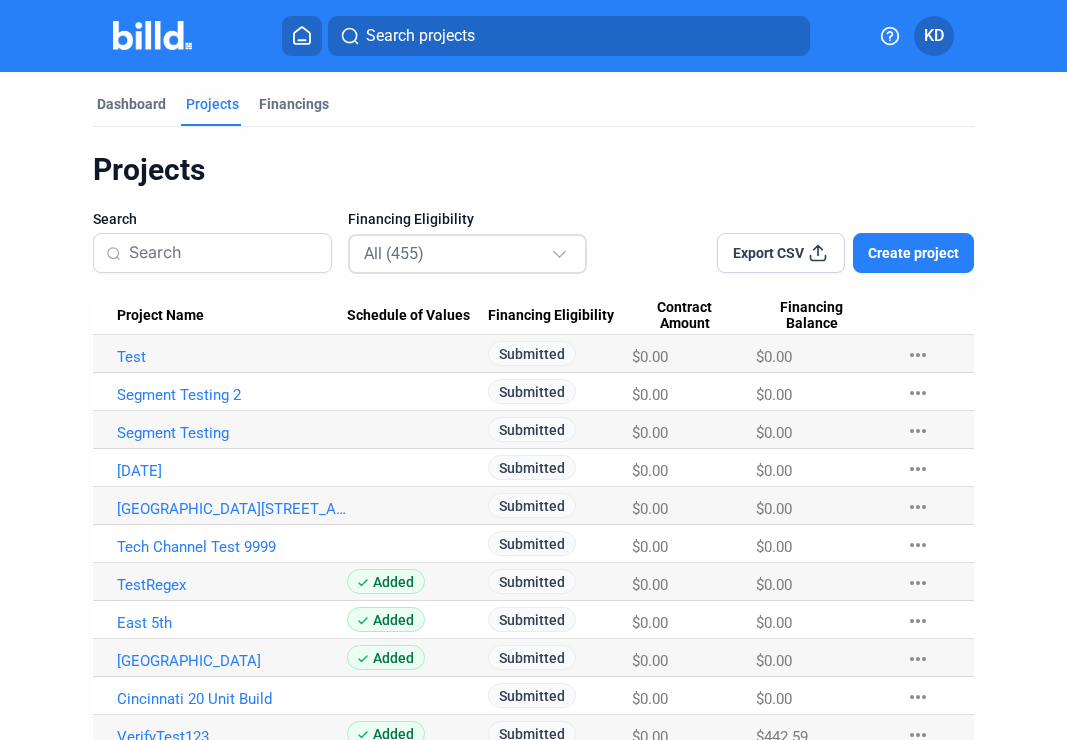 click on "All (455)" at bounding box center [457, 253] 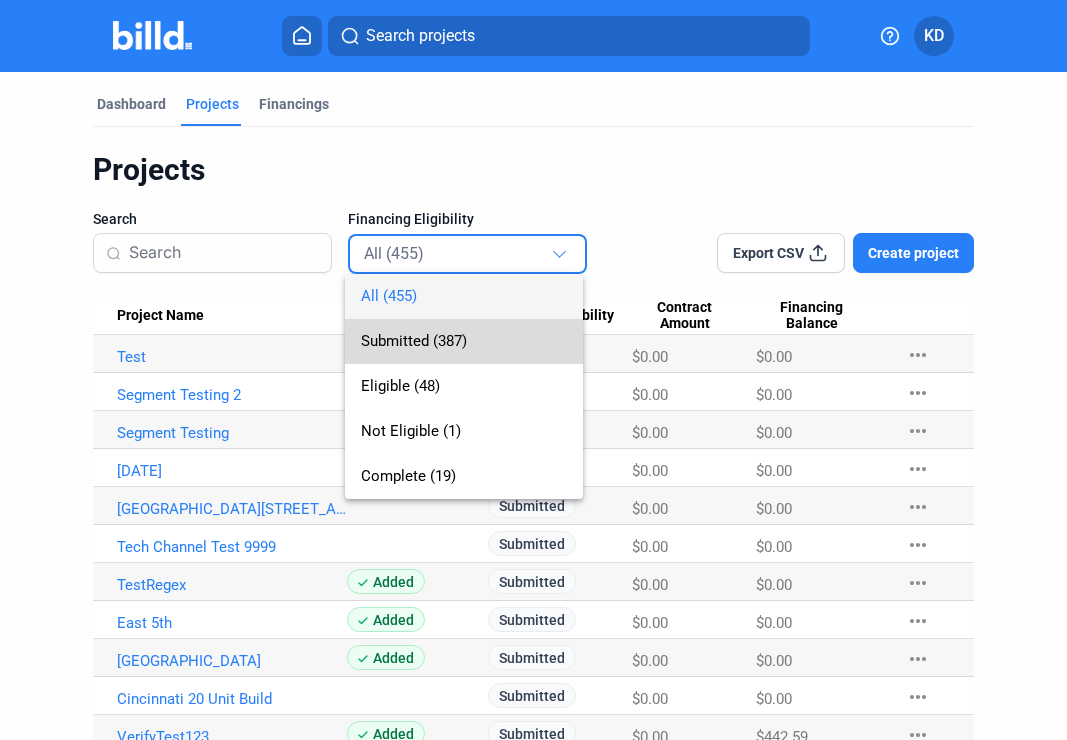 click on "Submitted (387)" at bounding box center [464, 341] 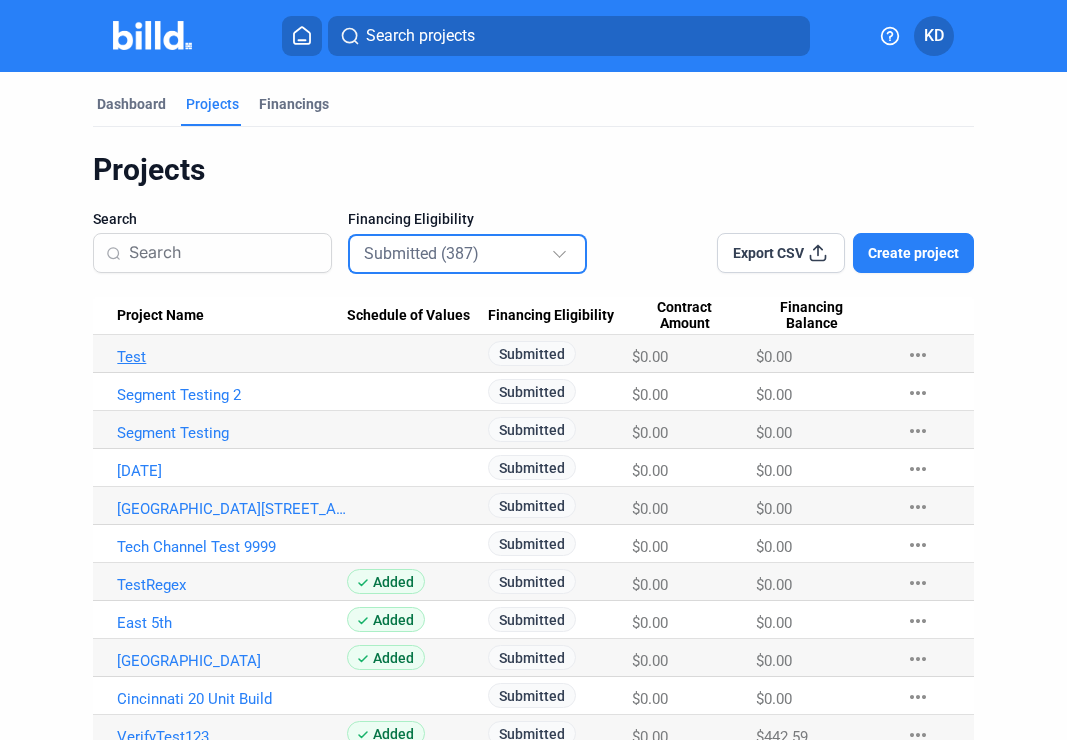 click on "Test" at bounding box center (231, 357) 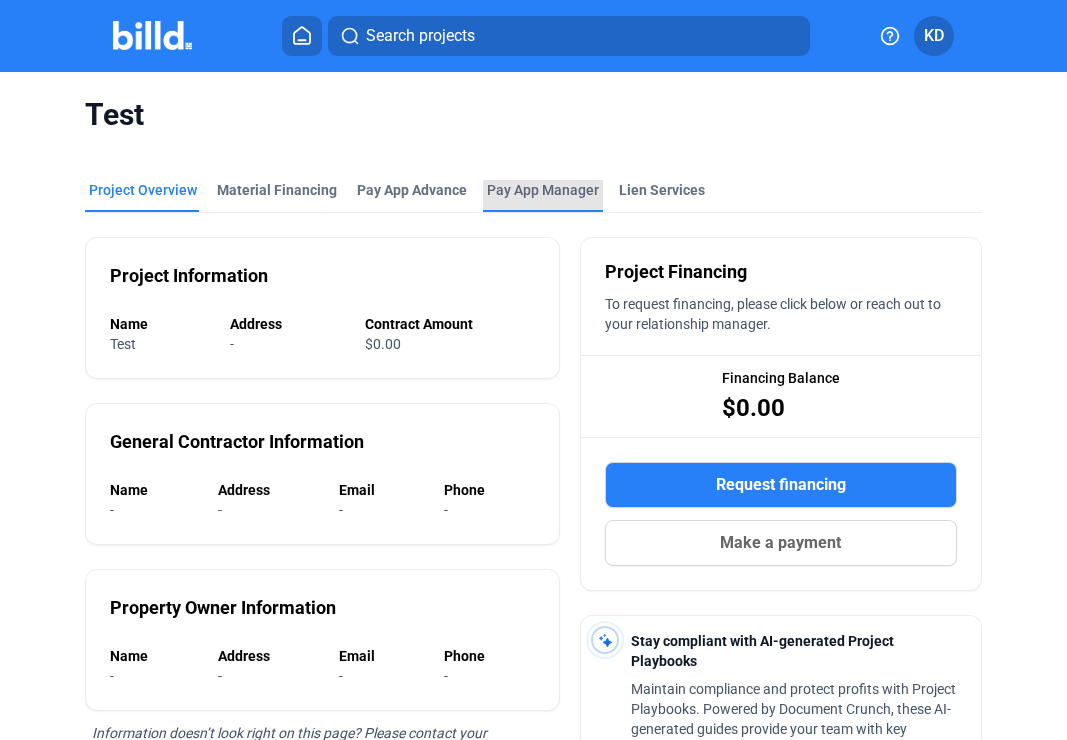 click on "Pay App Manager" at bounding box center [543, 190] 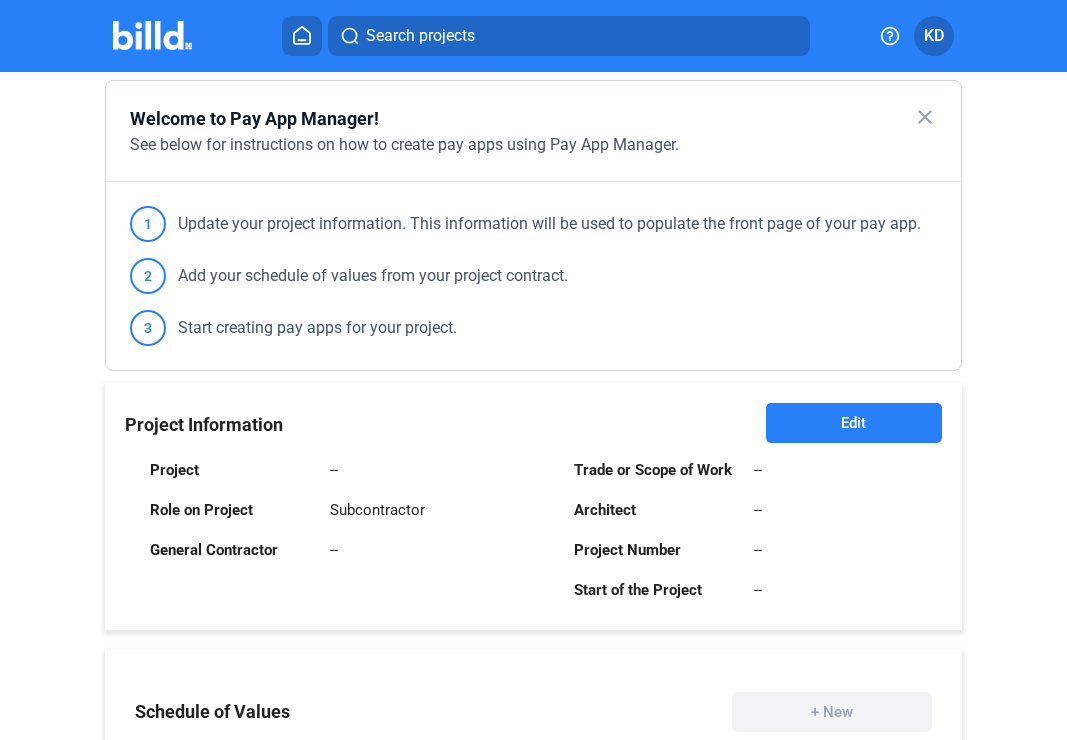 scroll, scrollTop: 206, scrollLeft: 0, axis: vertical 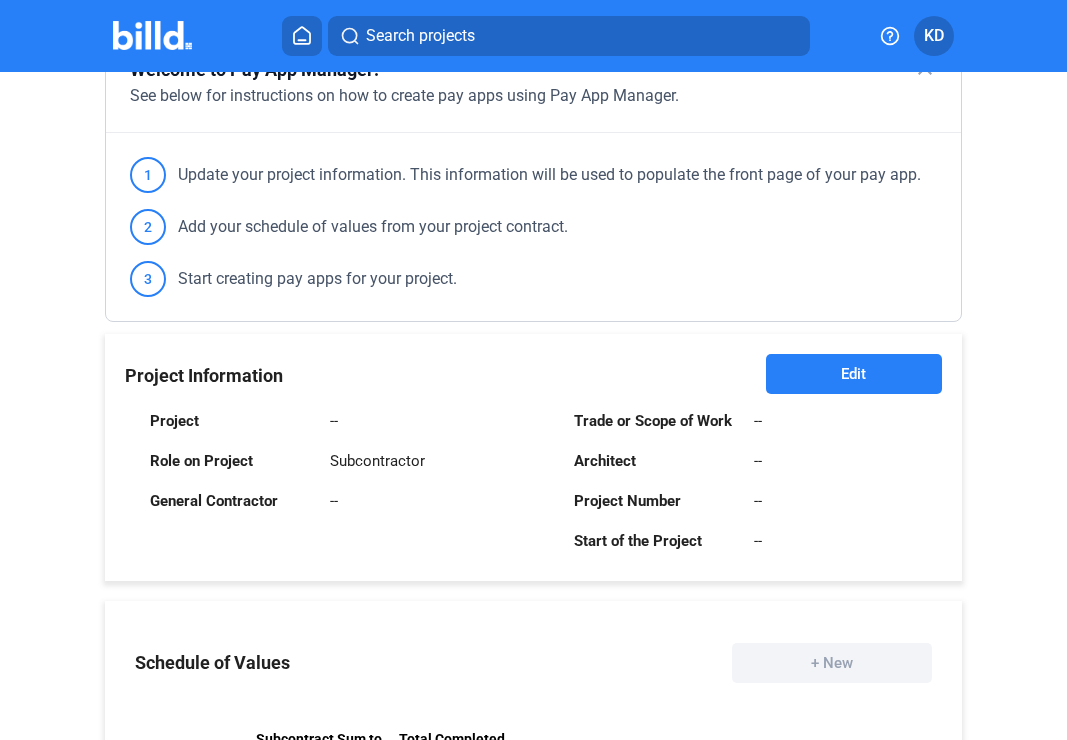 click on "Edit" at bounding box center [853, 374] 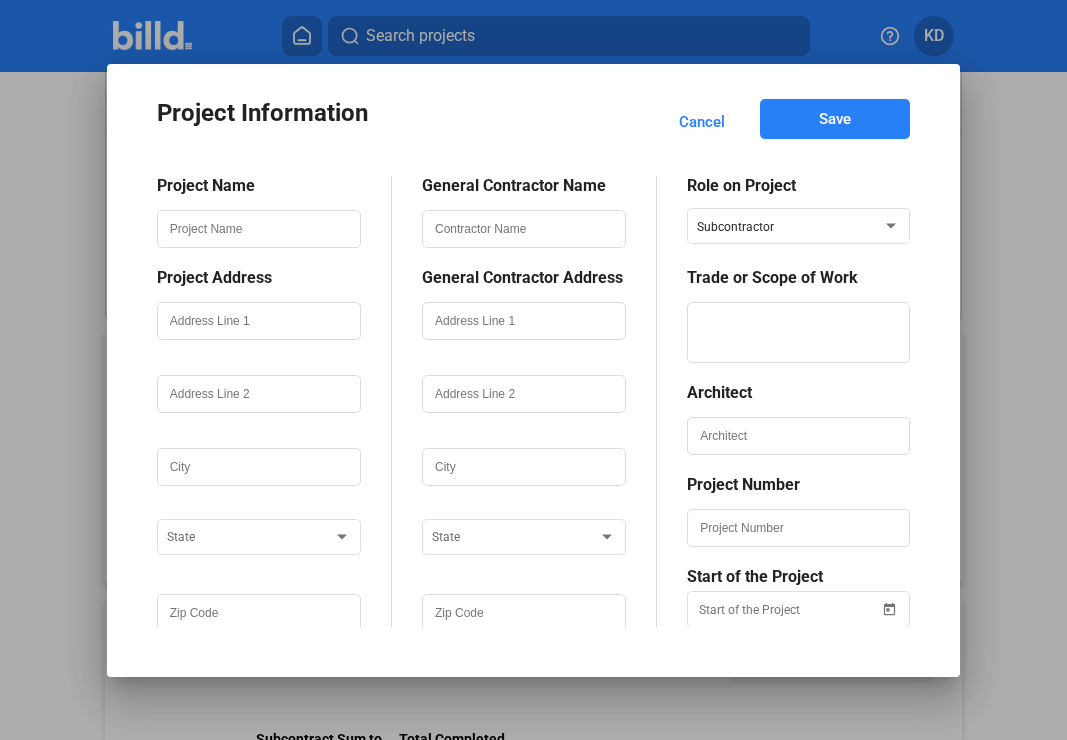 scroll, scrollTop: 35, scrollLeft: 0, axis: vertical 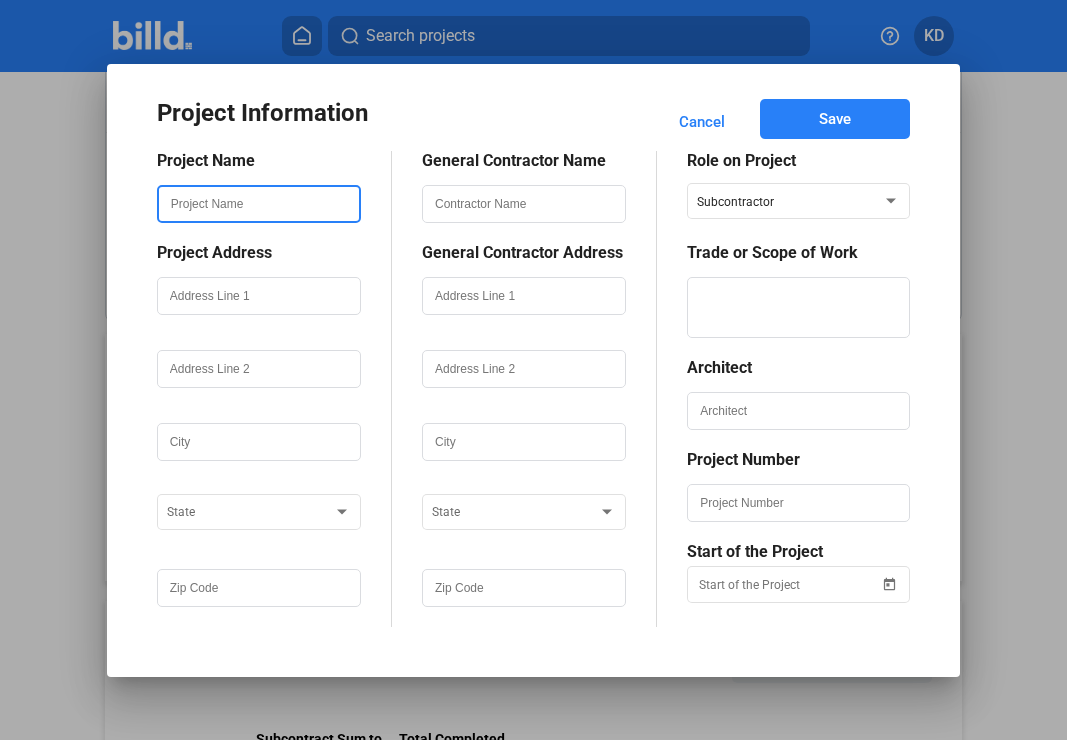 click at bounding box center [259, 204] 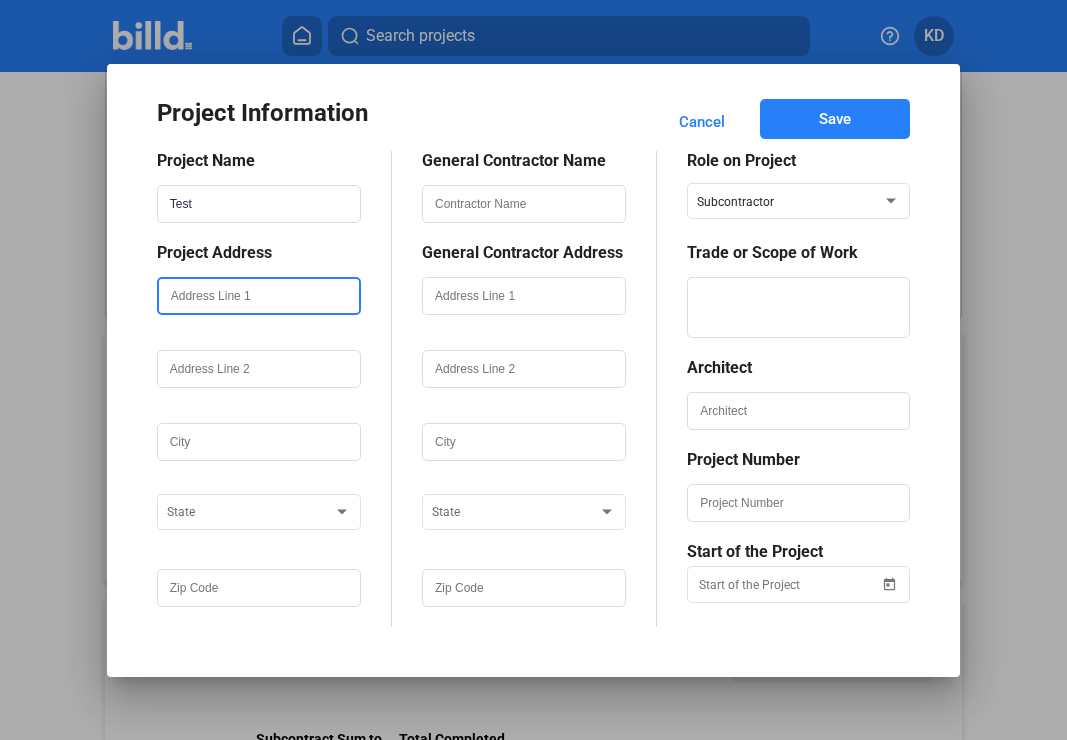 click at bounding box center [259, 296] 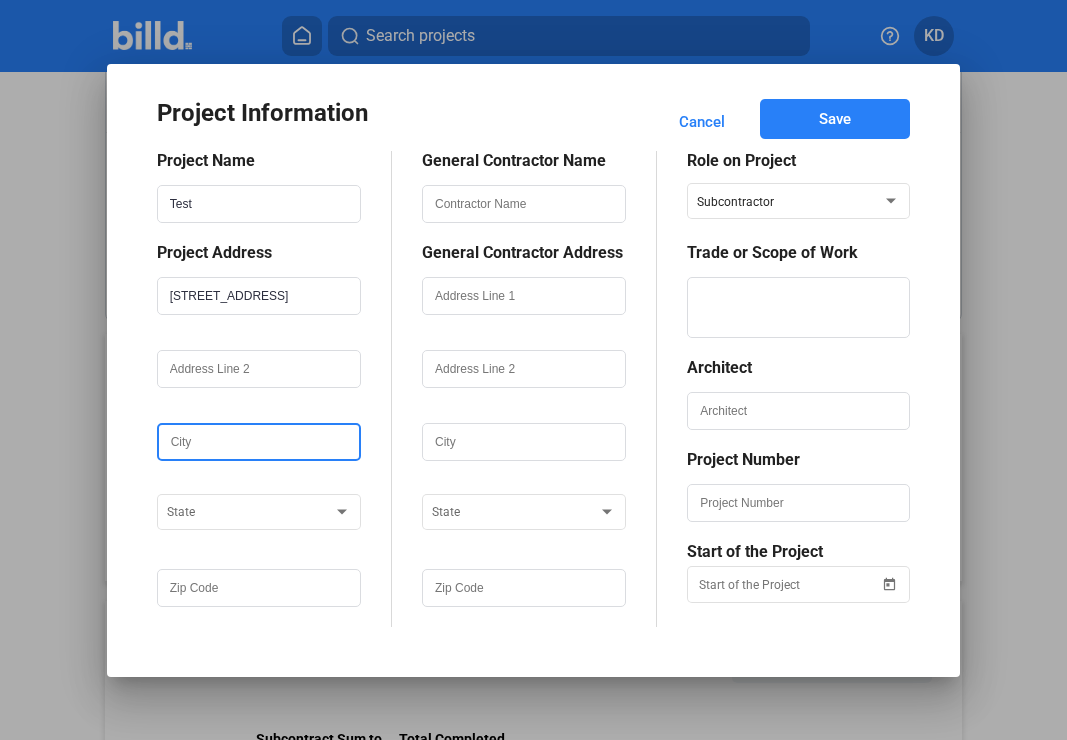 click at bounding box center [259, 442] 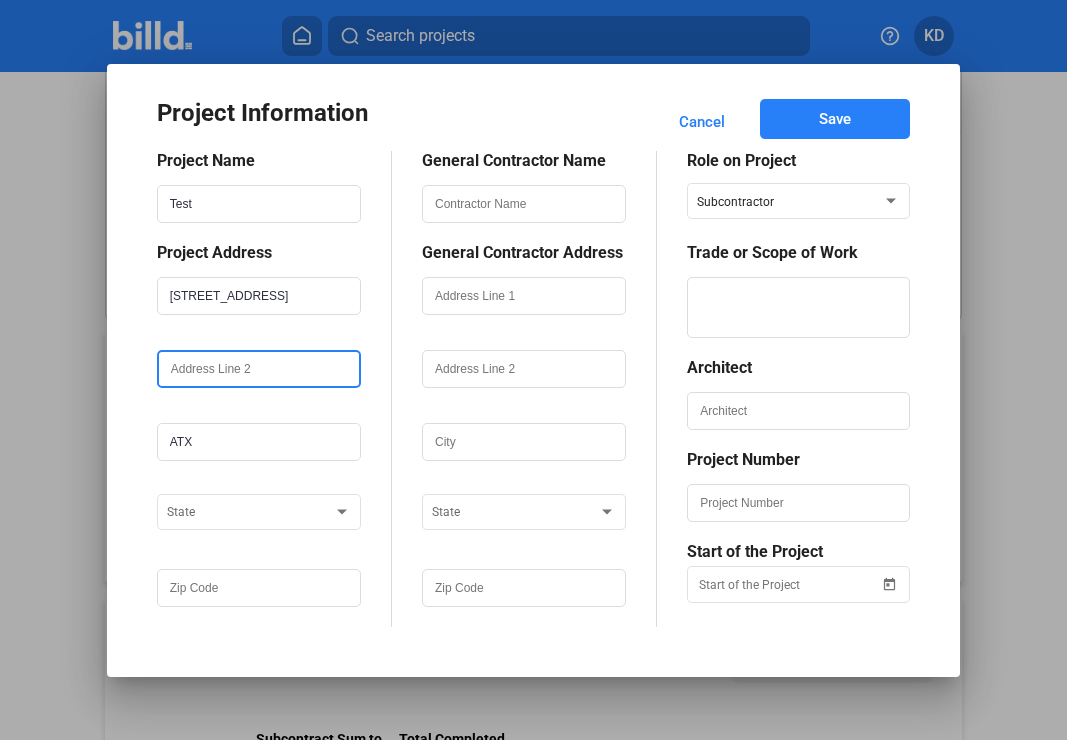 click at bounding box center [259, 369] 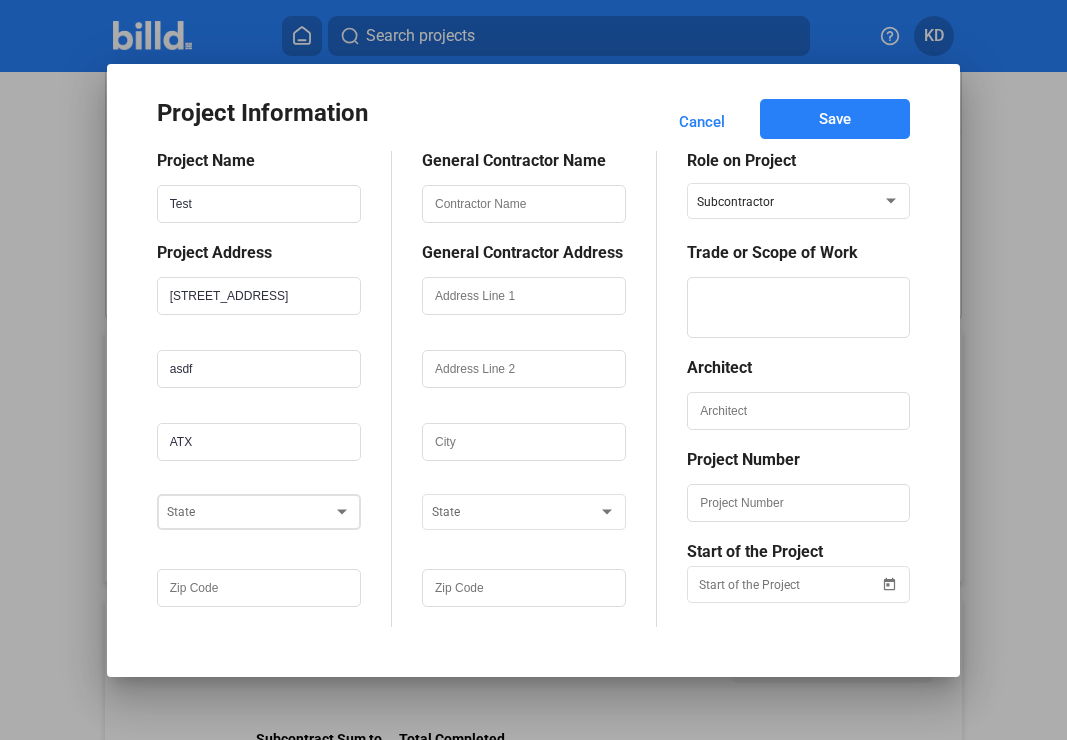 click on "State" at bounding box center (259, 510) 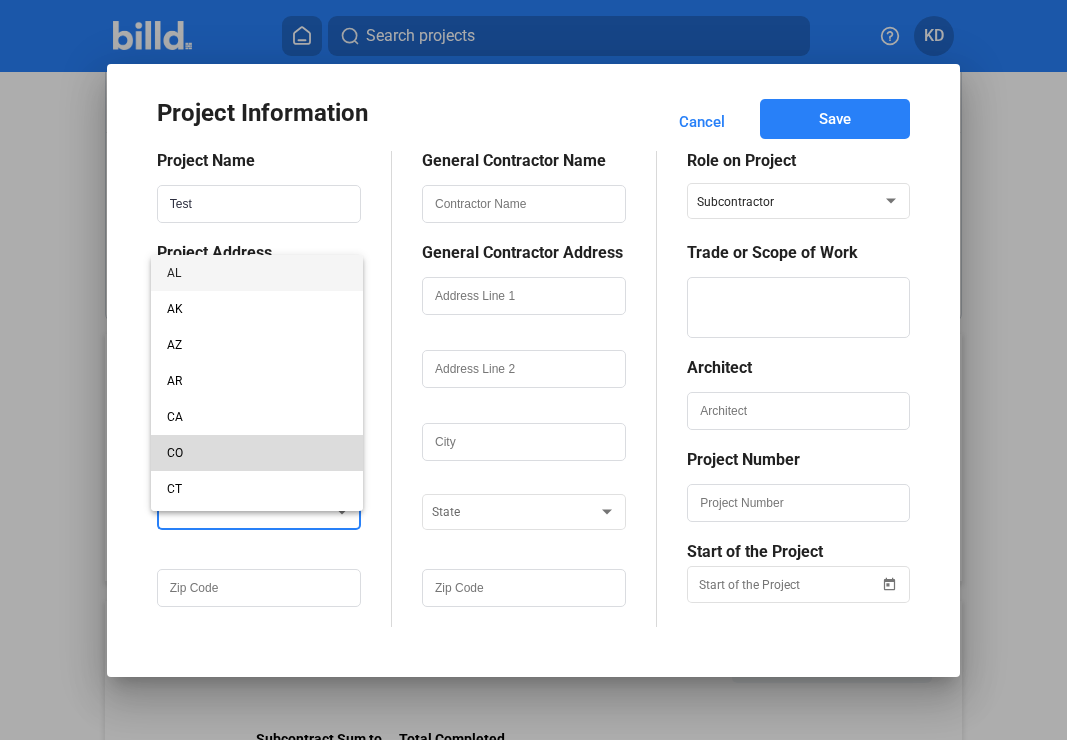 click on "CO" at bounding box center (257, 453) 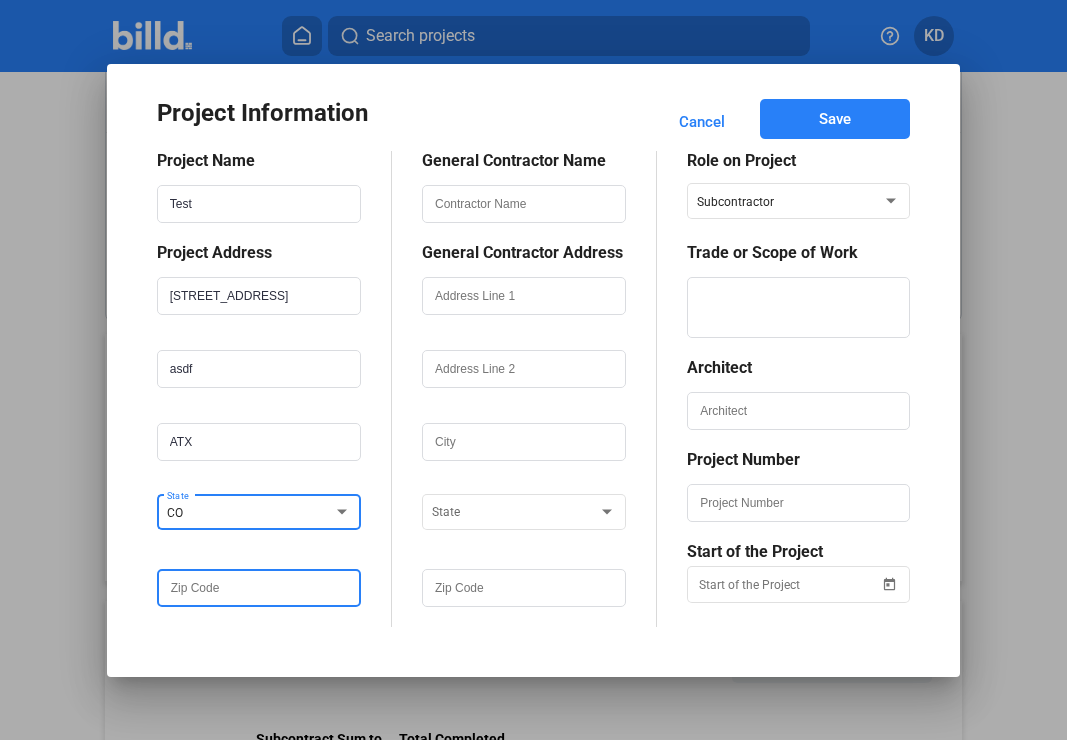 click at bounding box center (259, 588) 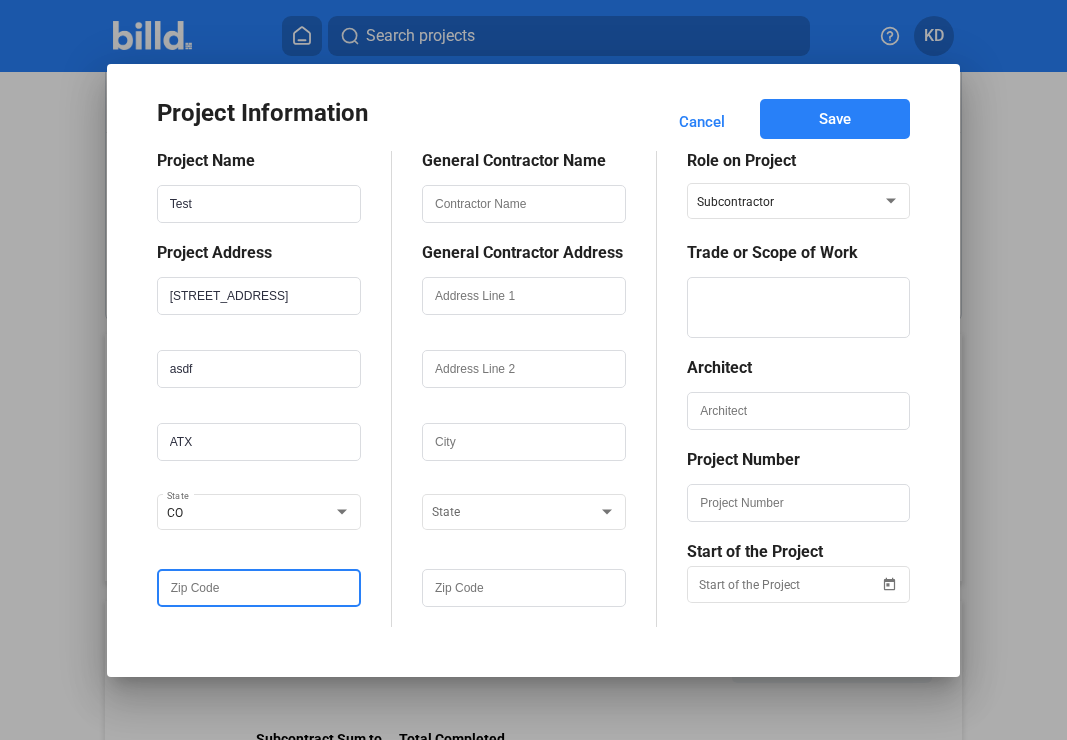 type on "78755" 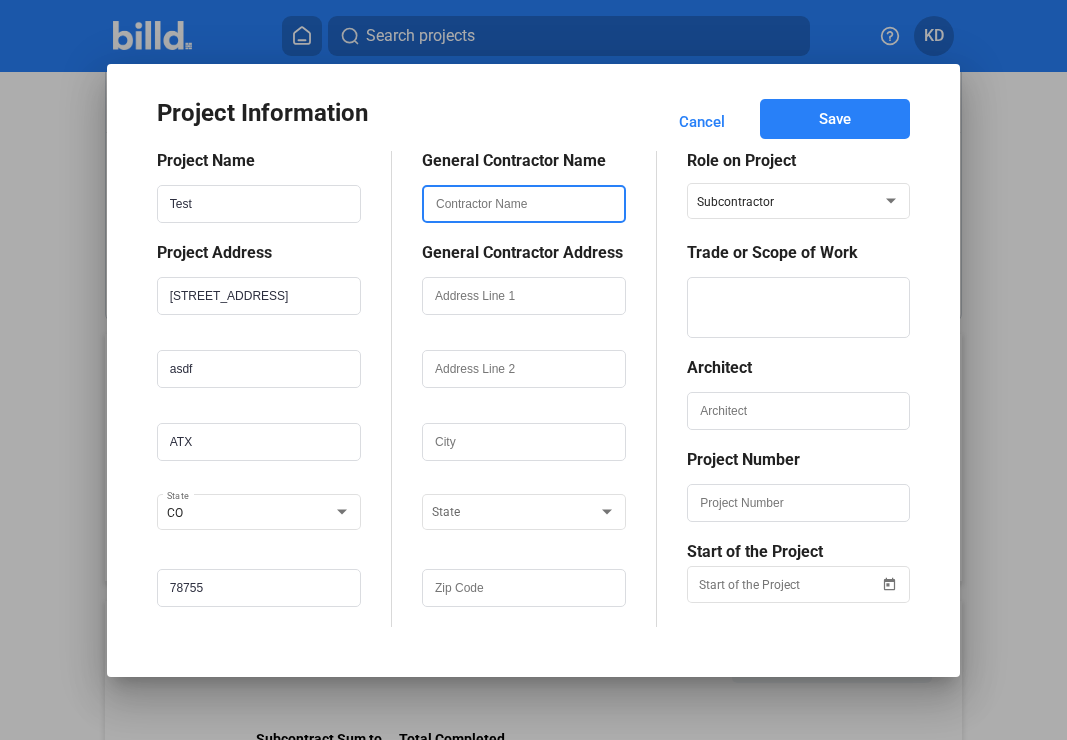 click at bounding box center [524, 204] 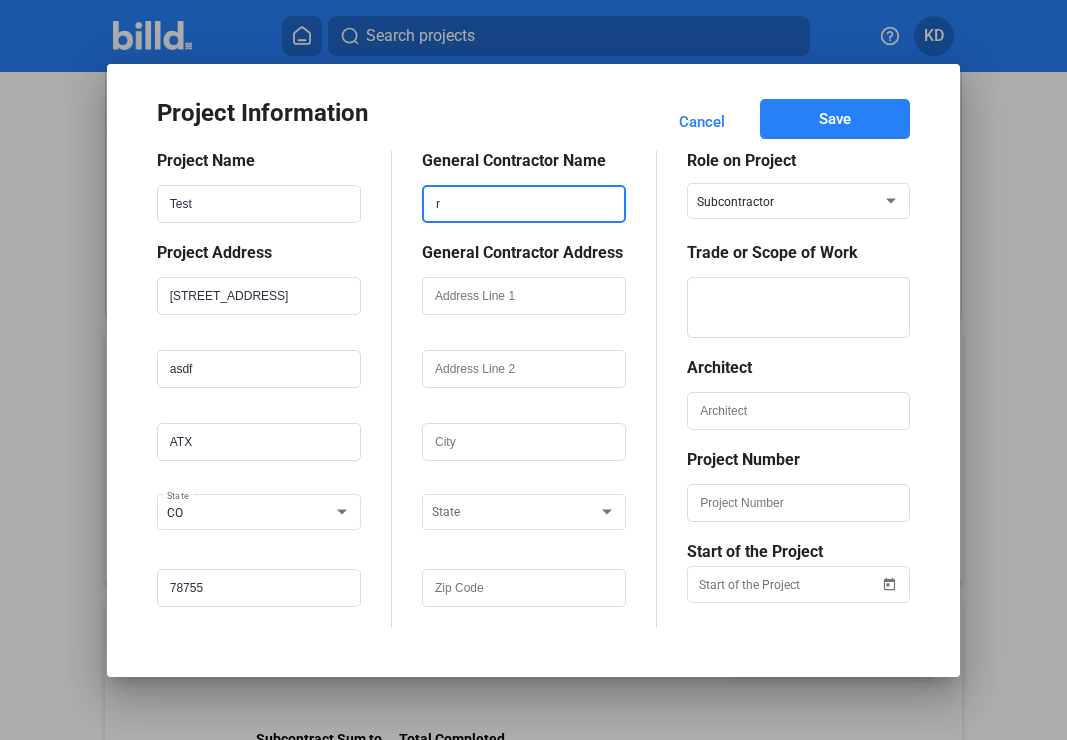 click on "r" at bounding box center [524, 204] 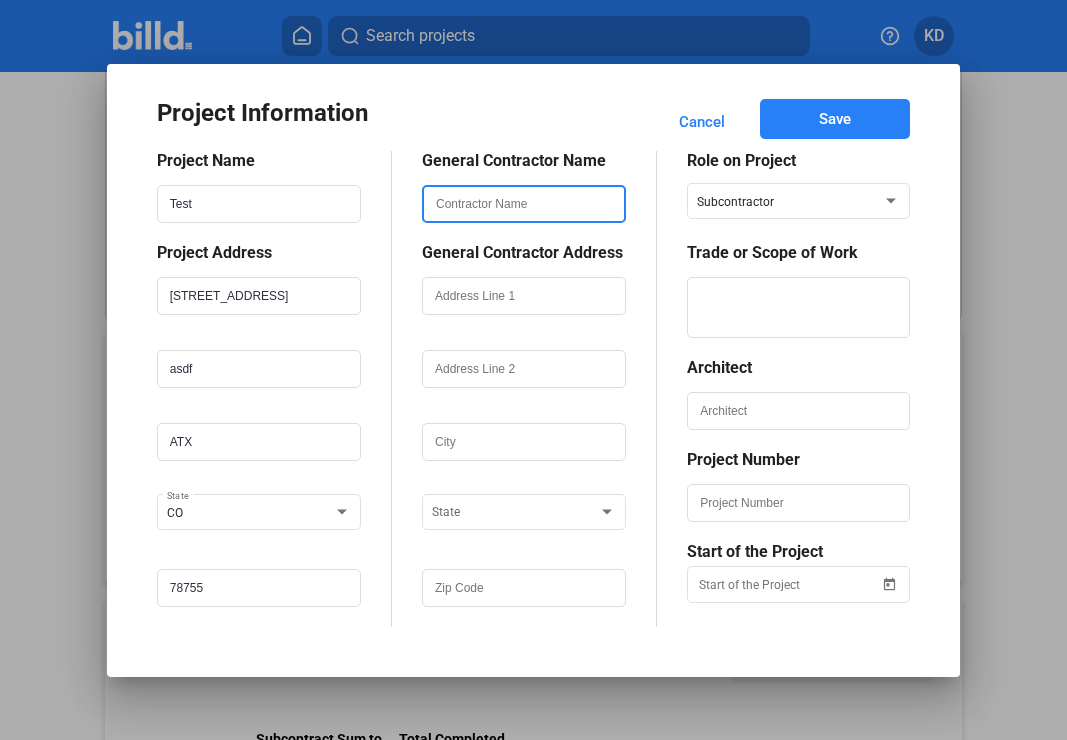 click at bounding box center [524, 204] 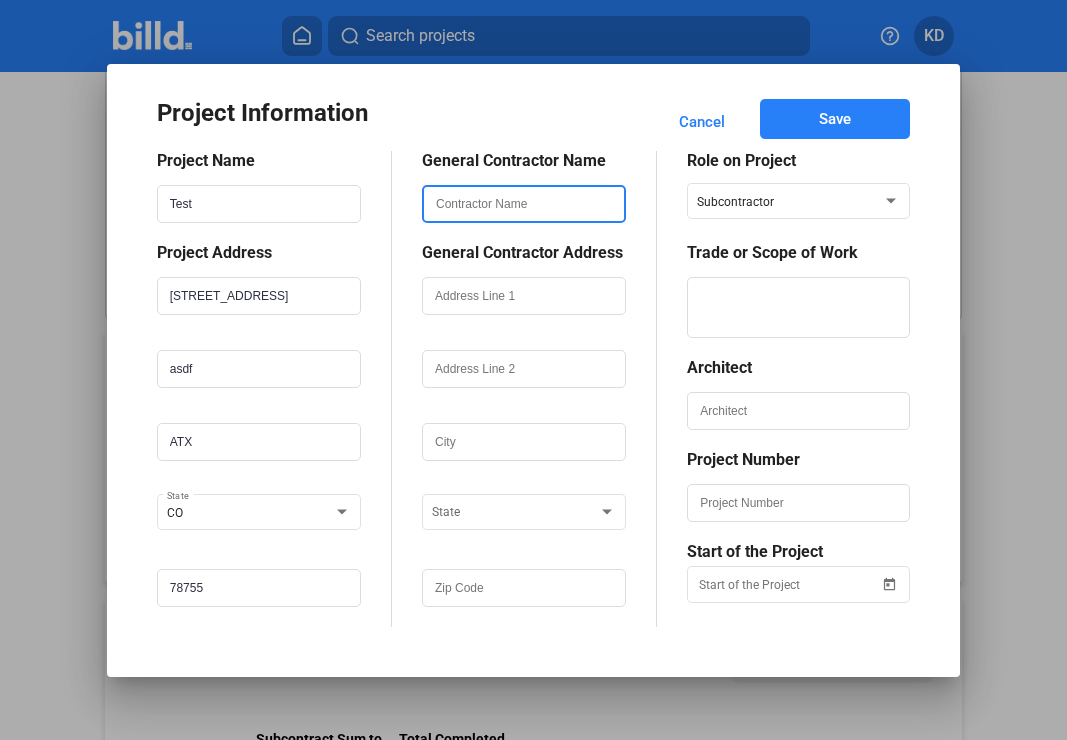 type on "Henry Rod Construction 9999" 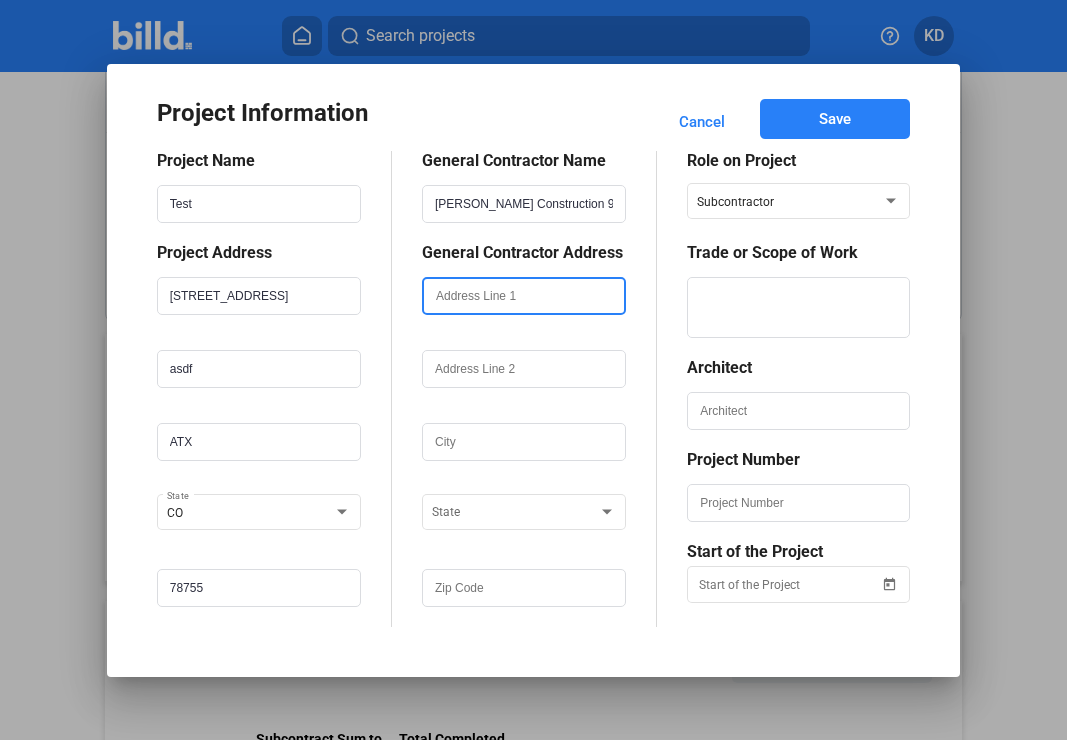 click at bounding box center [524, 296] 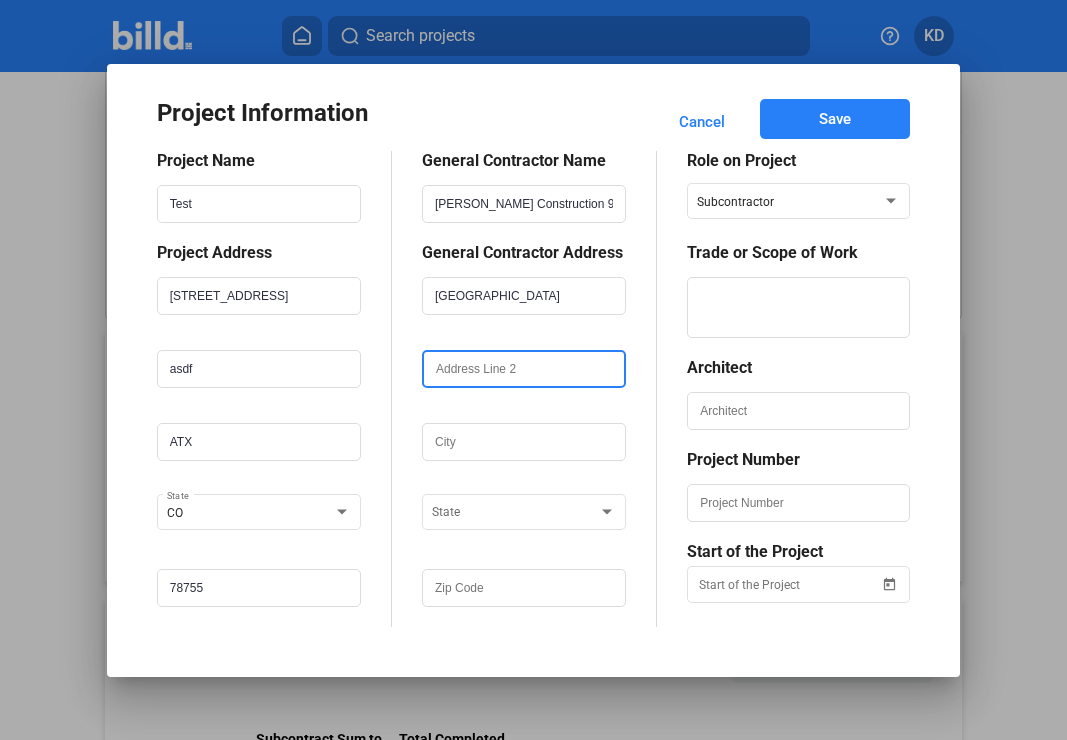 click at bounding box center (524, 369) 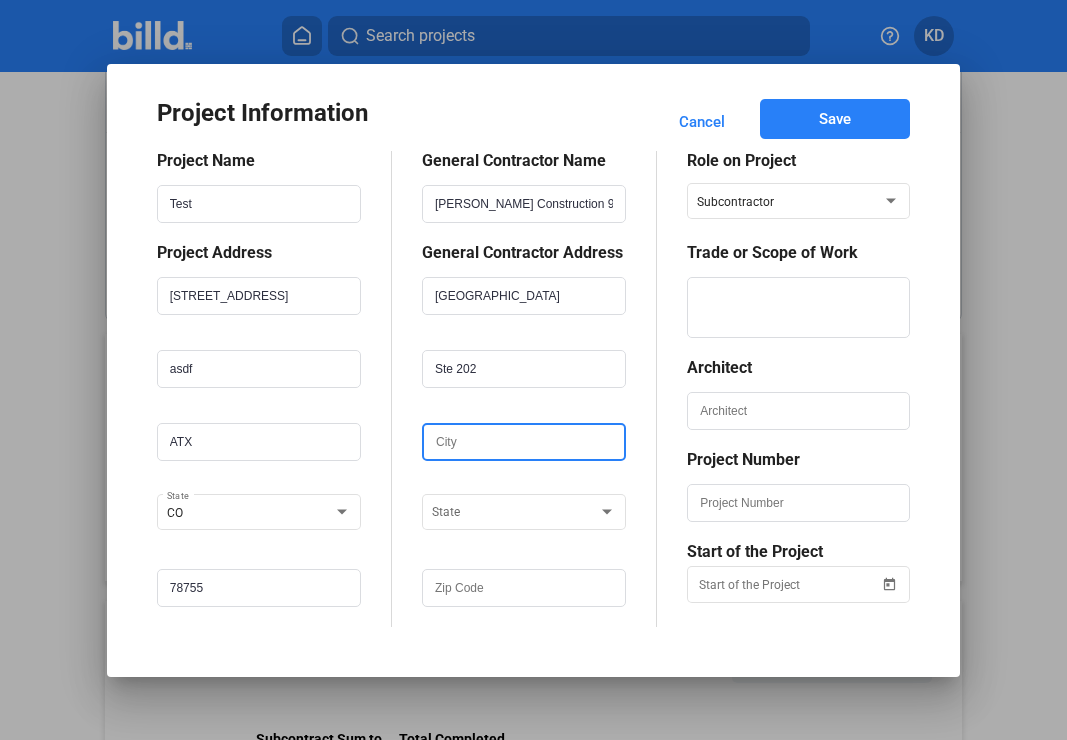 click at bounding box center (524, 442) 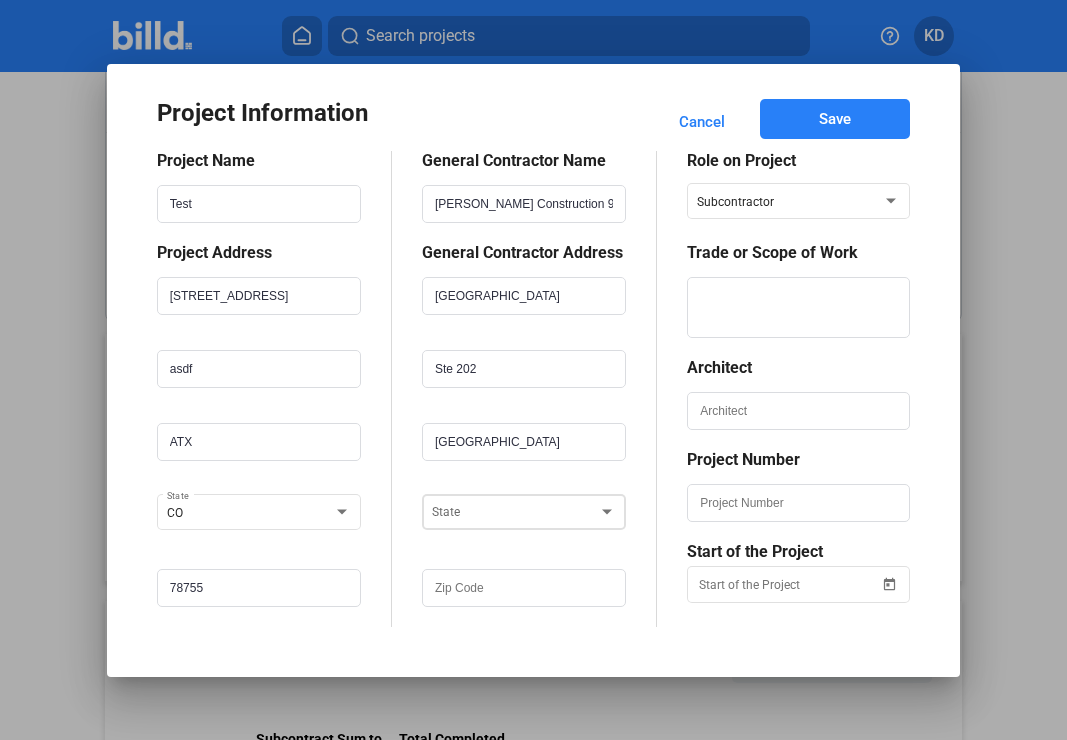 click at bounding box center [515, 513] 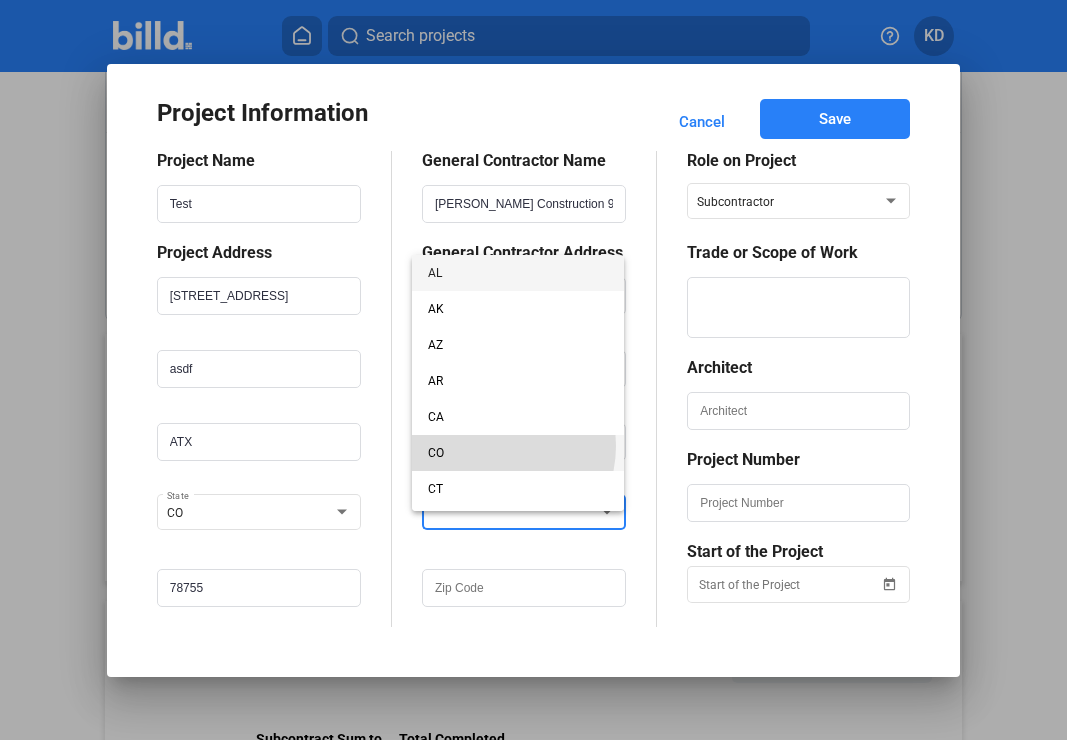 click on "CO" at bounding box center (518, 453) 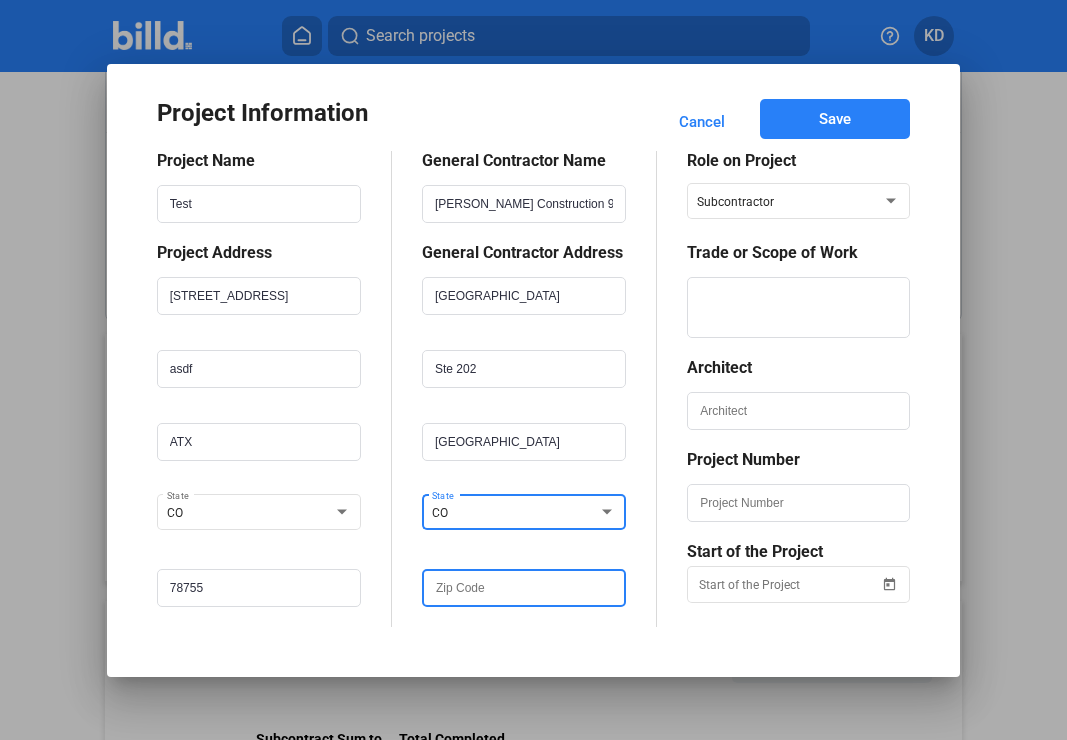 click at bounding box center [524, 588] 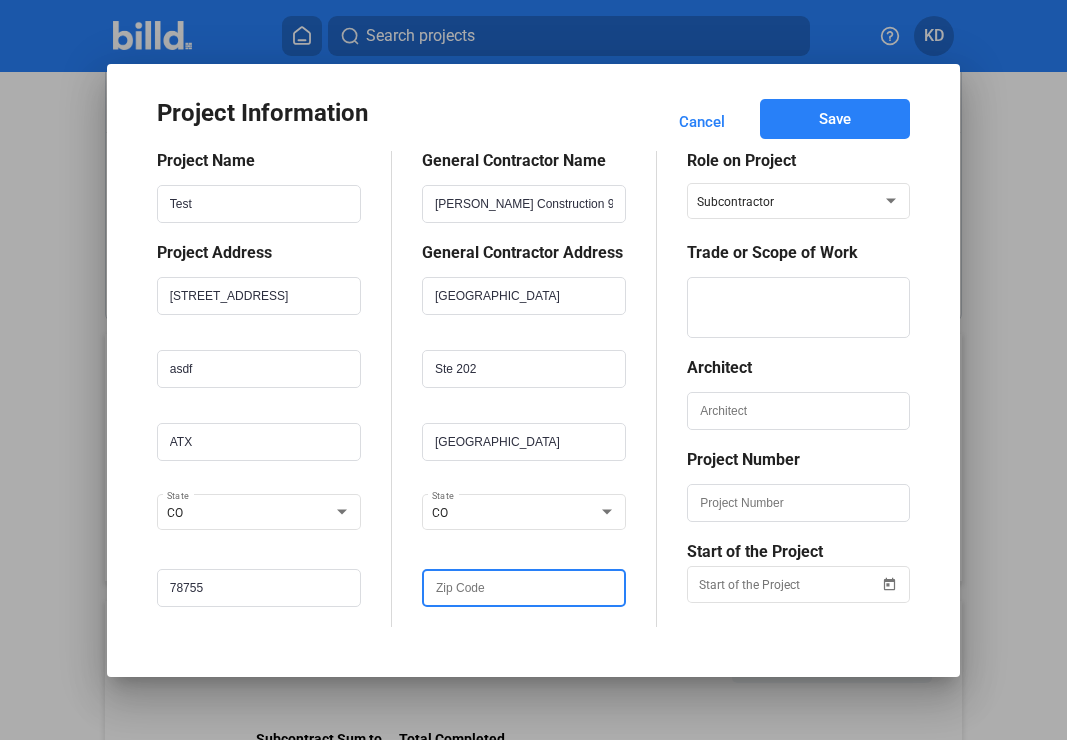 type on "1234" 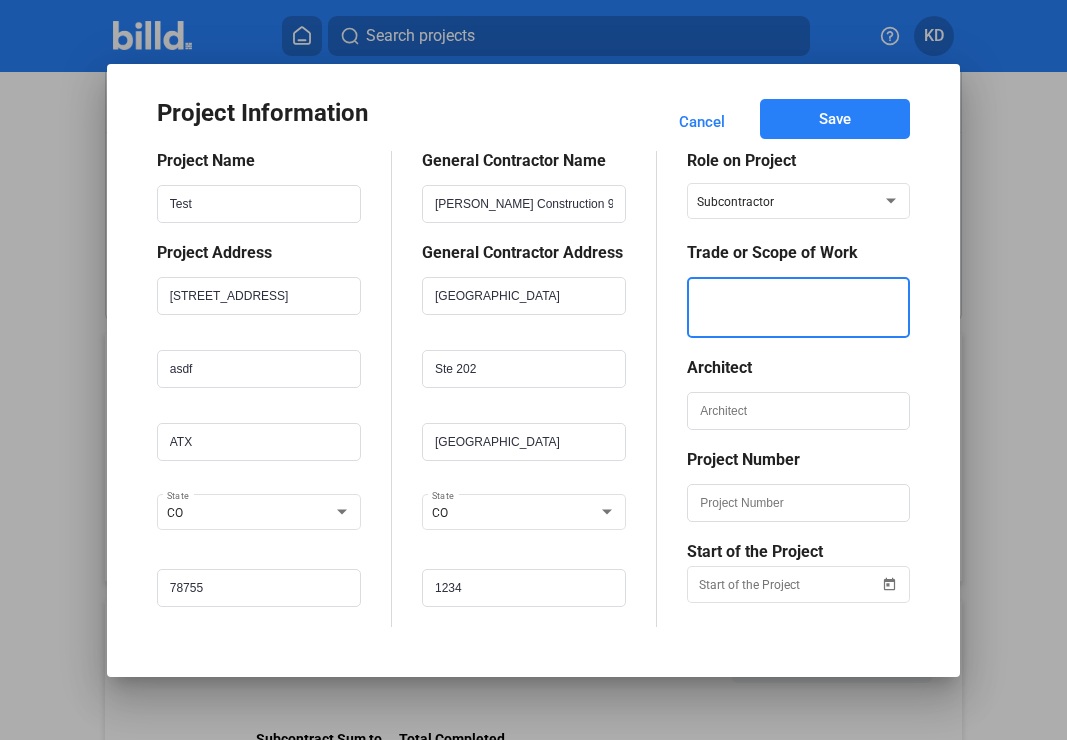 click at bounding box center (798, 307) 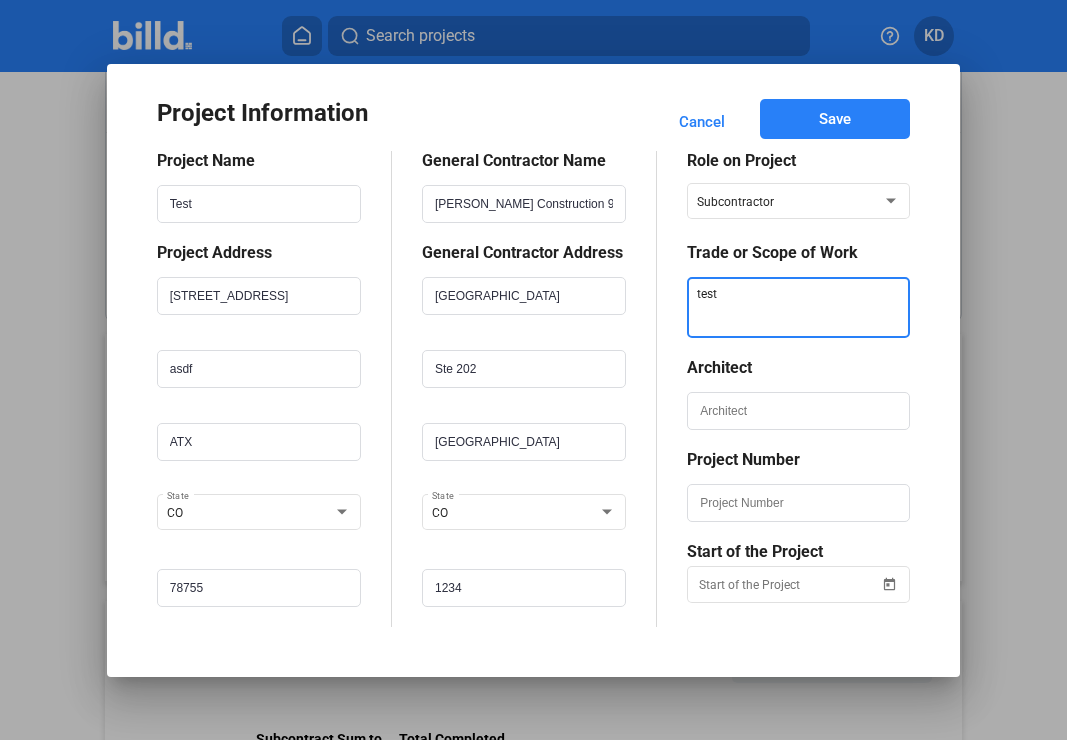 type on "test" 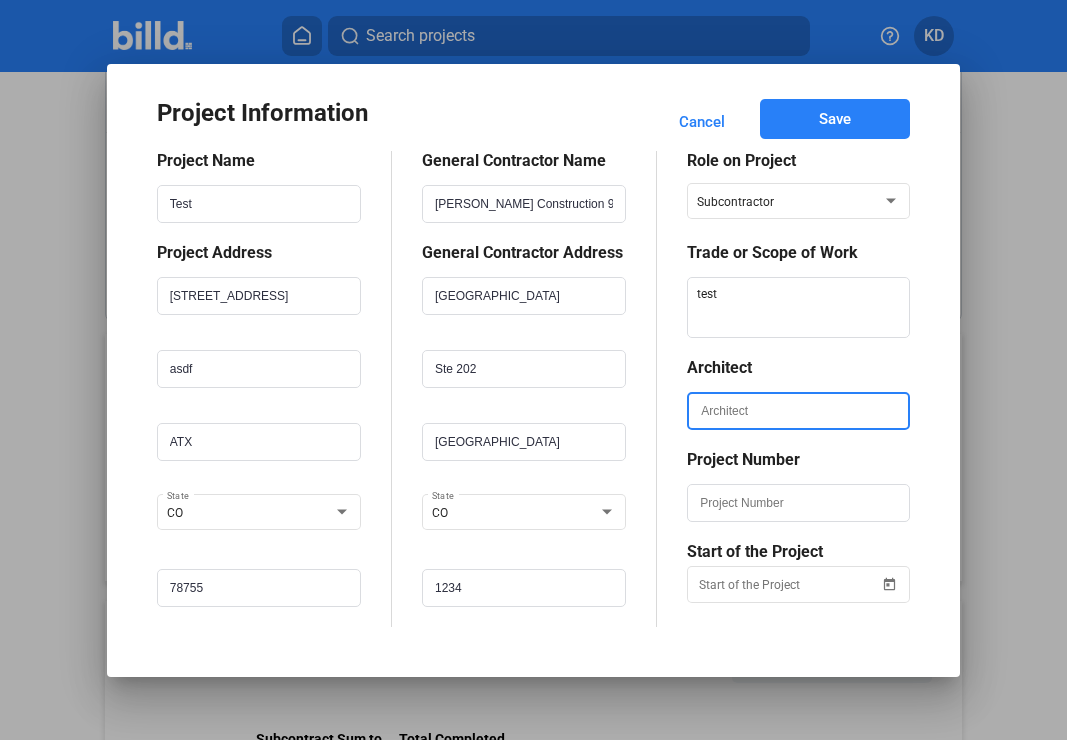click at bounding box center [798, 411] 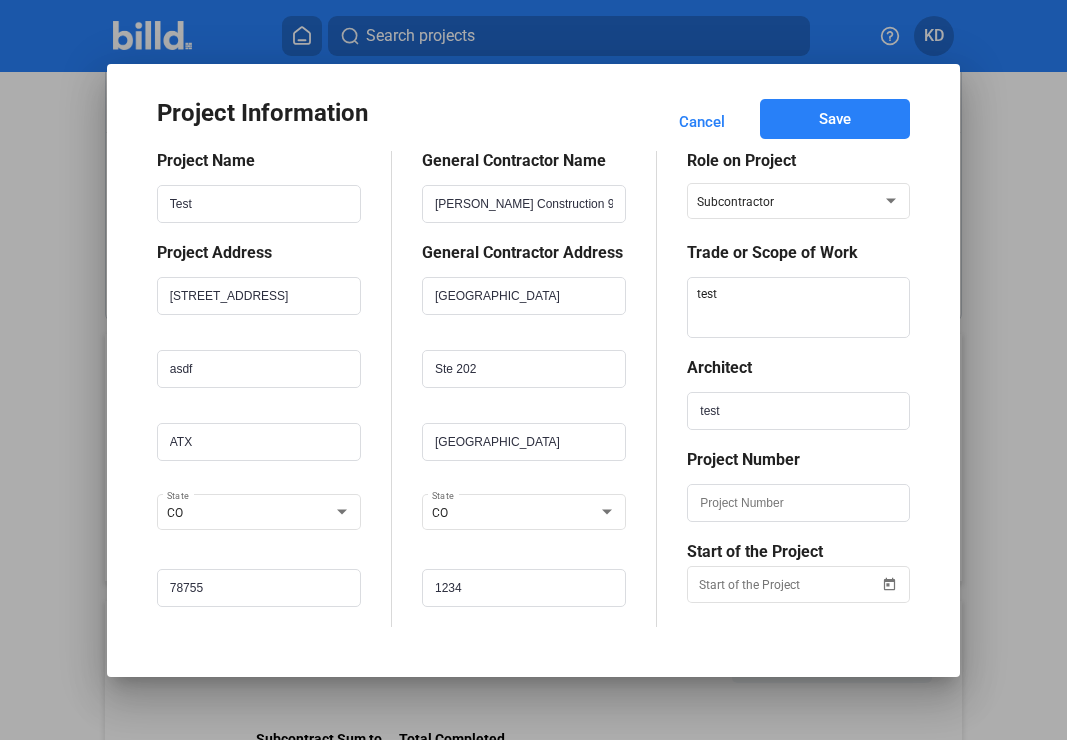 click 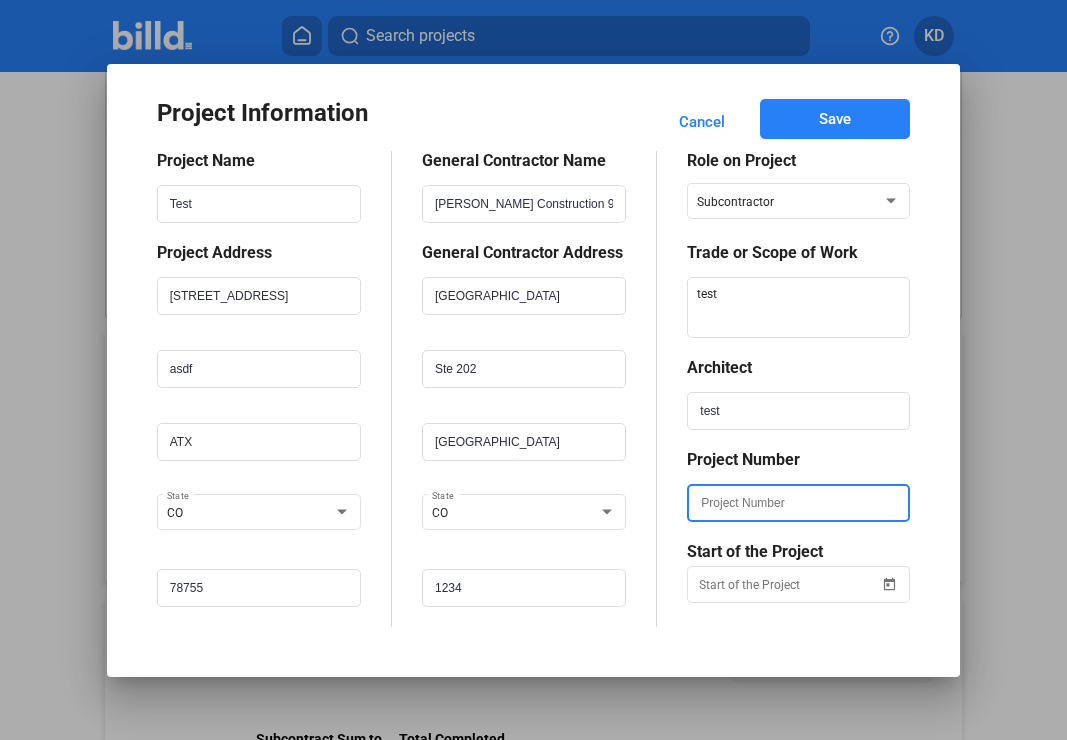 click at bounding box center (798, 503) 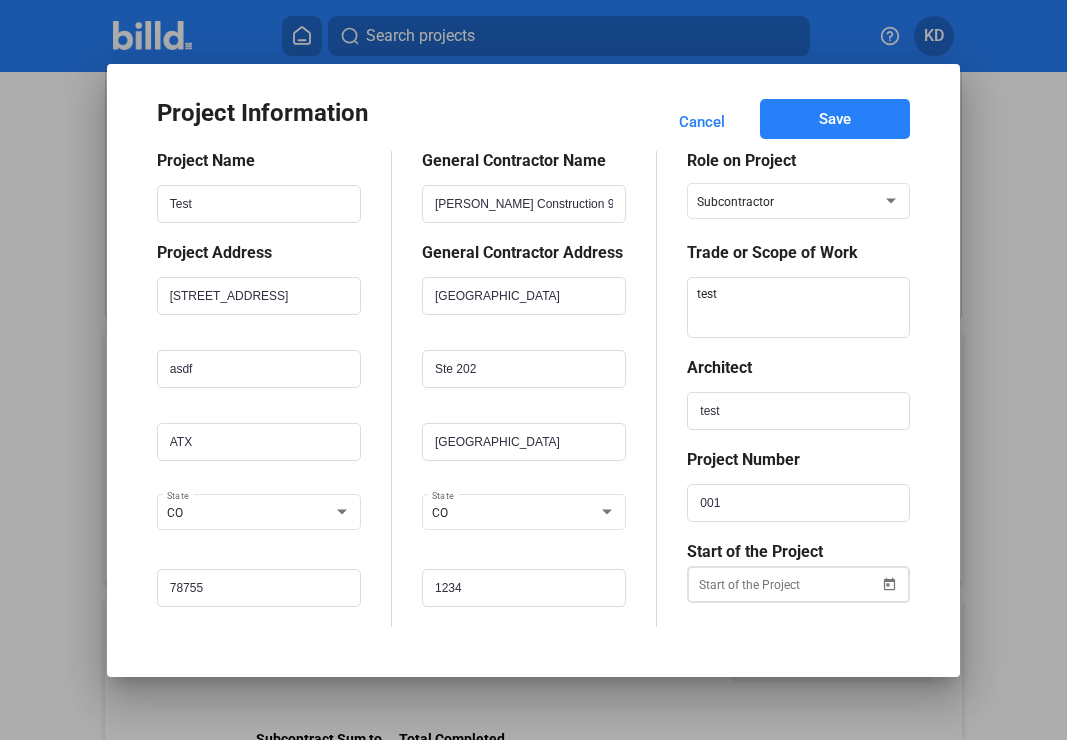 click on "Project Information  Cancel Save  Project Name     Test  Project Address     123 Street    asdf    ATX    CO State    78755  General Contractor Name     Henry Rod Construction 9999  General Contractor Address     487 Blvd    Ste 202    Houston    CO State    1234  Role on Project     Subcontractor  Trade or Scope of Work               Architect     test  Project Number     001  Start of the Project" at bounding box center (533, 370) 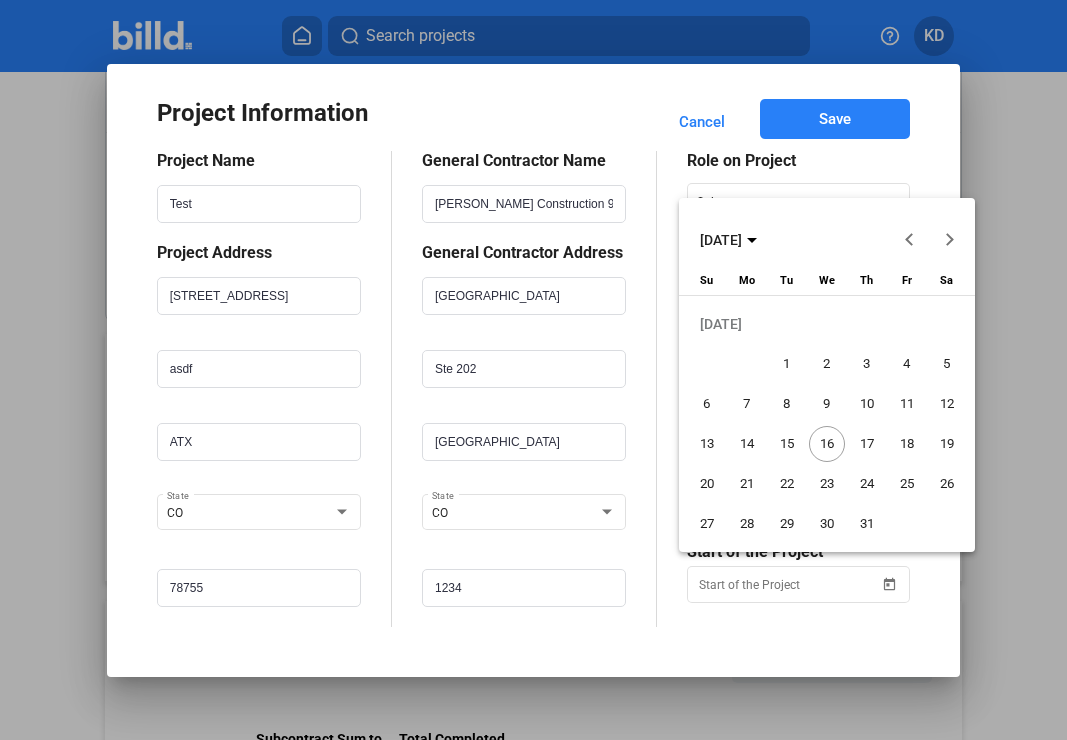 click on "16" at bounding box center (827, 444) 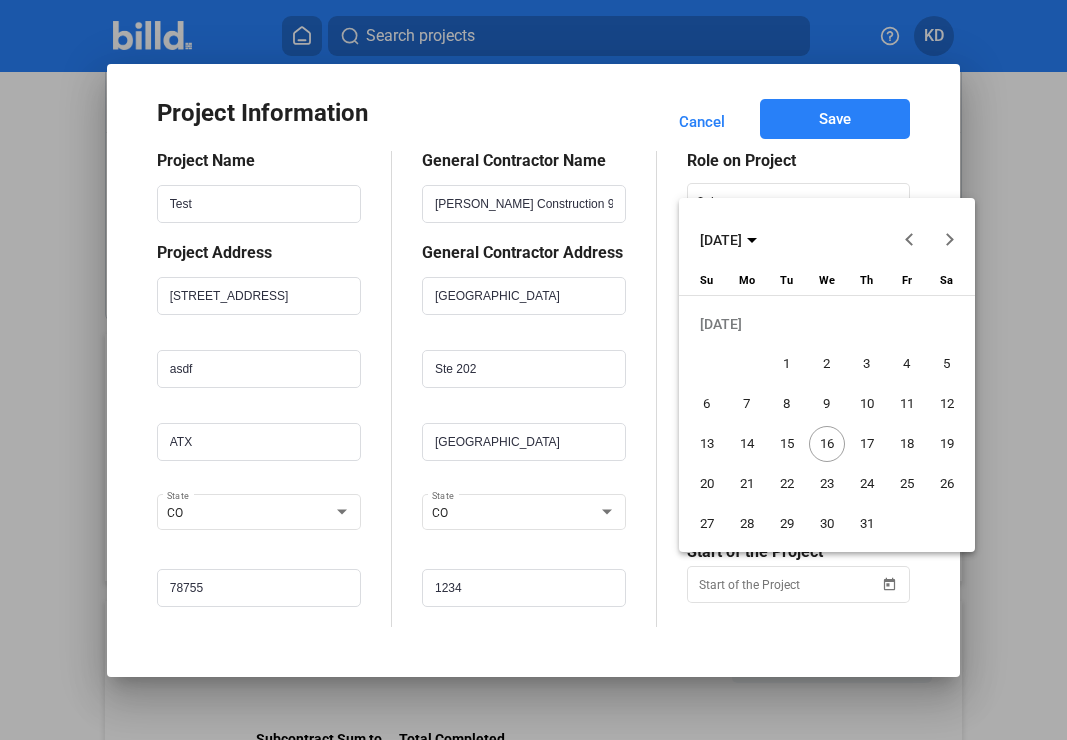 type on "07/16/2025" 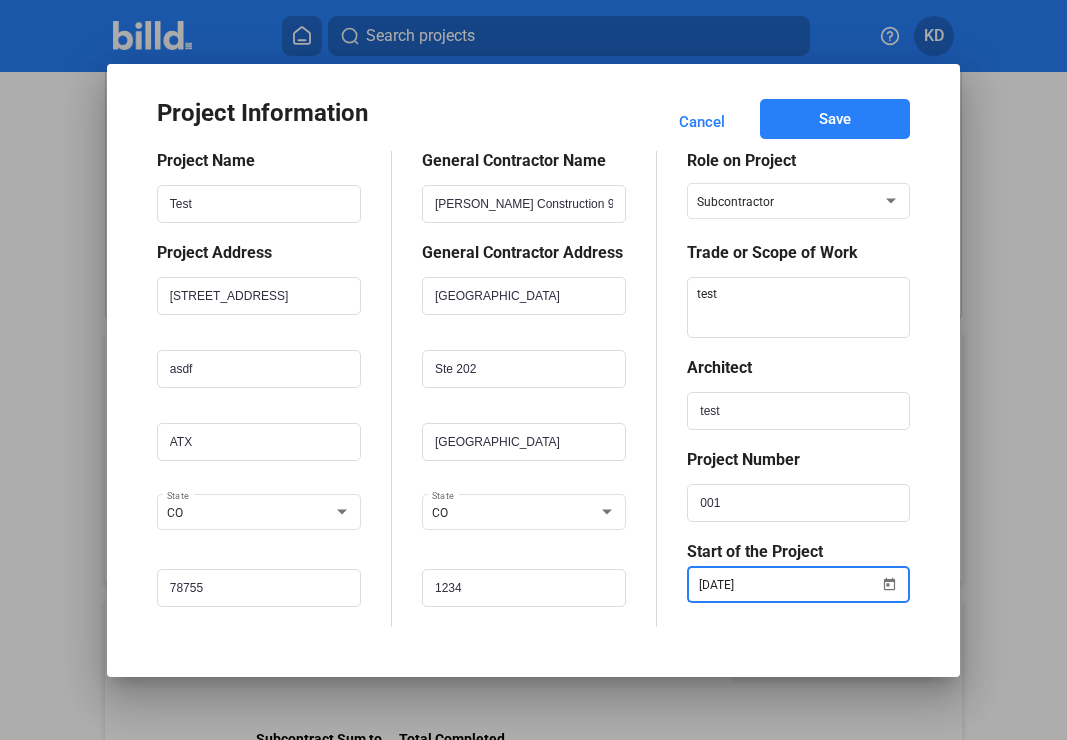 scroll, scrollTop: 35, scrollLeft: 0, axis: vertical 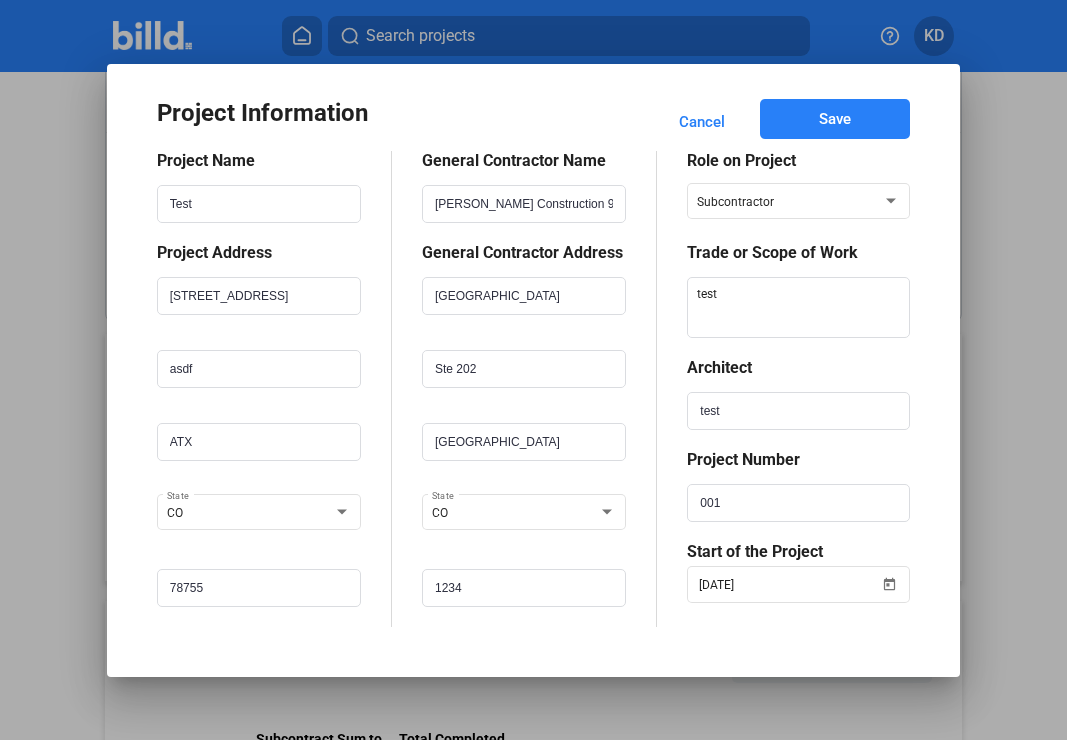 click on "Save" at bounding box center (835, 119) 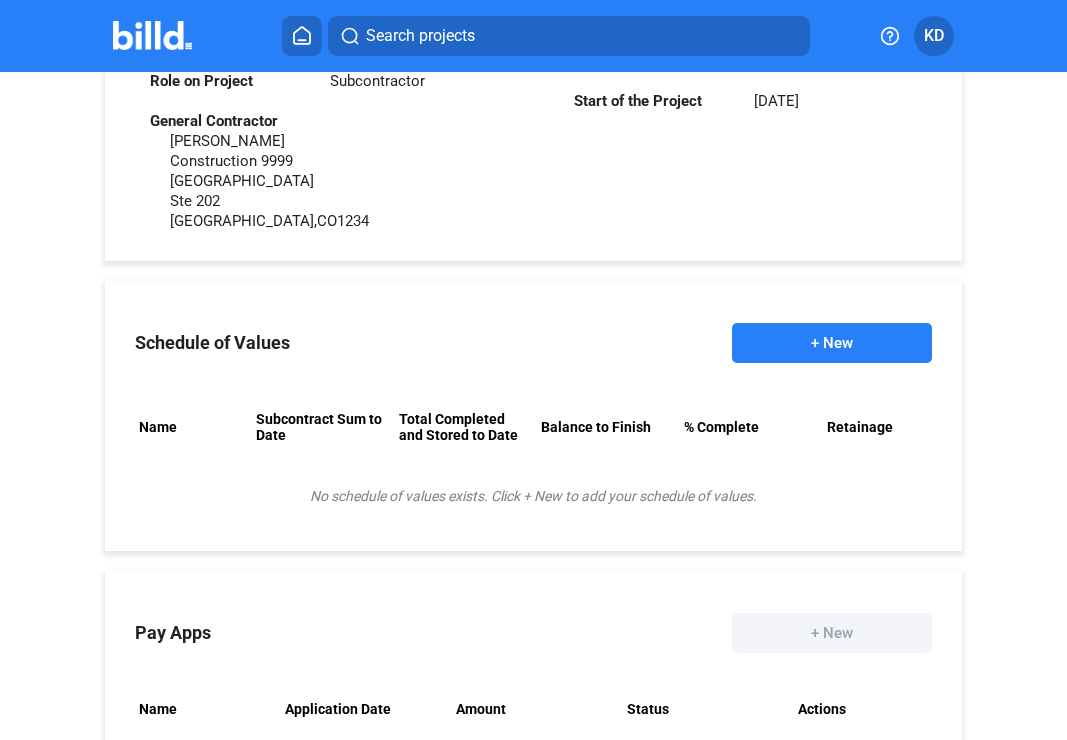 scroll, scrollTop: 826, scrollLeft: 0, axis: vertical 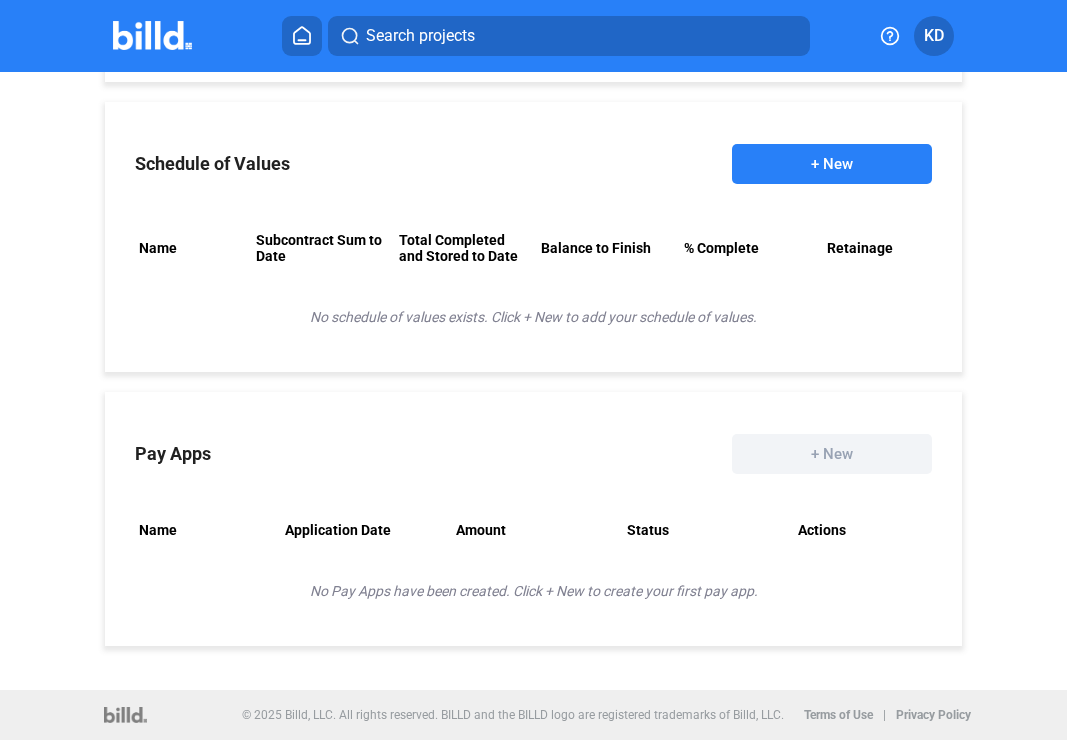 click on "+ New" at bounding box center [832, 164] 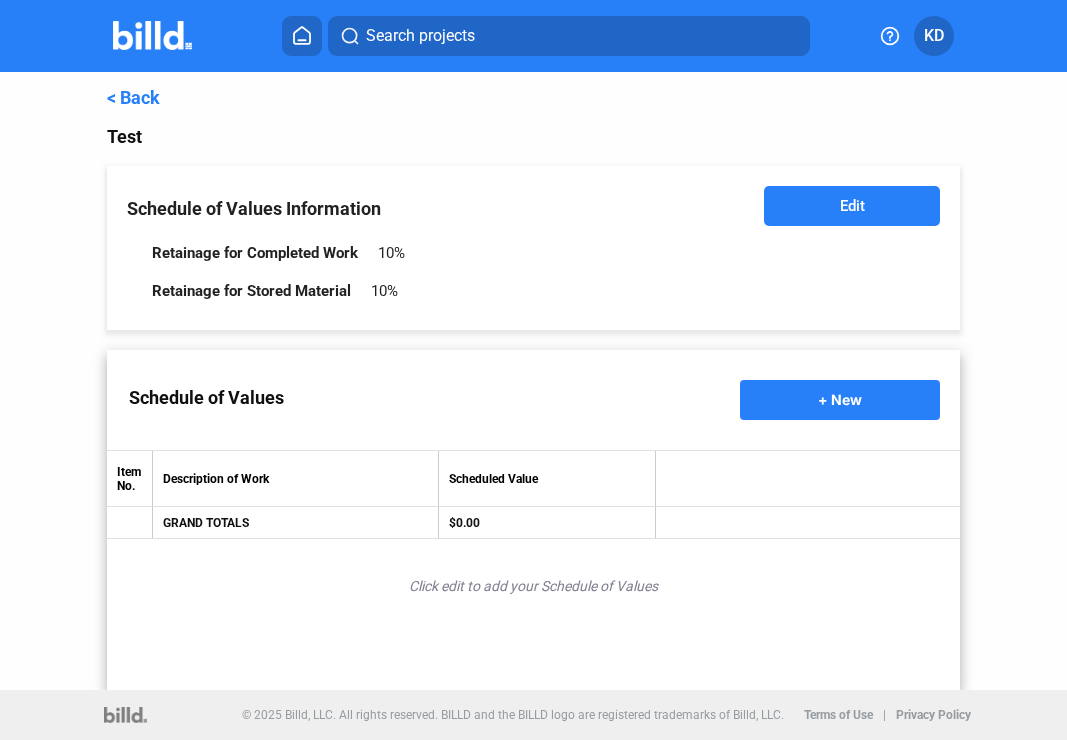 click on "Edit" 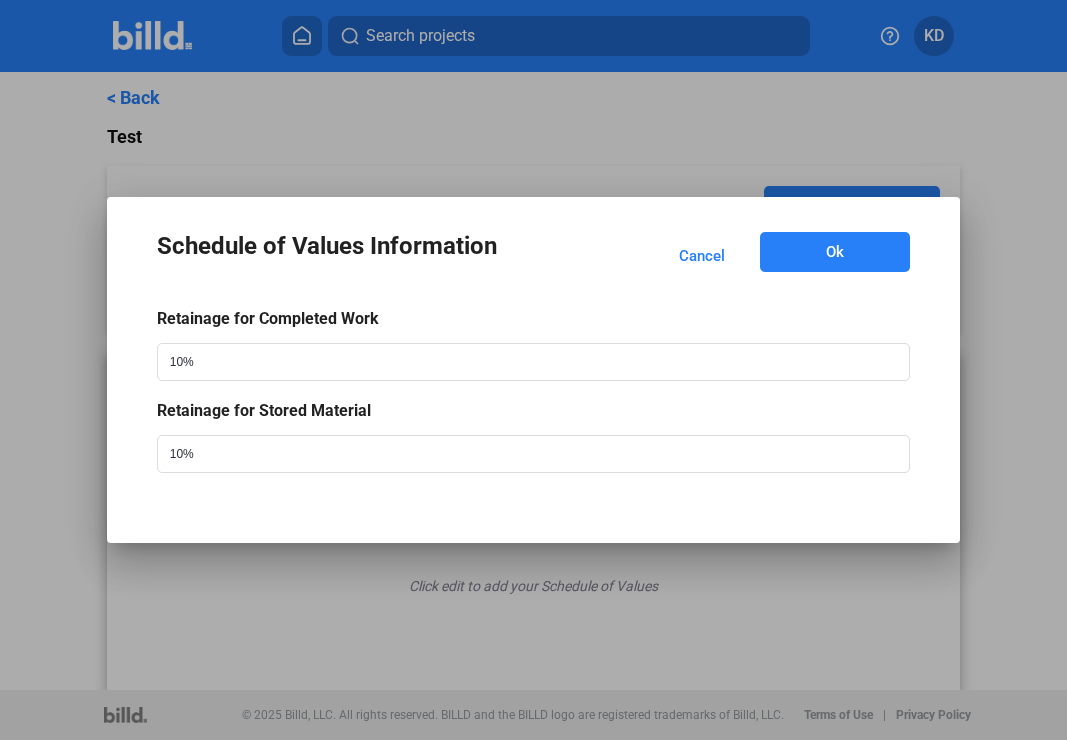 click on "Ok" at bounding box center [835, 252] 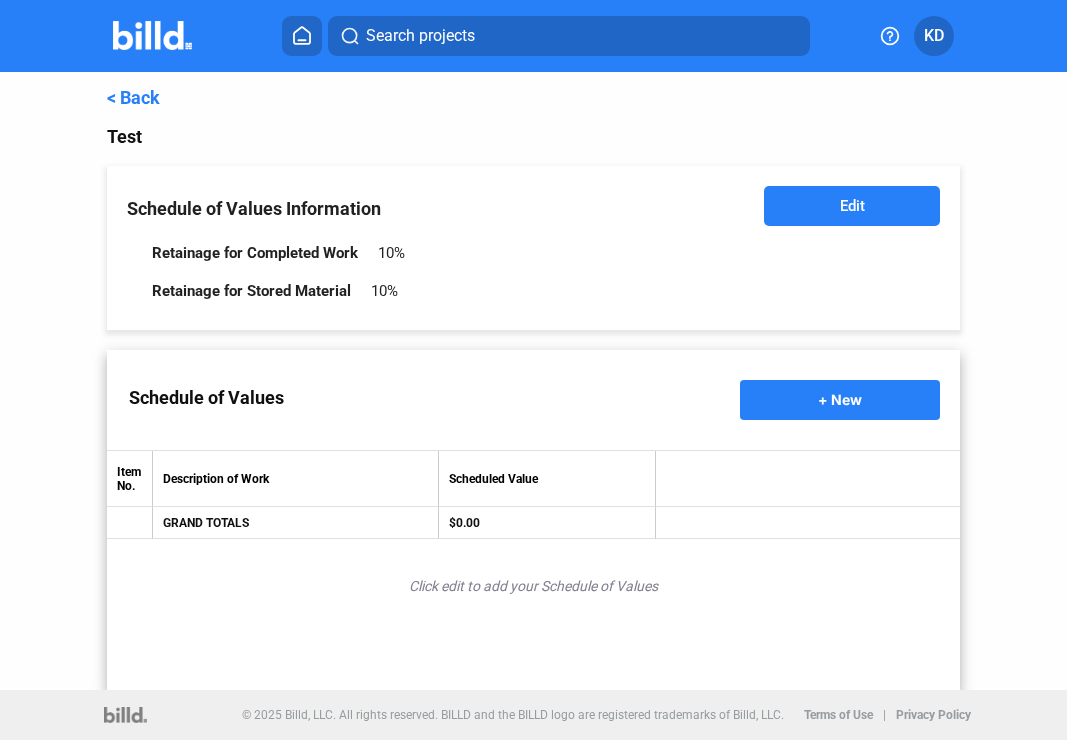 click on "+ New" at bounding box center [840, 400] 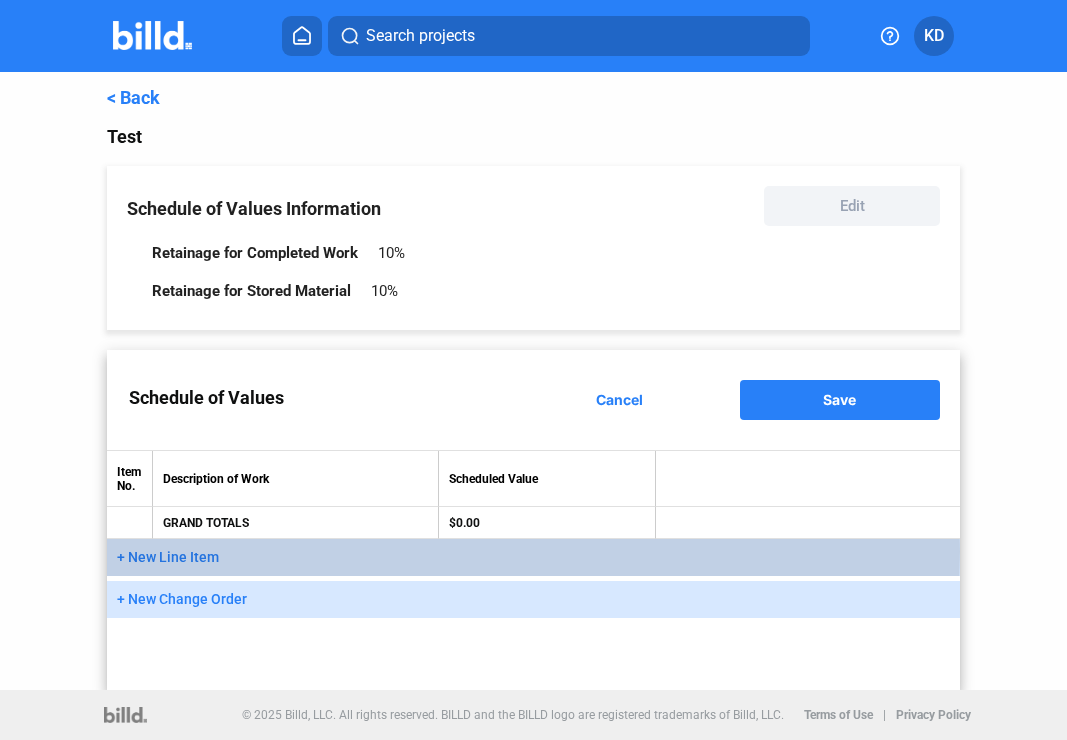 click on "+ New Line Item" at bounding box center (533, 557) 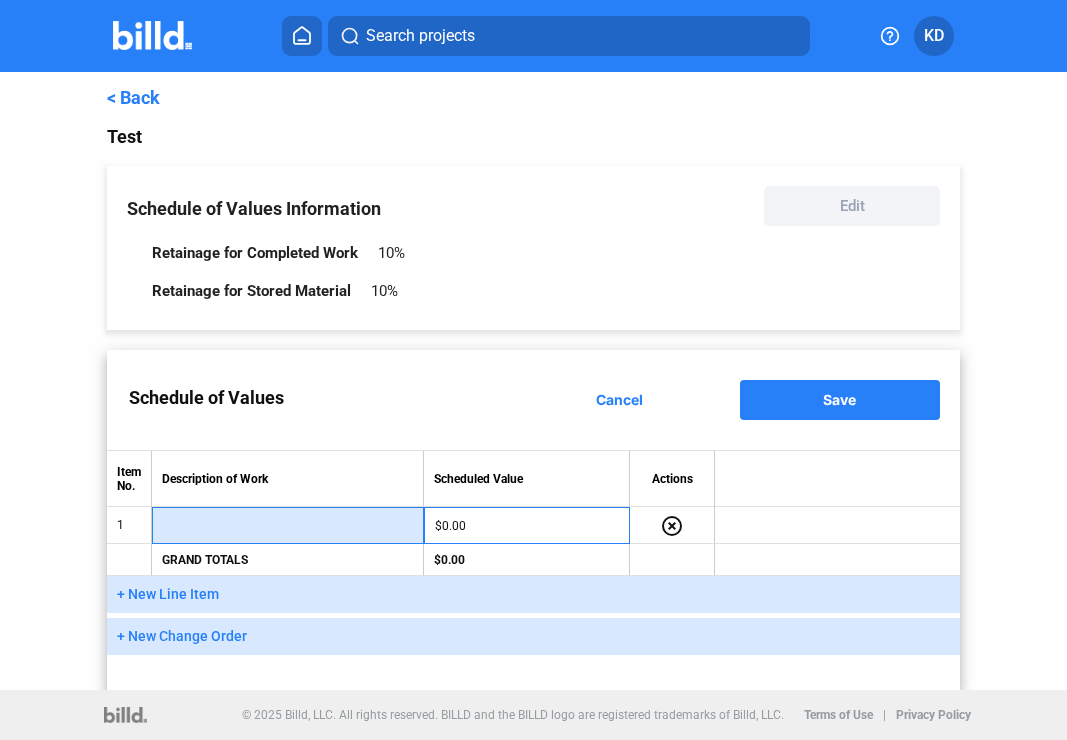 click at bounding box center (288, 526) 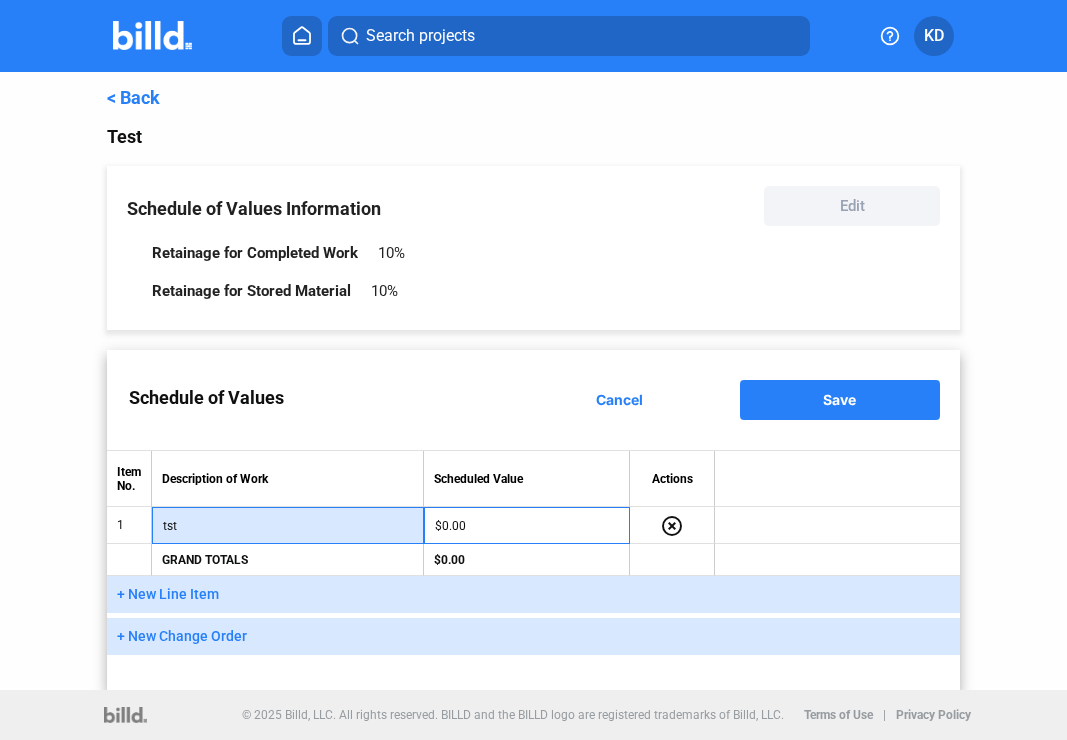type on "tst" 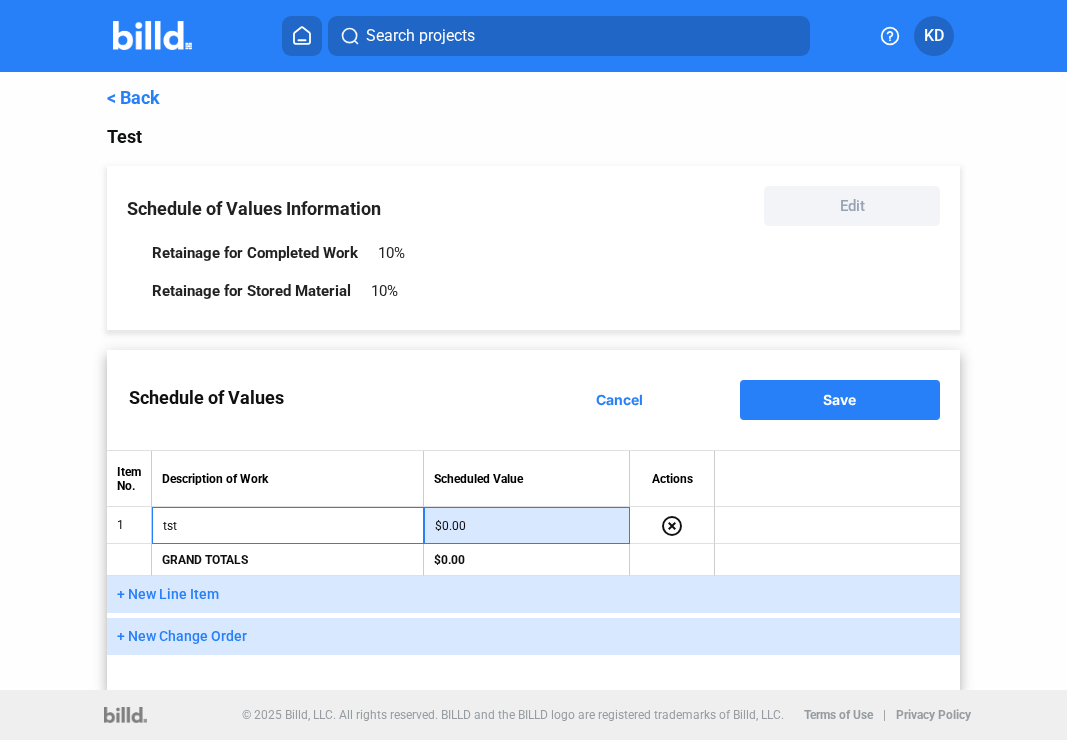click on "$0.00" at bounding box center [527, 526] 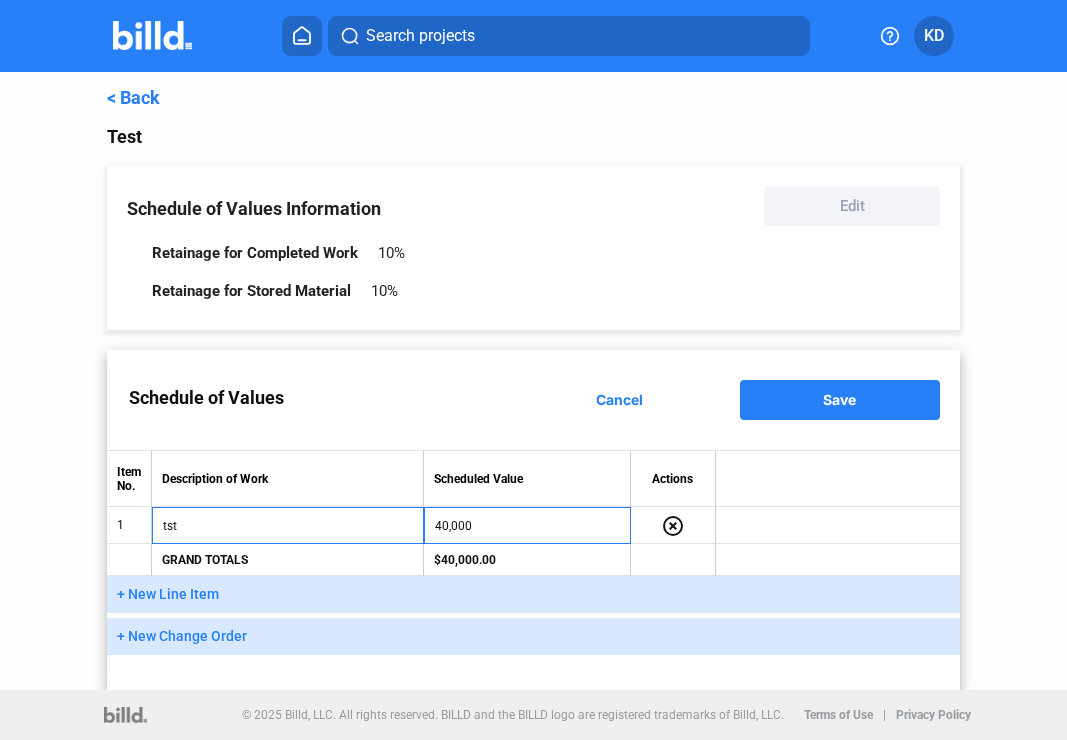 type on "$40,000.00" 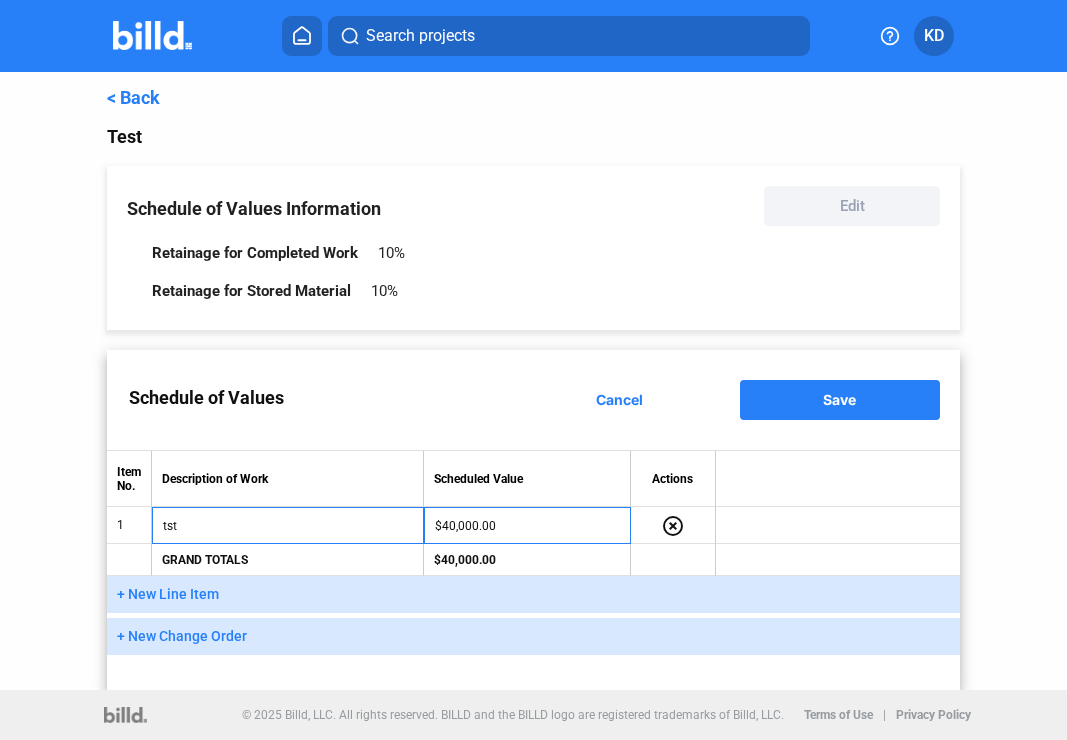 click on "Save" at bounding box center [840, 400] 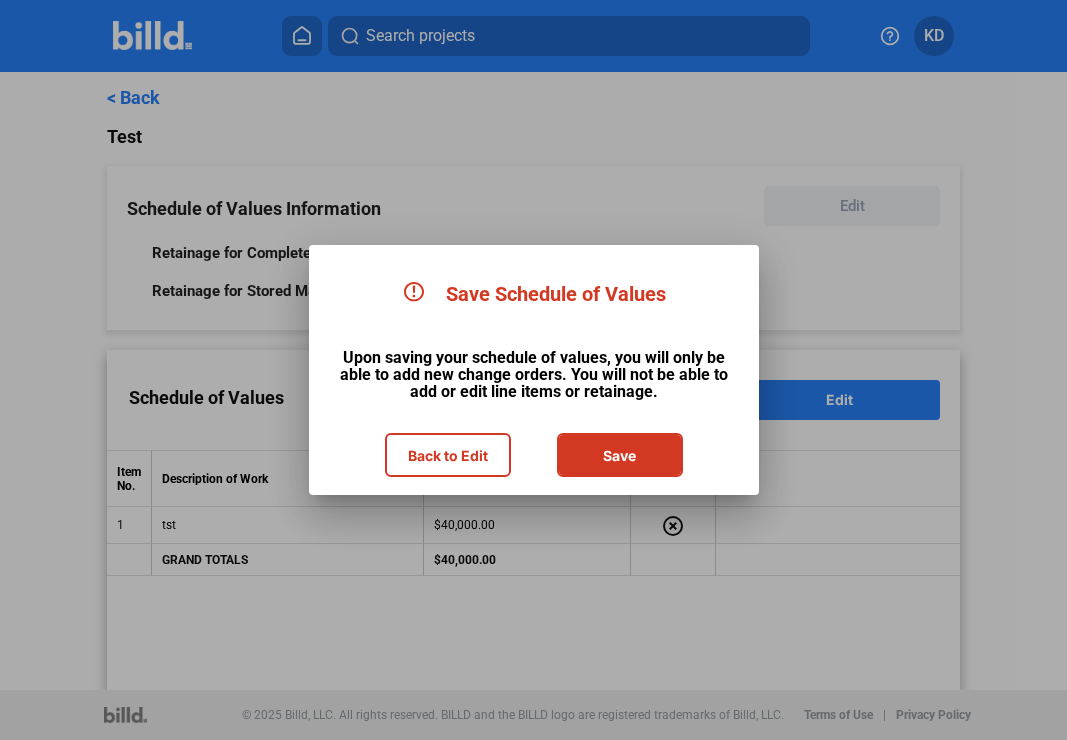 click on "Save" at bounding box center [620, 455] 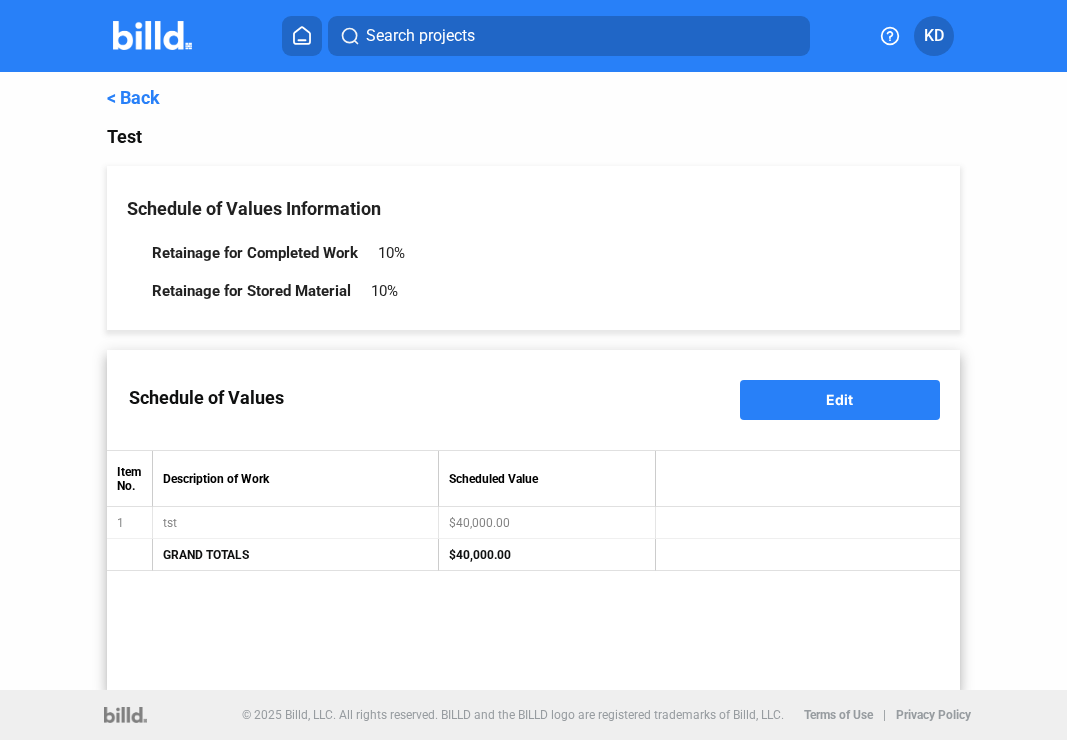 click on "< Back" 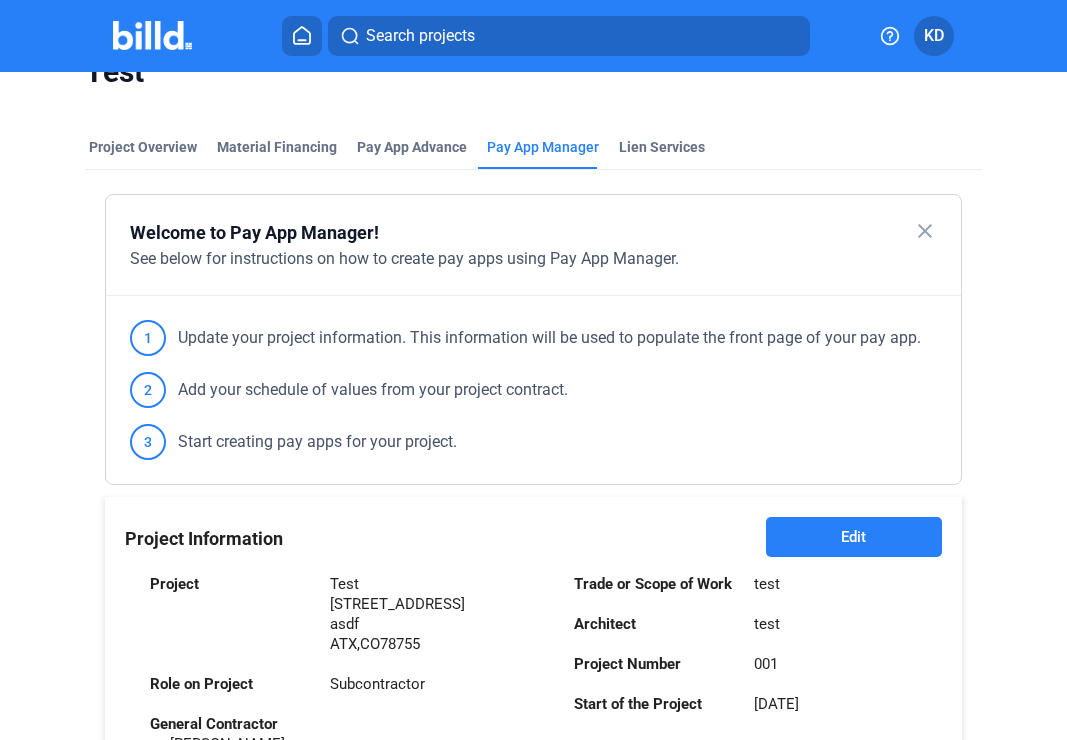 scroll, scrollTop: 0, scrollLeft: 0, axis: both 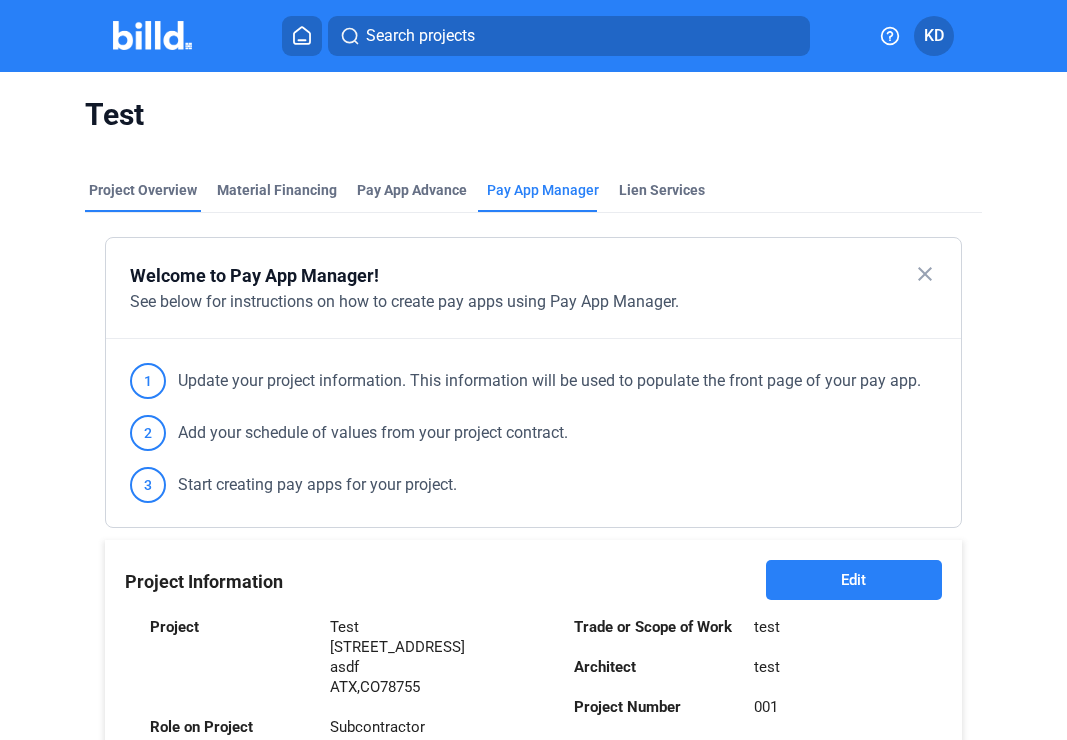 click on "Project Overview" at bounding box center (143, 190) 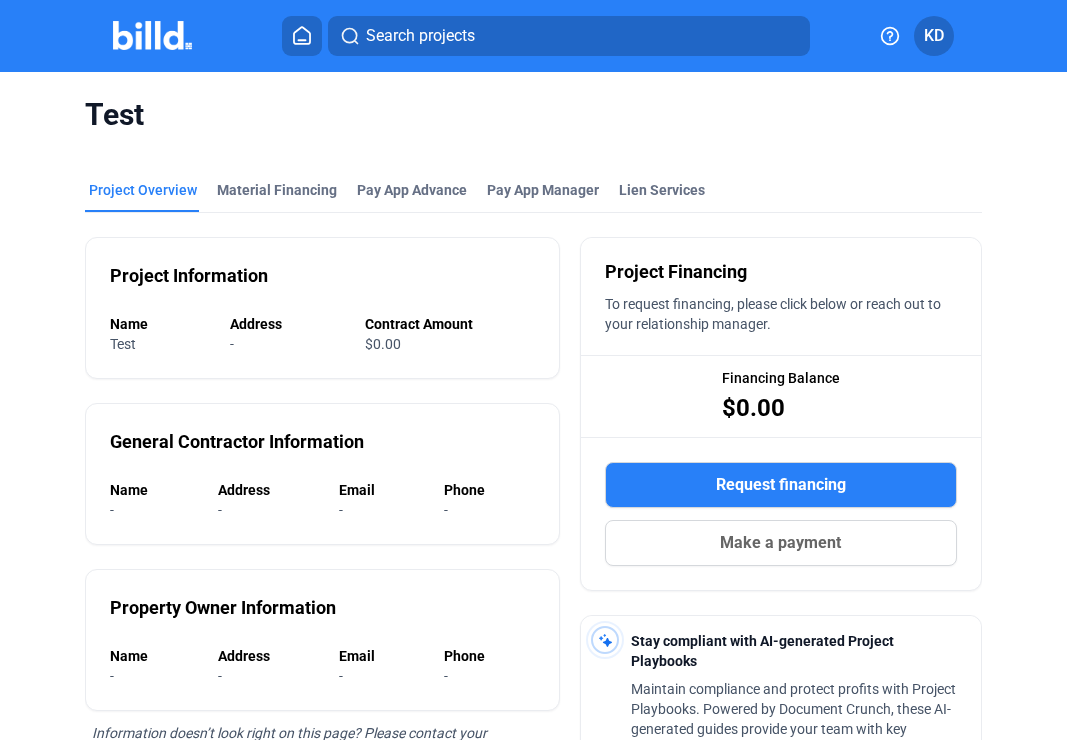 click on "Request financing" at bounding box center (781, 485) 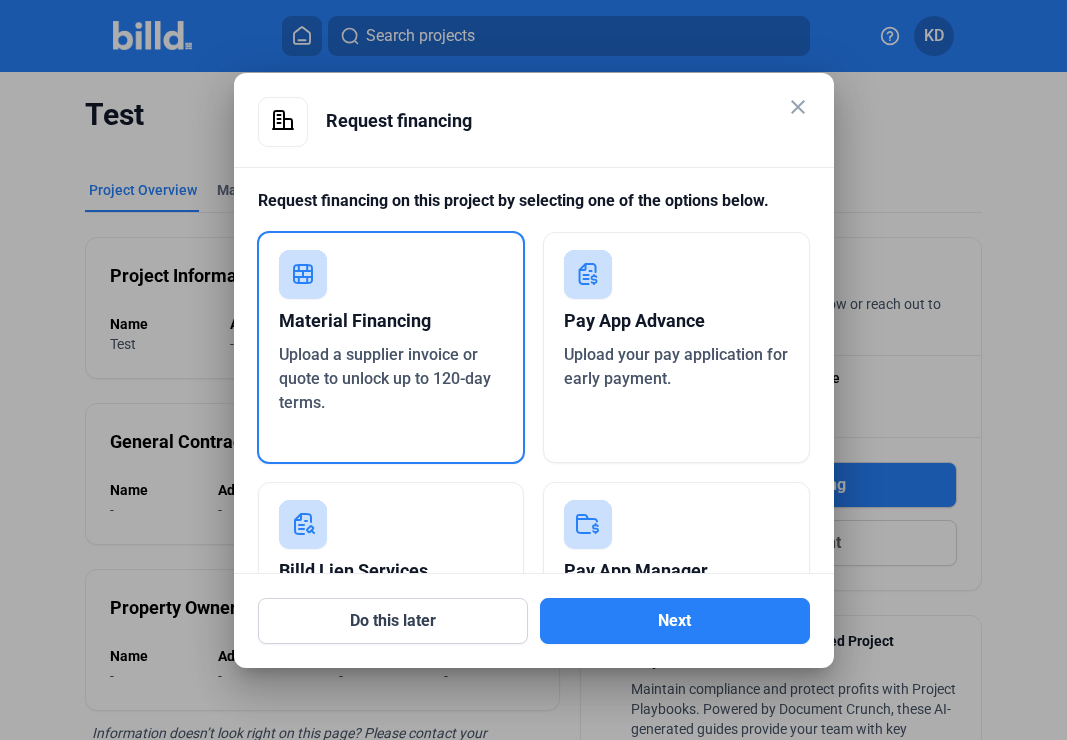 click on "Upload your pay application for early payment." at bounding box center (676, 366) 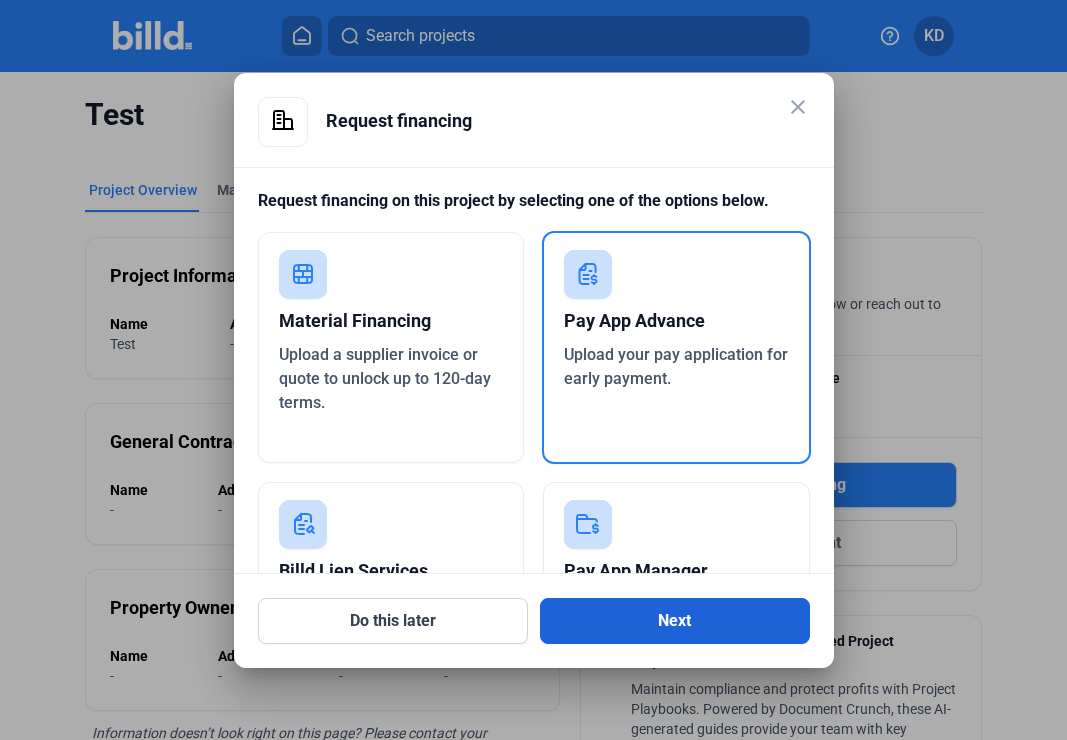 click on "Next" at bounding box center (675, 621) 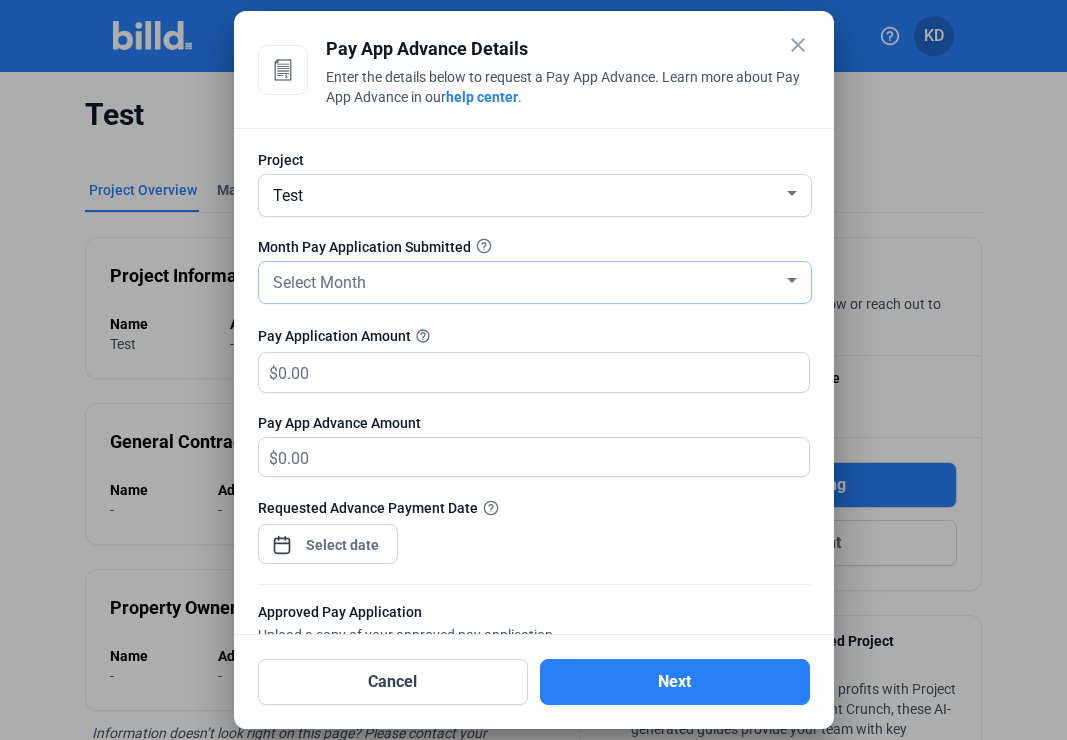 click on "Select Month" at bounding box center [526, 281] 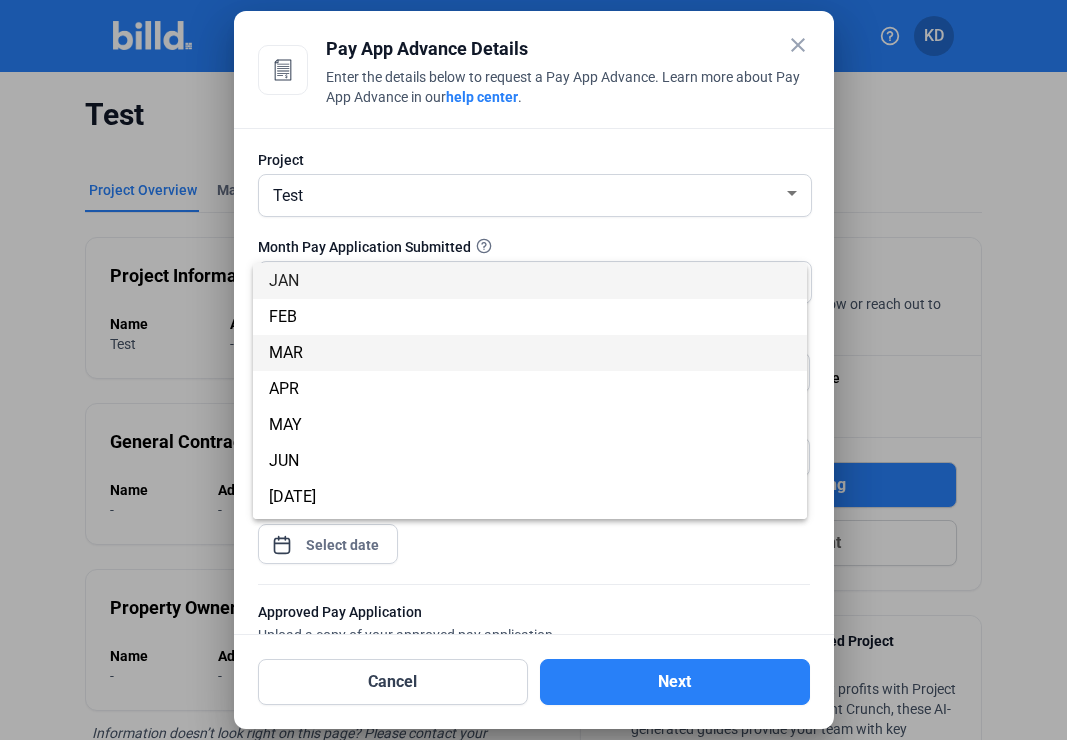 click on "MAR" at bounding box center [530, 353] 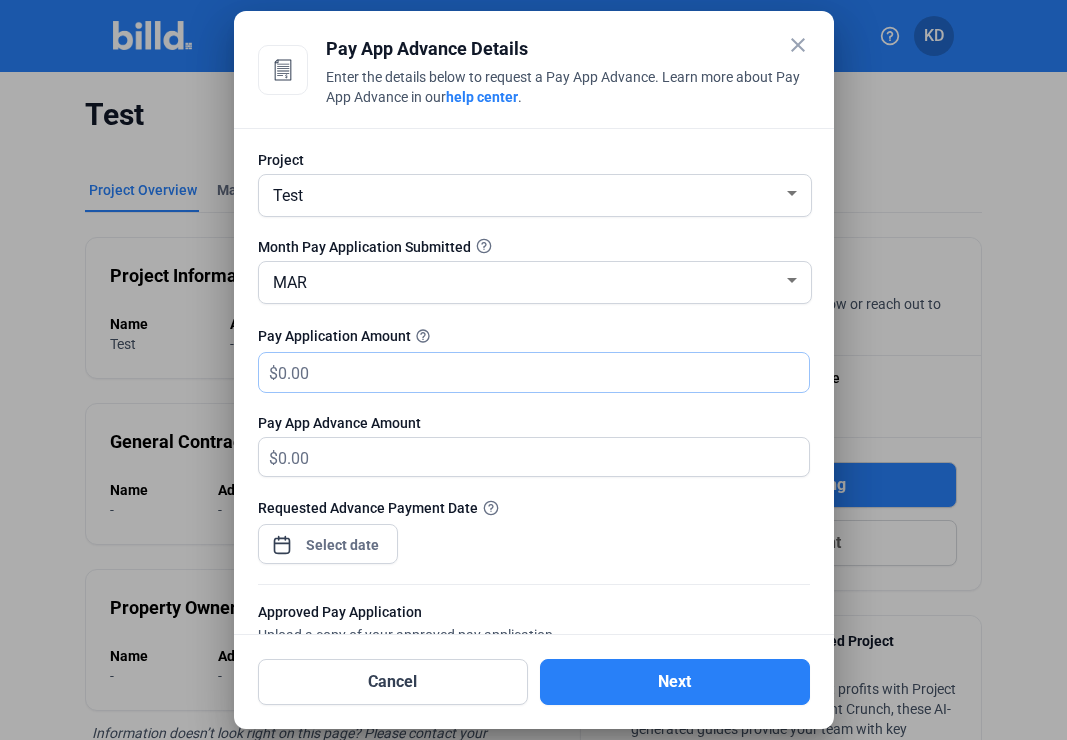 click at bounding box center (532, 372) 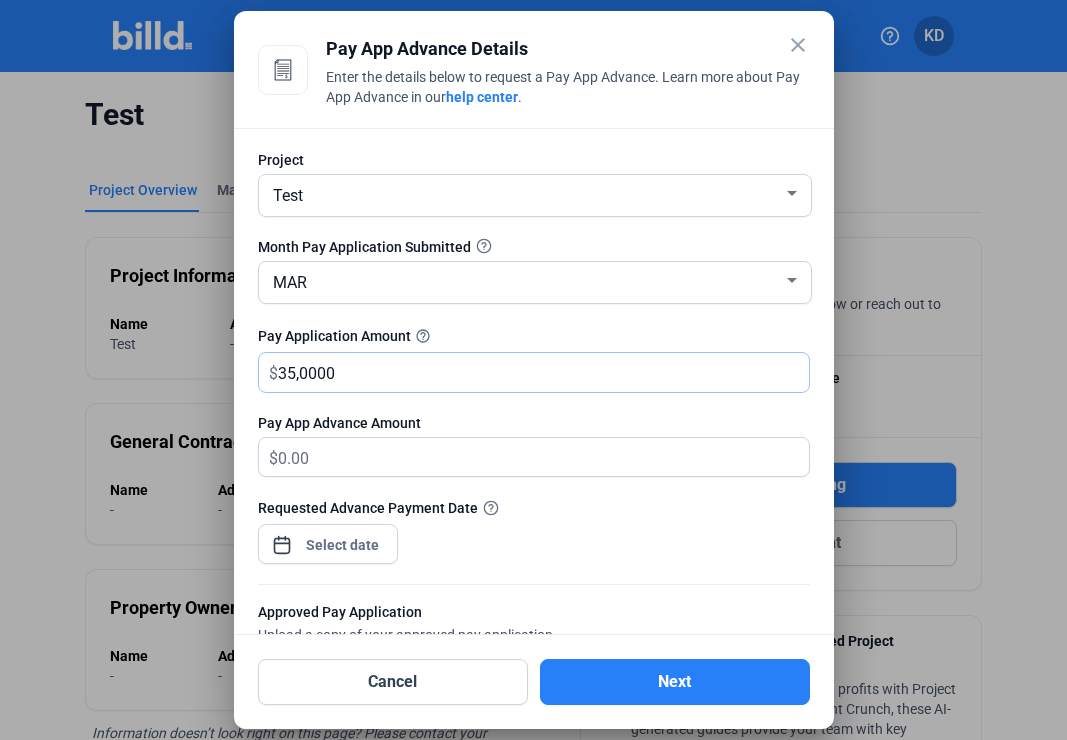 type on "350,000" 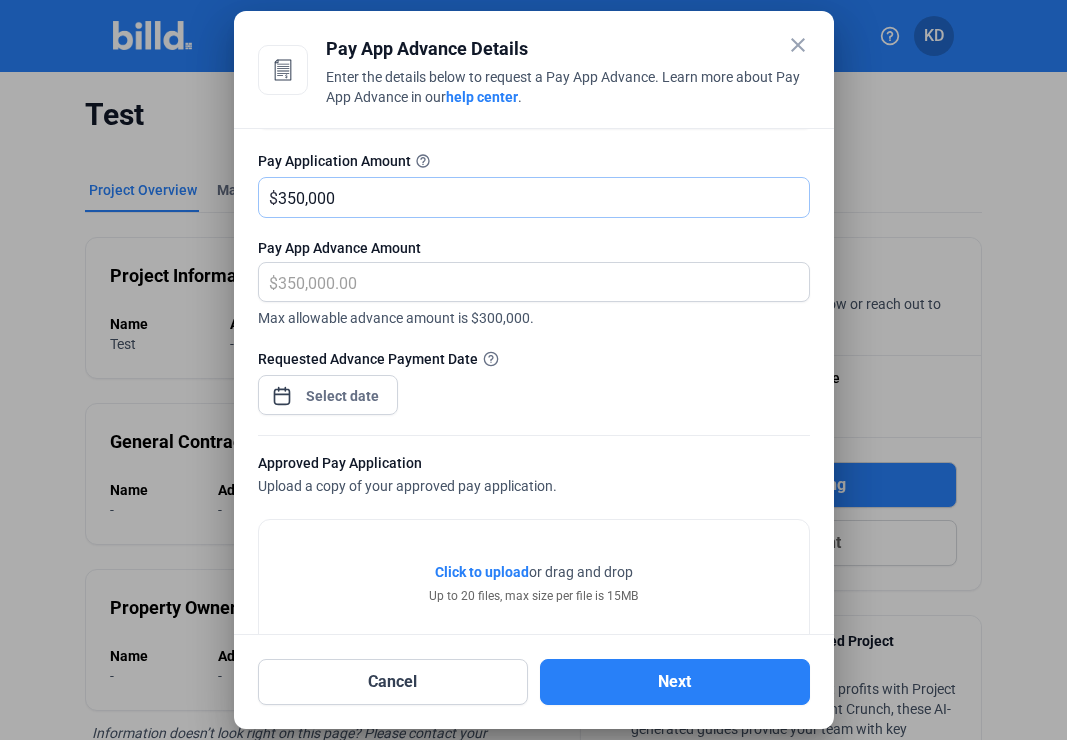 scroll, scrollTop: 132, scrollLeft: 0, axis: vertical 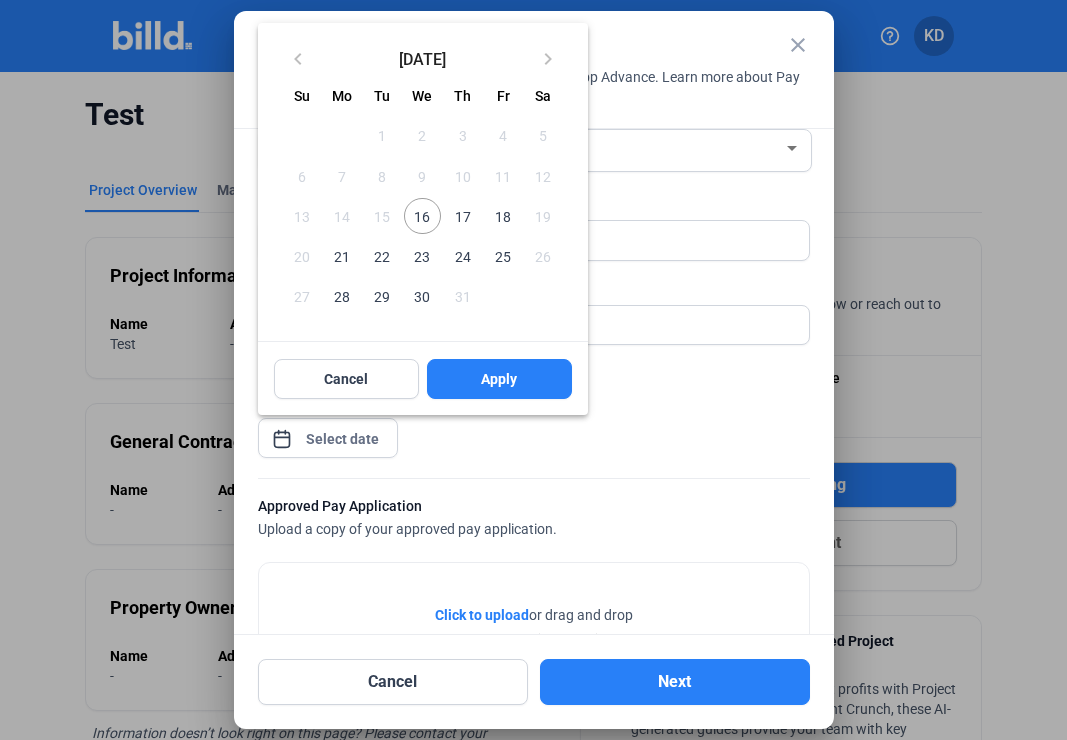 click on "close  Pay App Advance Details   Enter the details below to request a Pay App Advance. Learn more about Pay App Advance in our   help center .  Project  Test  Month Pay Application Submitted  MAR  Pay Application Amount  help_outline $ 350,000  Pay App Advance Amount  $ 350,000.00 Max allowable advance amount is $300,000.  Requested Advance Payment Date   Approved Pay Application   Upload a copy of your approved pay application.  Click to upload  Tap to upload or drag and drop  Up to 20 files, max size per file is 15MB  Important Reminder If you are paid by your GC via check, you must upload the check when submitting a payment to Billd. In order to remain in good standing, please do not deposit or cash the check.   Cancel   Next  keyboard_arrow_left July 2025 keyboard_arrow_right Sunday Su Monday Mo Tuesday Tu Wednesday We Thursday Th Friday Fr Saturday Sa  JUL      1   2   3   4   5   6   7   8   9   10   11   12   13   14   15   16   17   18   19   20   21   22   23   24   25   26   27   28   29   30   31" at bounding box center [533, 370] 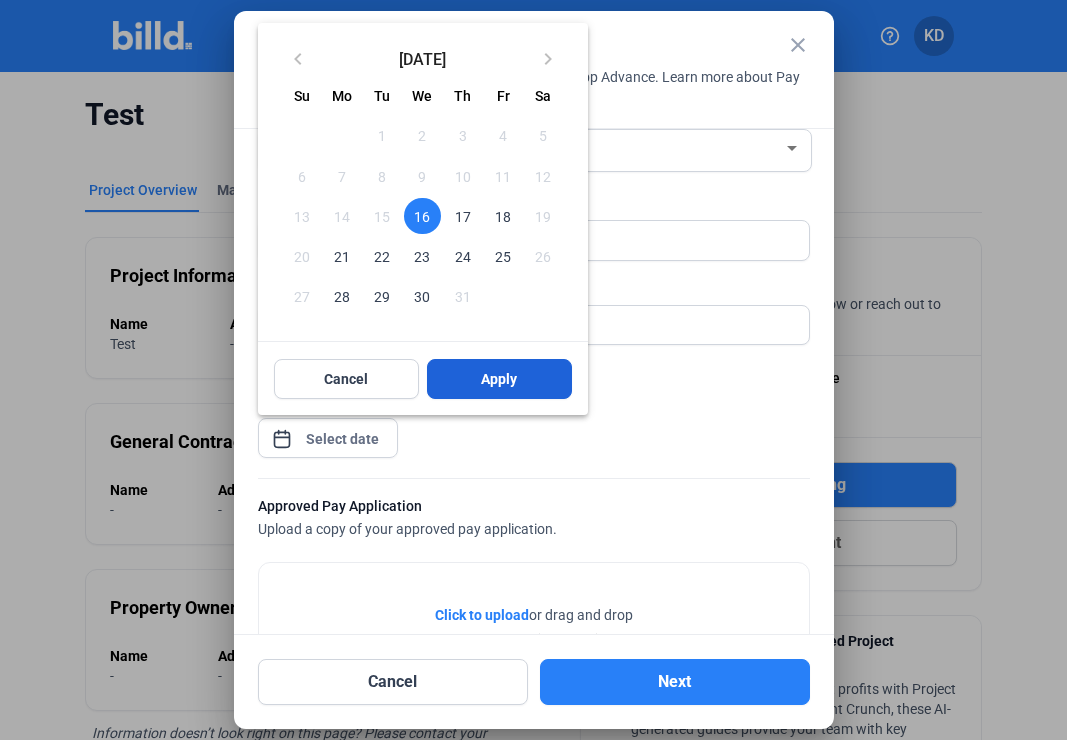 click on "Apply" at bounding box center (499, 379) 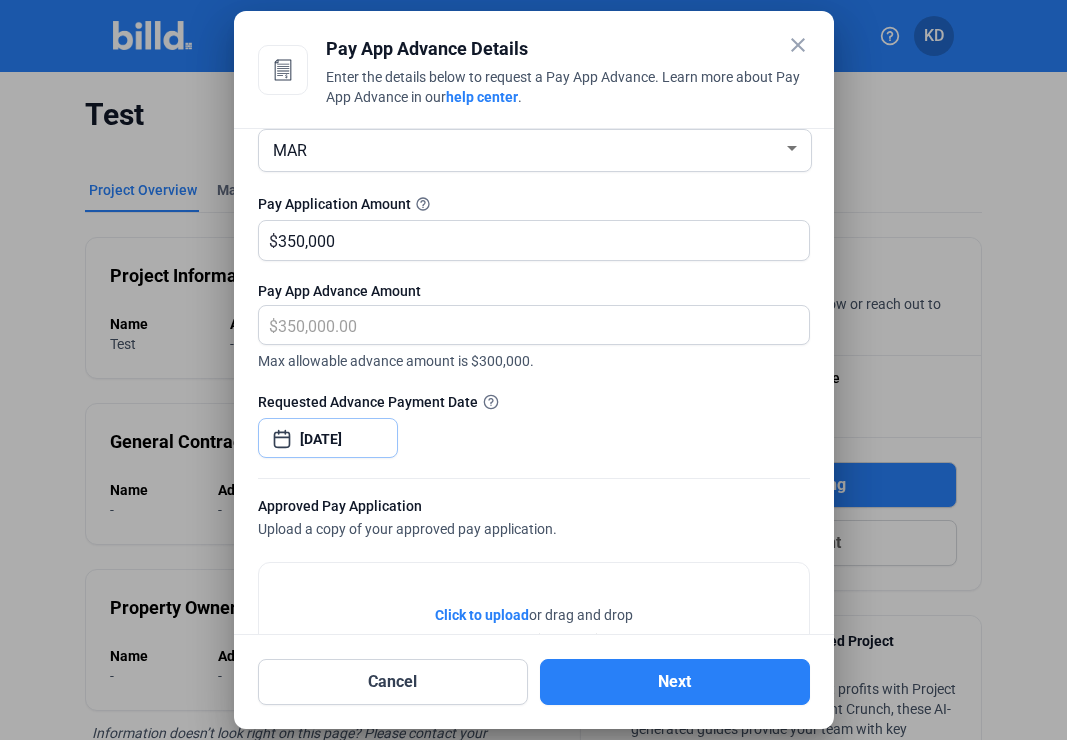 scroll, scrollTop: 335, scrollLeft: 0, axis: vertical 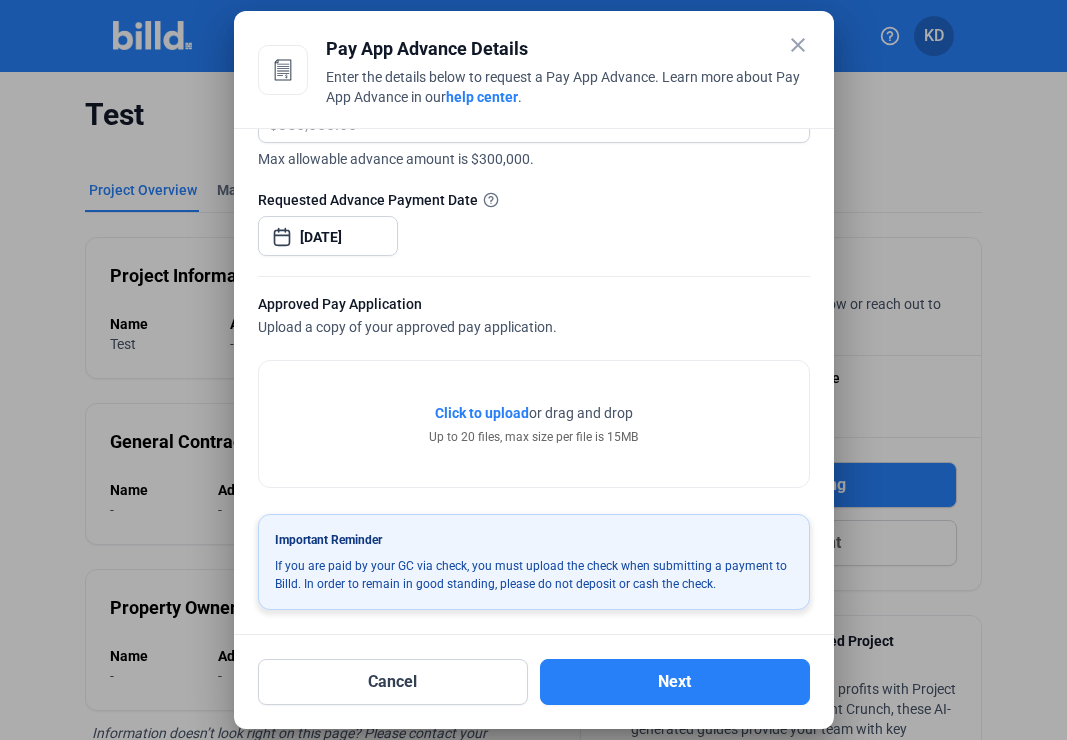 click on "Click to upload" 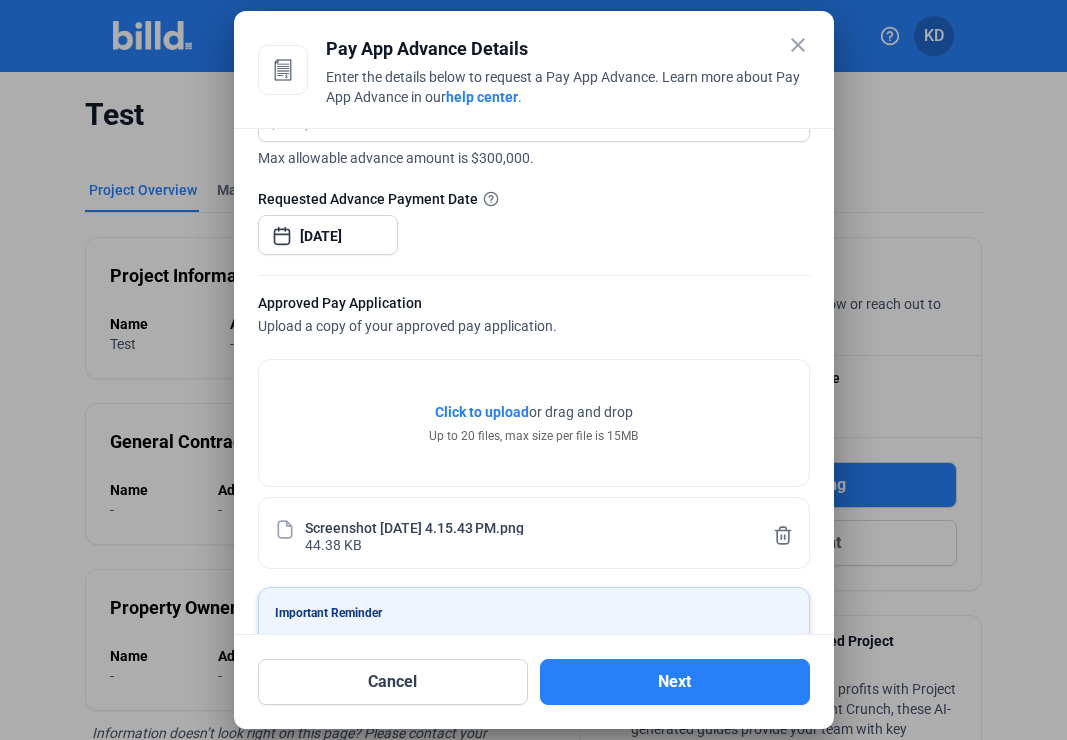 scroll, scrollTop: 409, scrollLeft: 0, axis: vertical 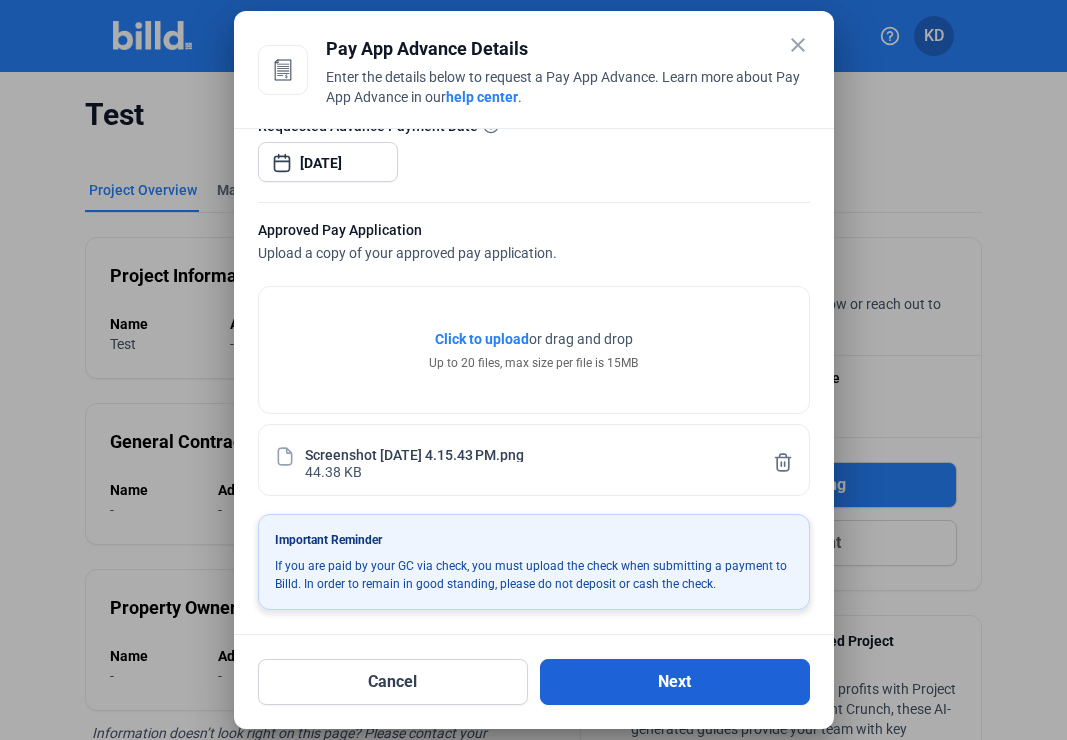 click on "Next" at bounding box center (675, 682) 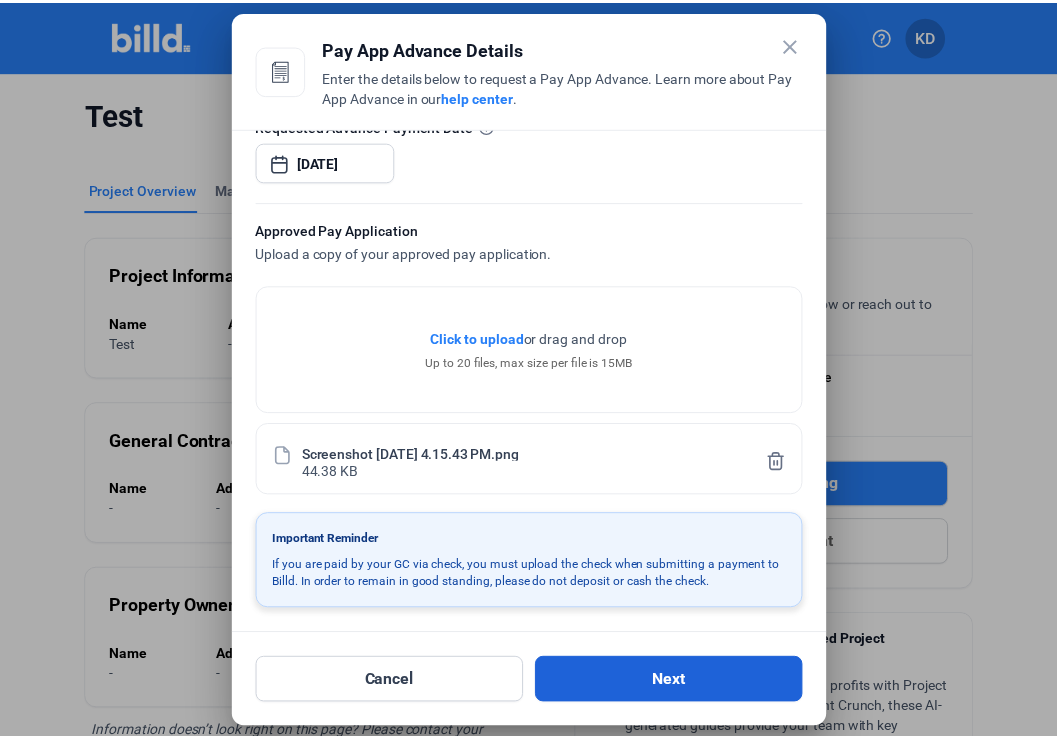 scroll, scrollTop: 0, scrollLeft: 0, axis: both 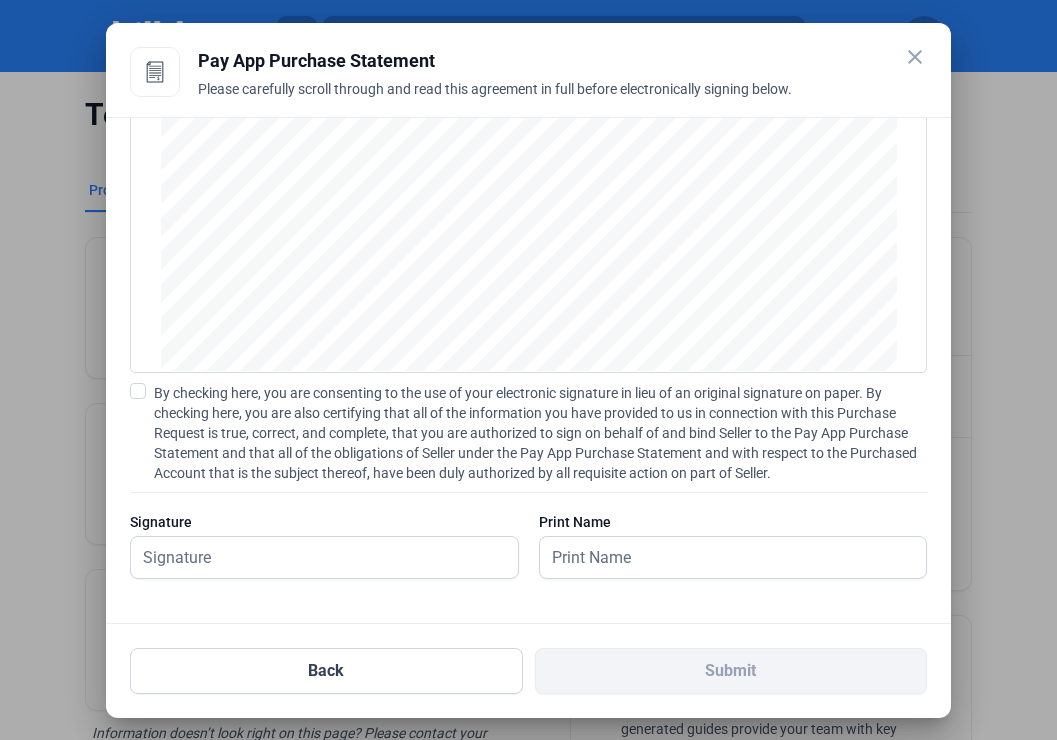 click on "close" at bounding box center (915, 57) 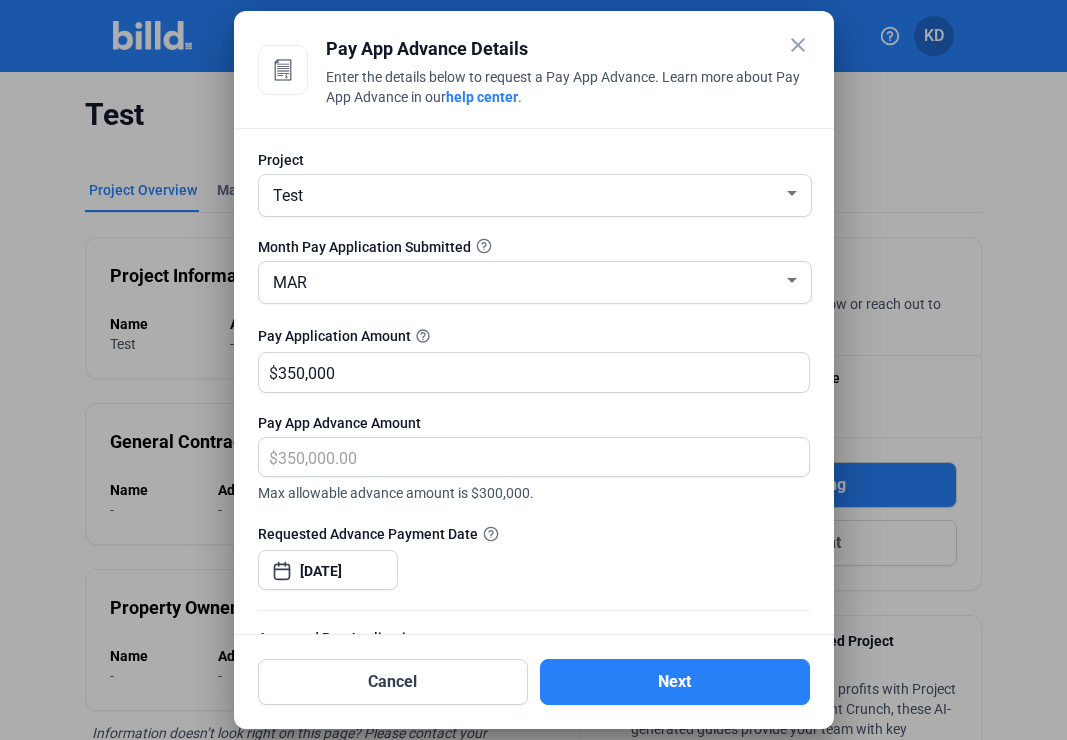 scroll, scrollTop: 409, scrollLeft: 0, axis: vertical 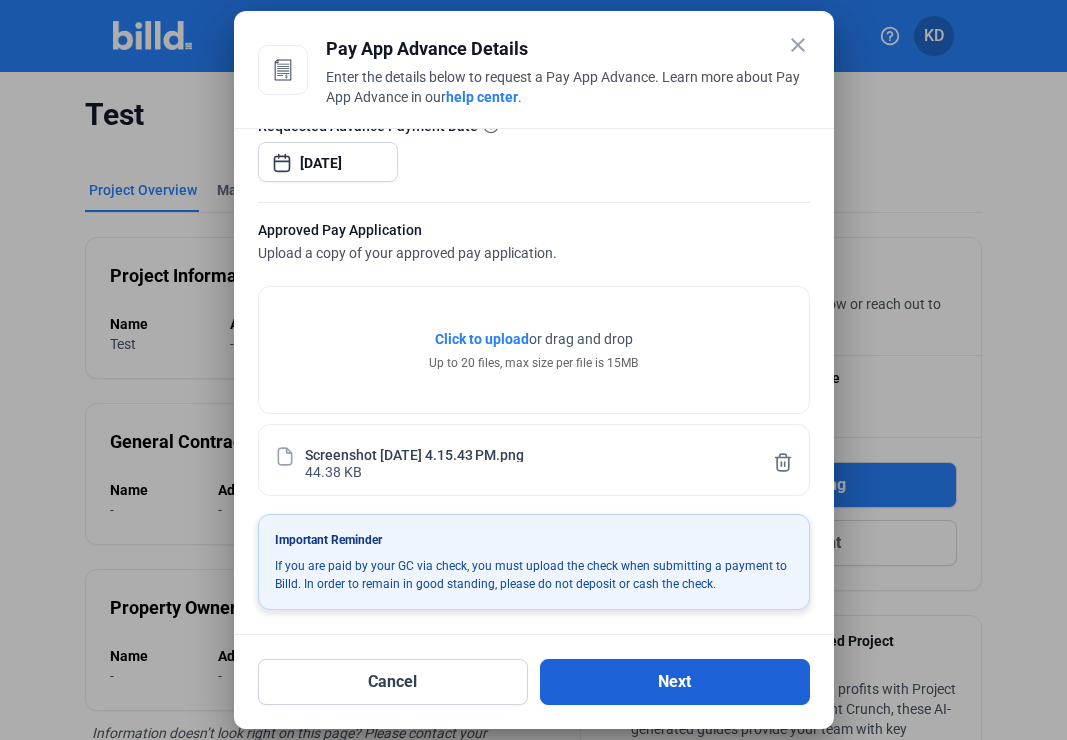 click on "Next" at bounding box center (675, 682) 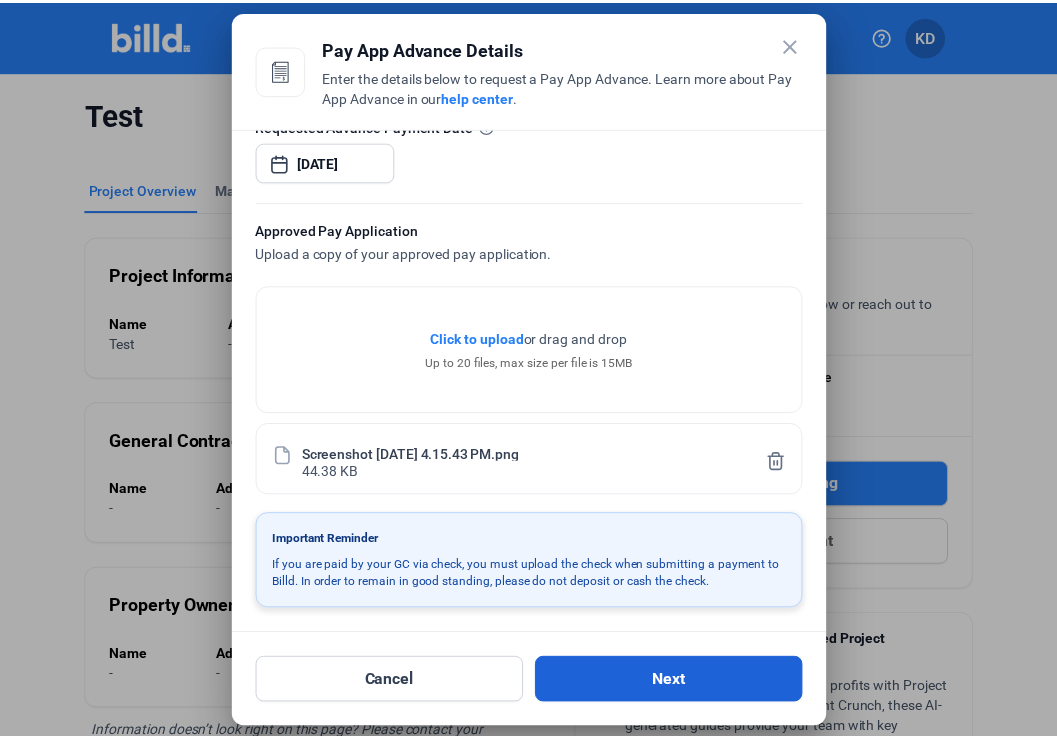 scroll, scrollTop: 0, scrollLeft: 0, axis: both 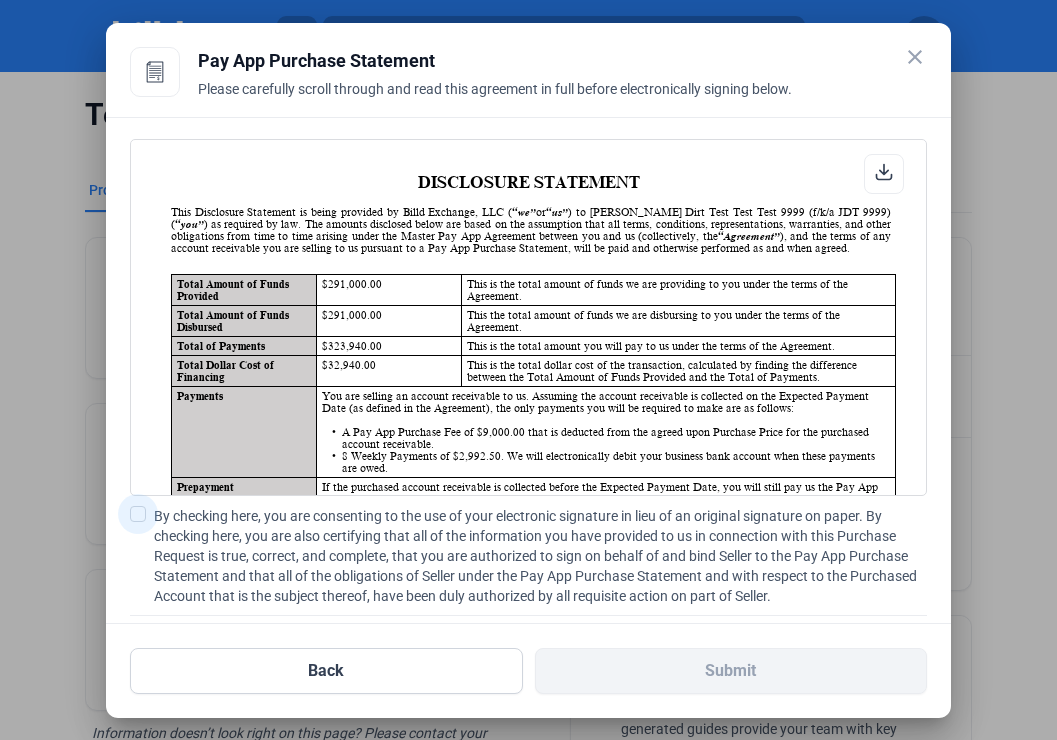 click on "By checking here, you are consenting to the use of your electronic signature in lieu of an  original signature on paper. By checking here, you are also certifying that all of the information  you have provided to us in connection with this Purchase Request is true, correct, and  complete, that you are authorized to sign on behalf of and bind Seller to the Pay App Purchase Statement and  that all of the obligations of Seller under the Pay App Purchase Statement and  with respect to the Purchased Account that is the subject thereof, have been duly authorized  by all requisite action on part of Seller." at bounding box center [529, 556] 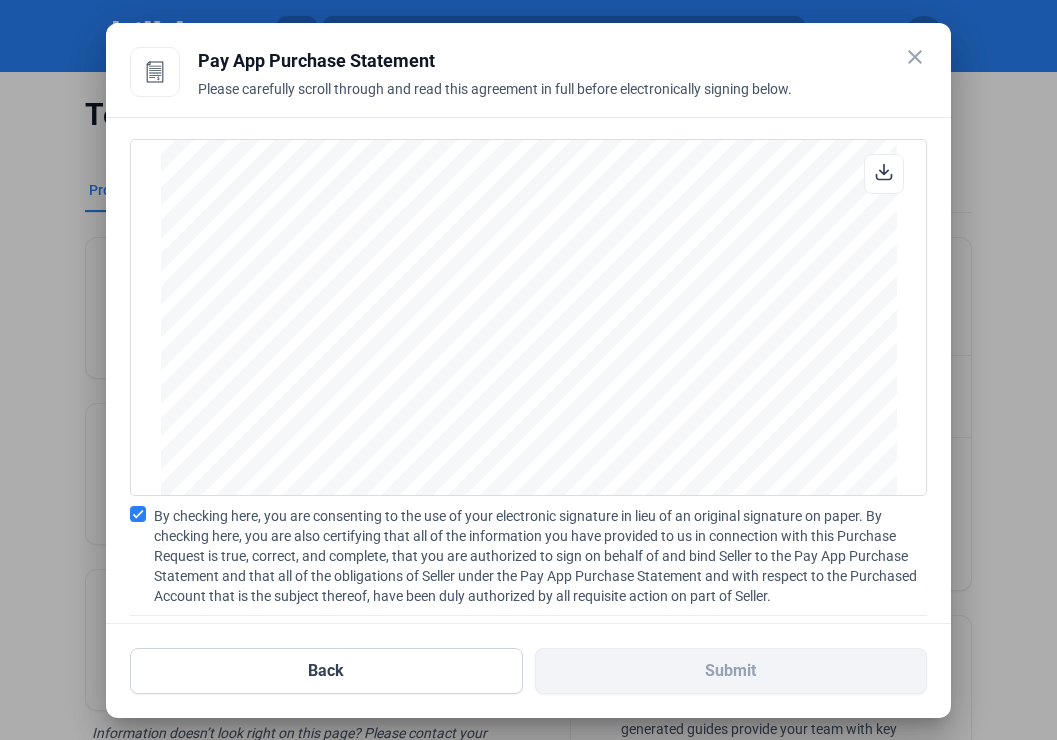 scroll, scrollTop: 3856, scrollLeft: 0, axis: vertical 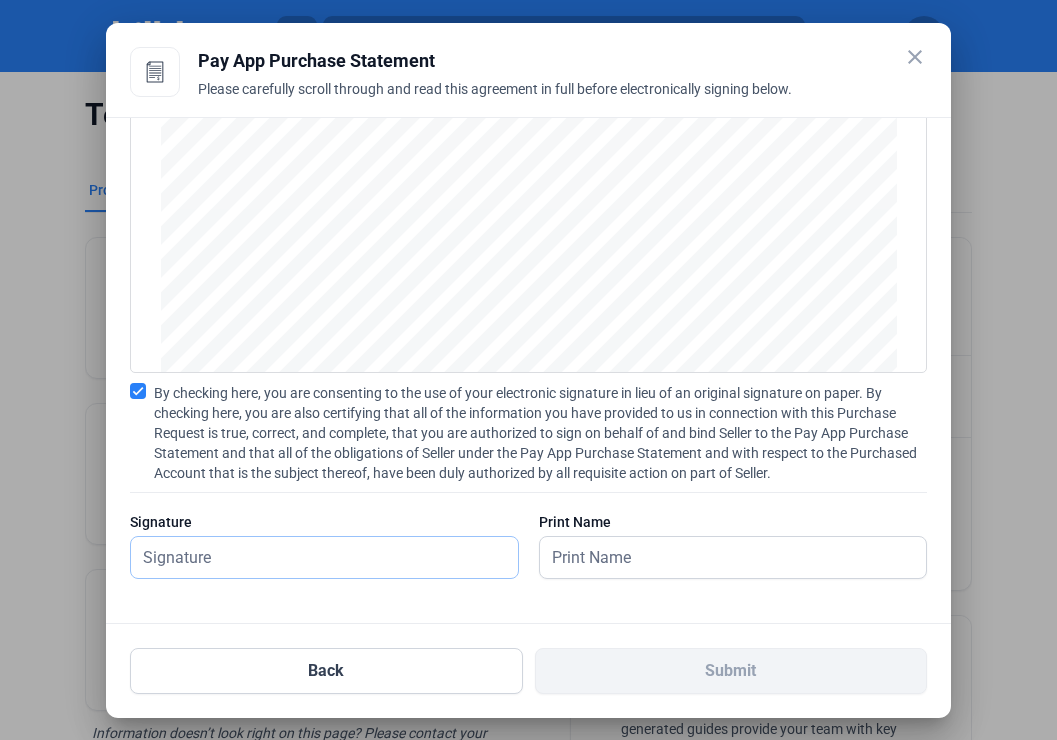 click at bounding box center (324, 557) 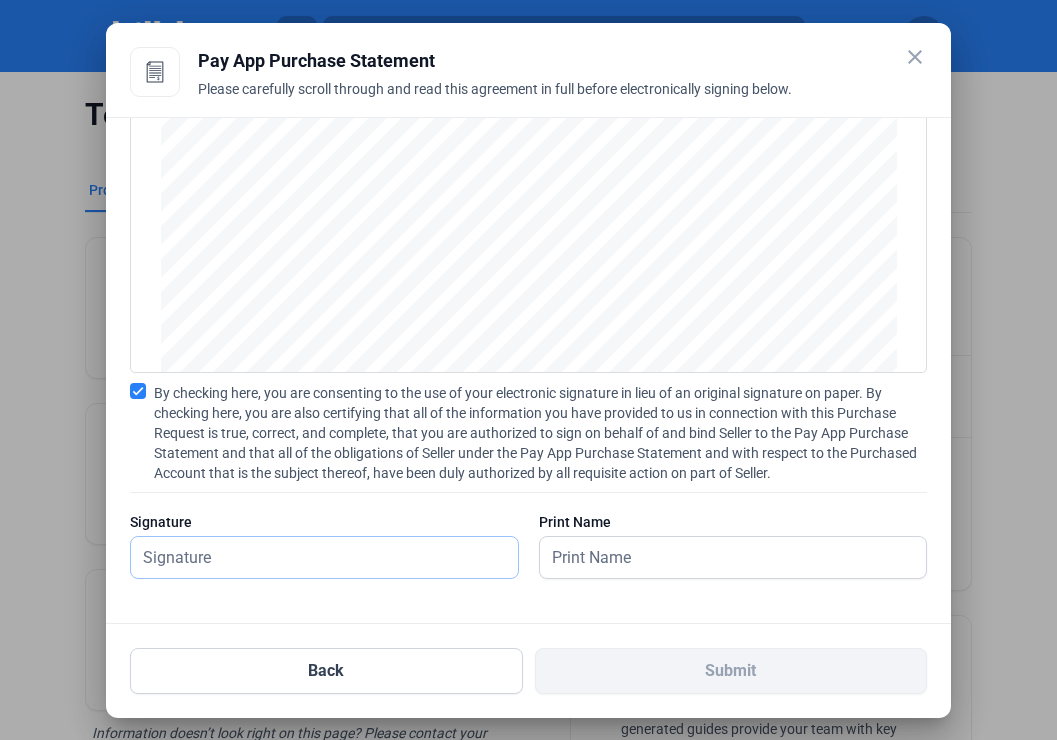 type on "kat test" 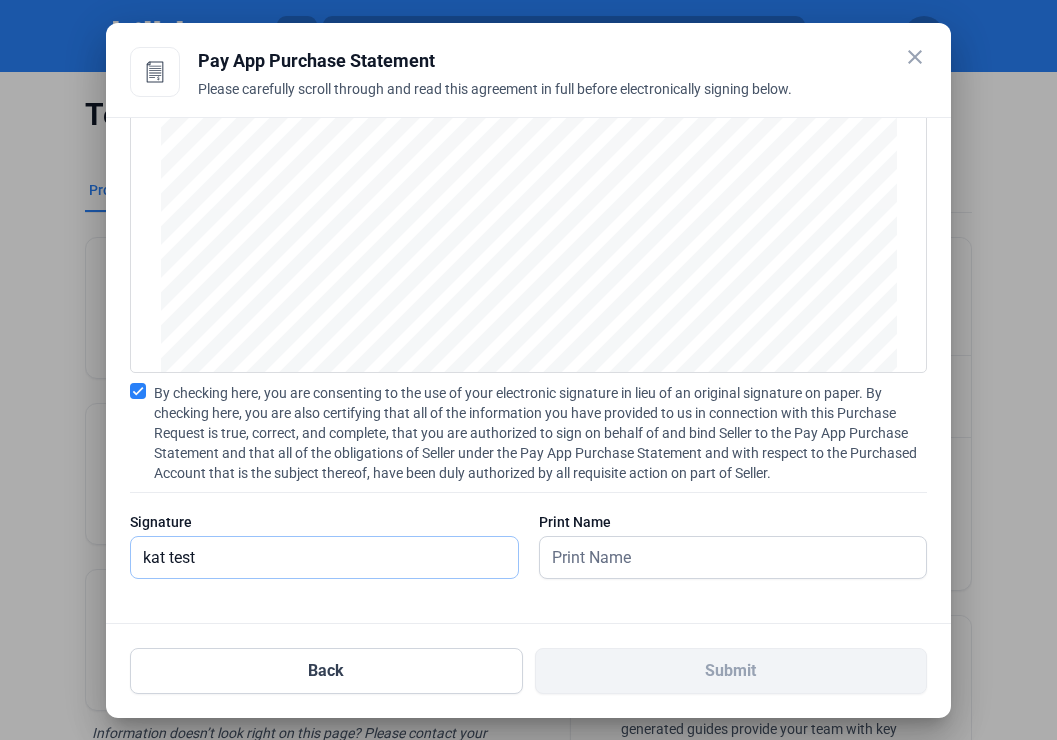 scroll, scrollTop: 3860, scrollLeft: 0, axis: vertical 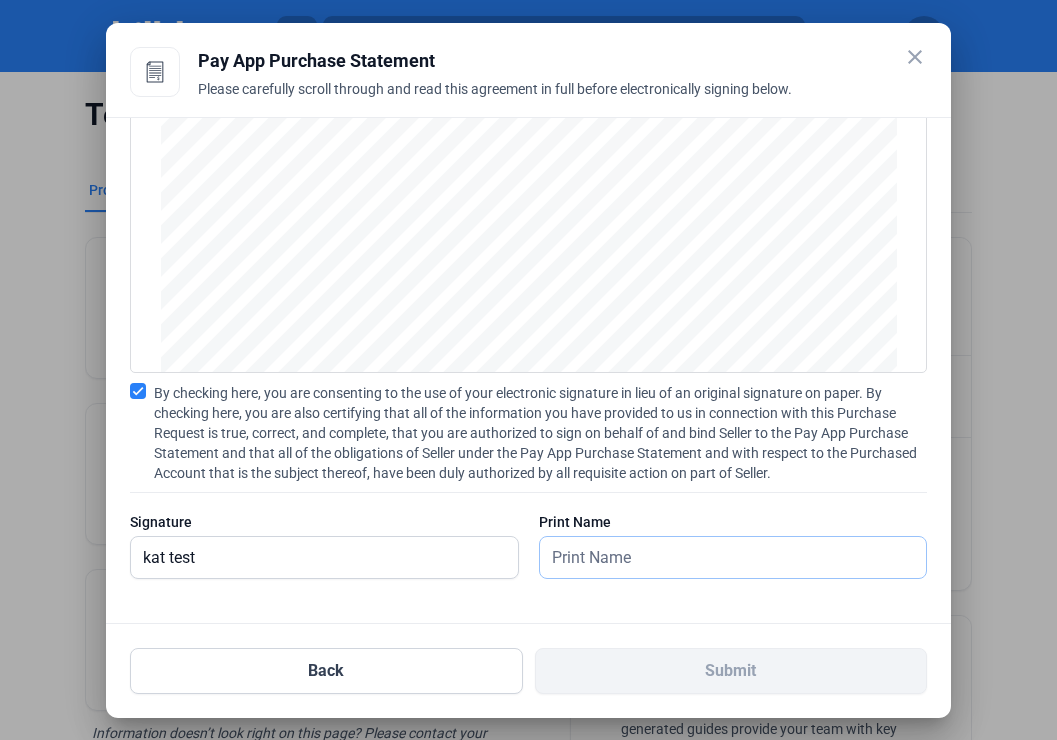 click at bounding box center [733, 557] 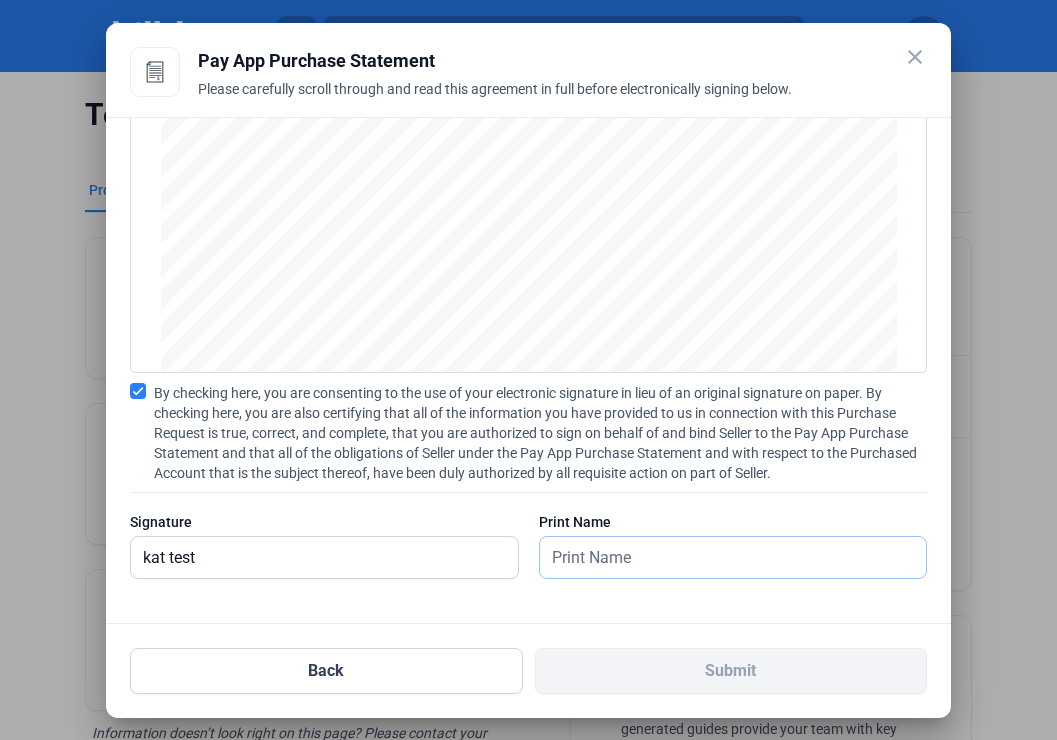 type on "test" 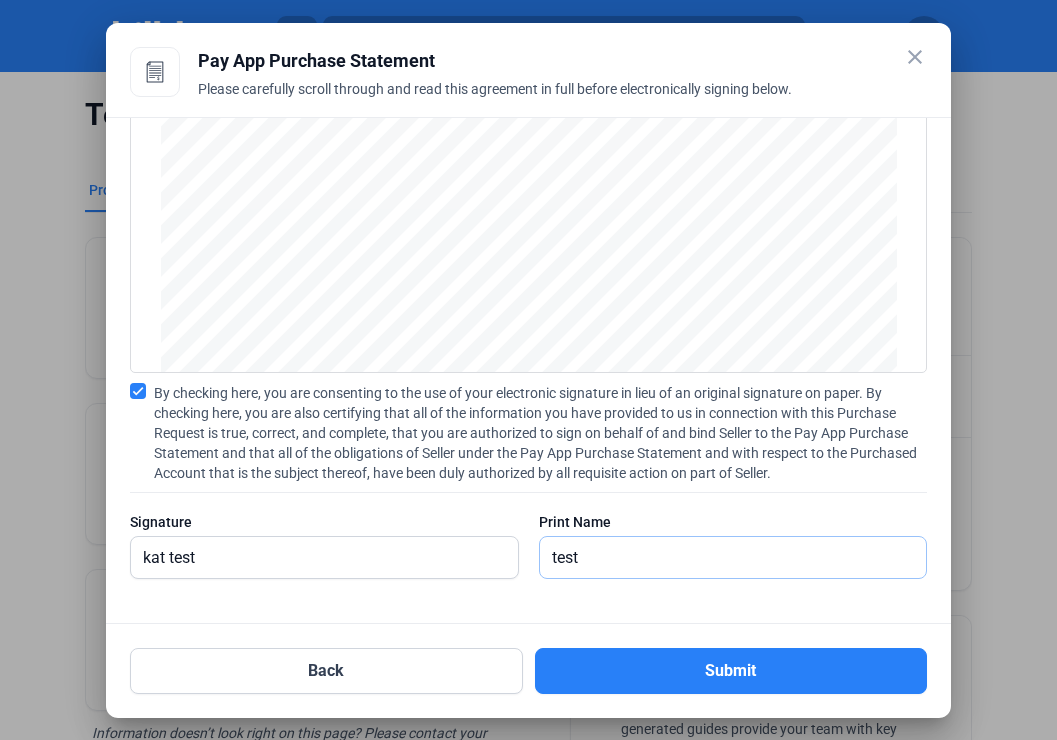 drag, startPoint x: 602, startPoint y: 549, endPoint x: 481, endPoint y: 549, distance: 121 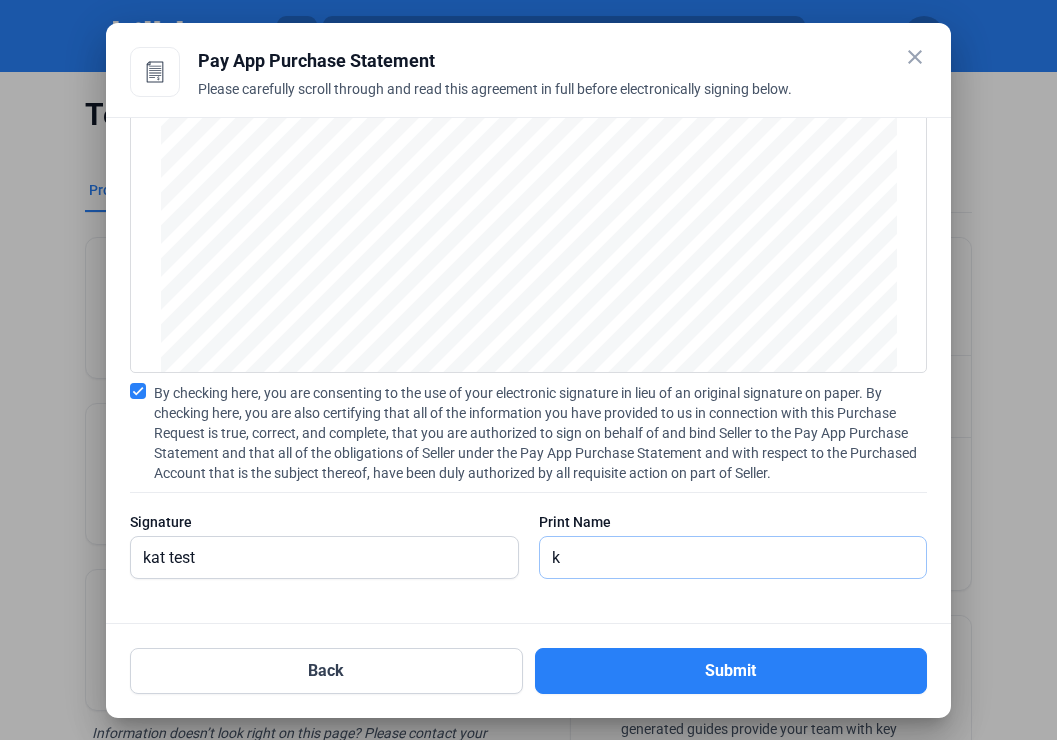type on "kat test" 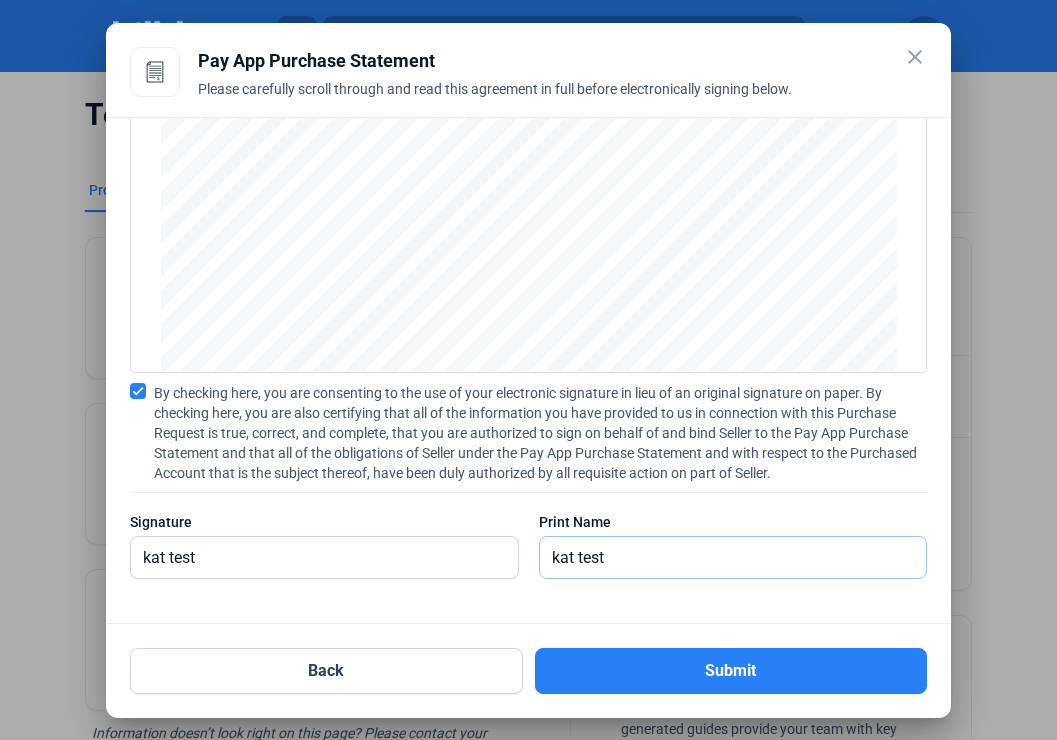 scroll, scrollTop: 134, scrollLeft: 0, axis: vertical 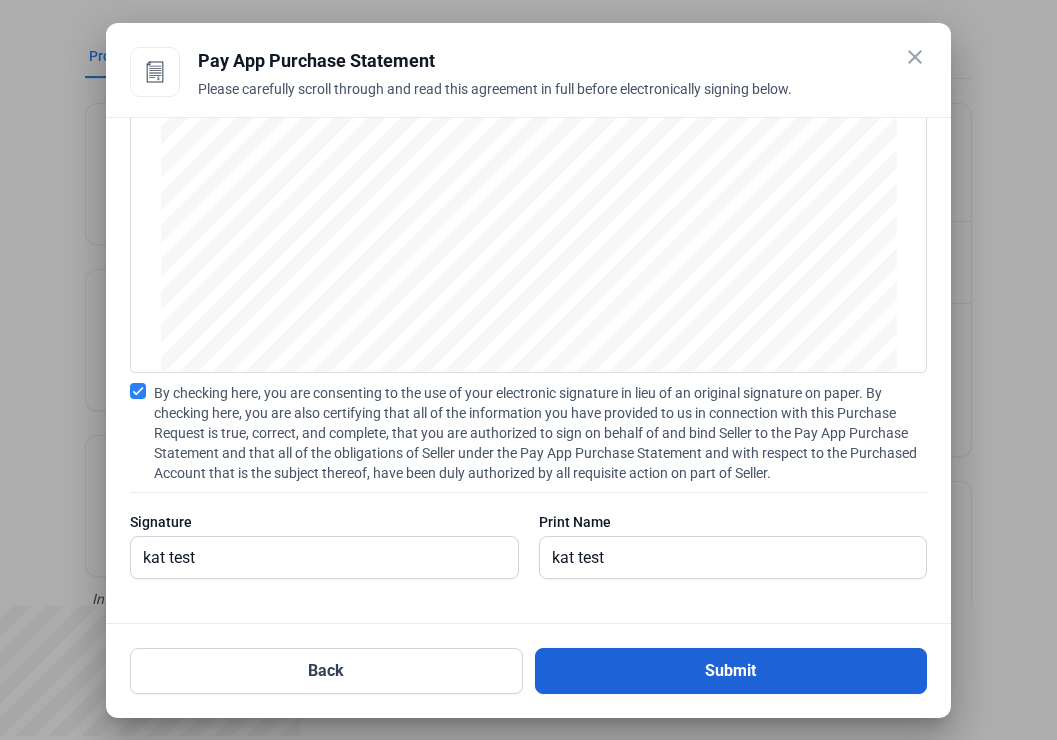 click on "Submit" at bounding box center [731, 671] 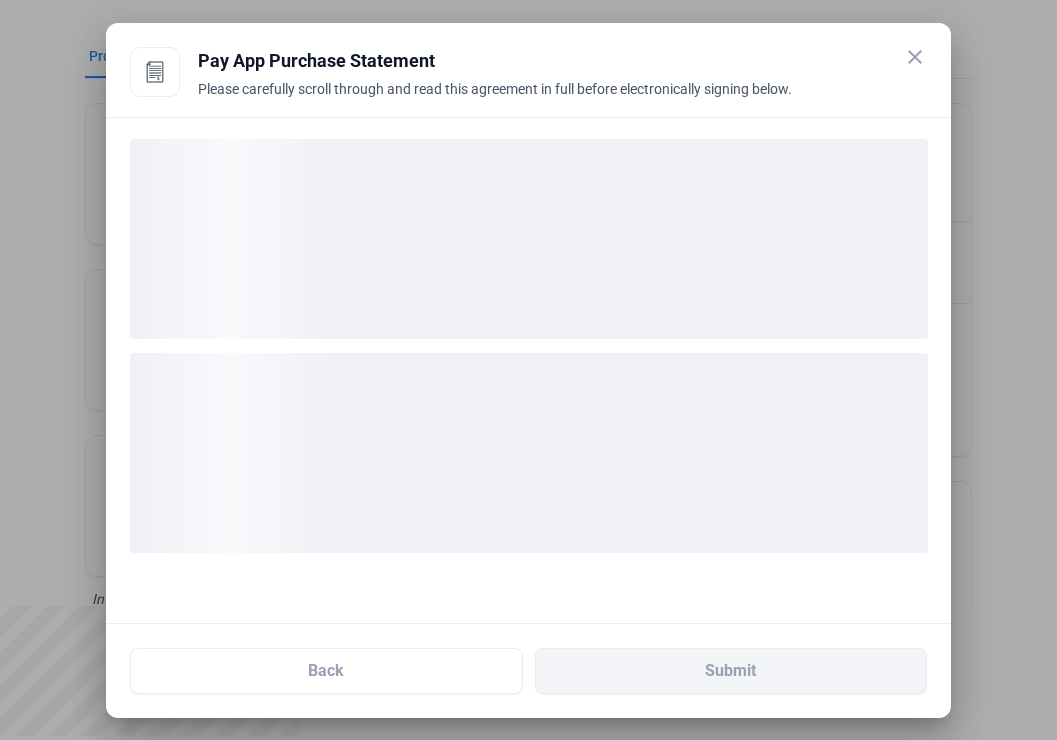scroll, scrollTop: 0, scrollLeft: 0, axis: both 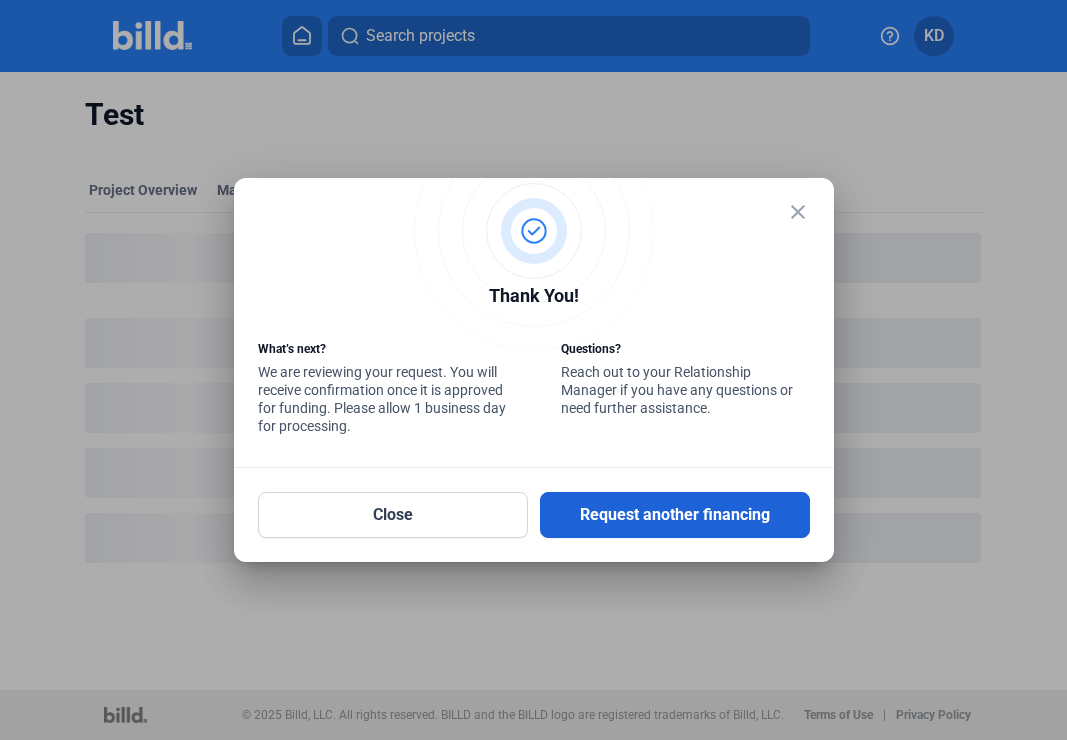 click on "Request another financing" at bounding box center (675, 515) 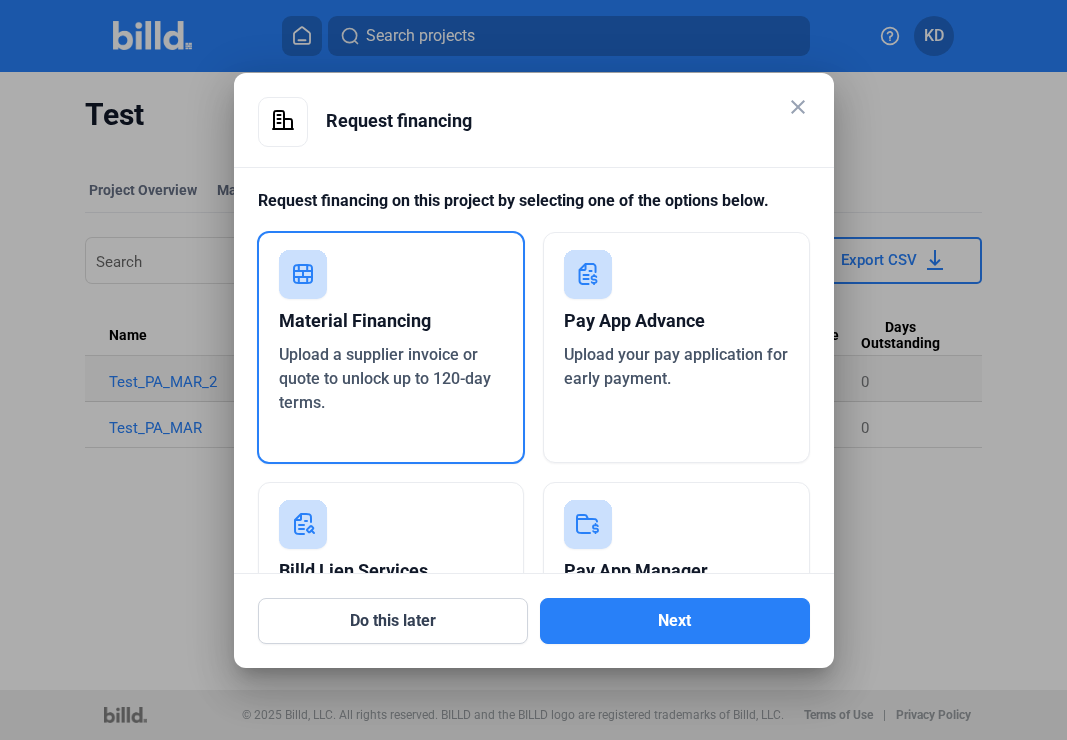 scroll, scrollTop: 141, scrollLeft: 0, axis: vertical 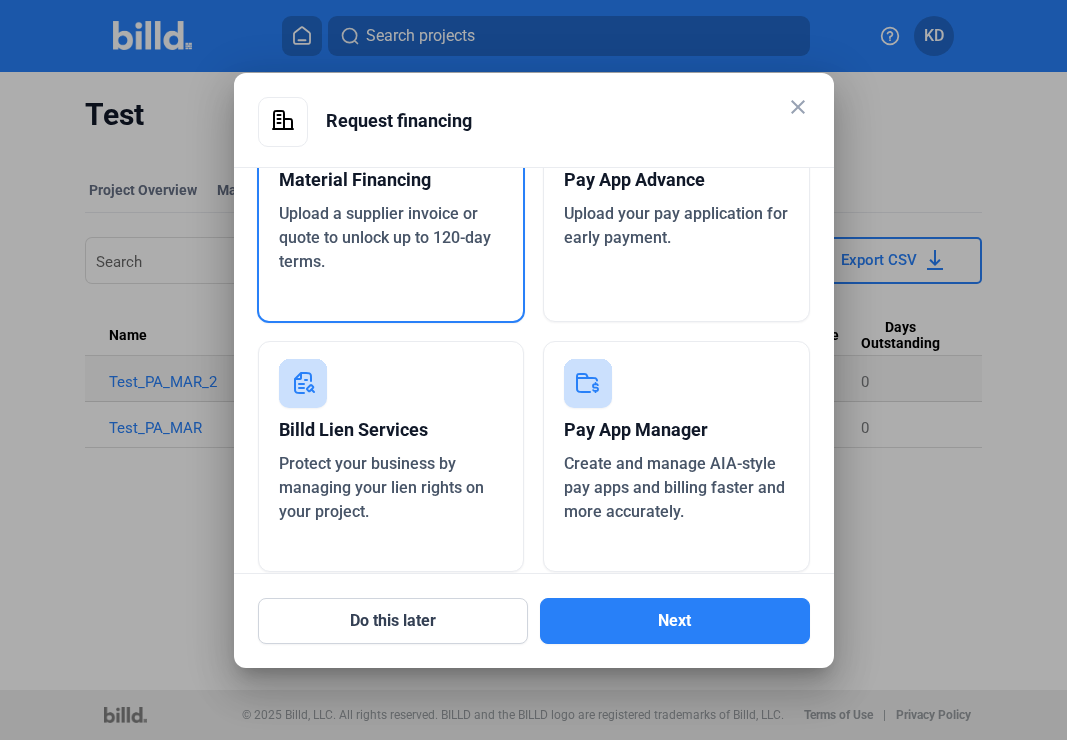 click on "Upload a supplier invoice or quote to unlock up to 120-day terms." at bounding box center [391, 238] 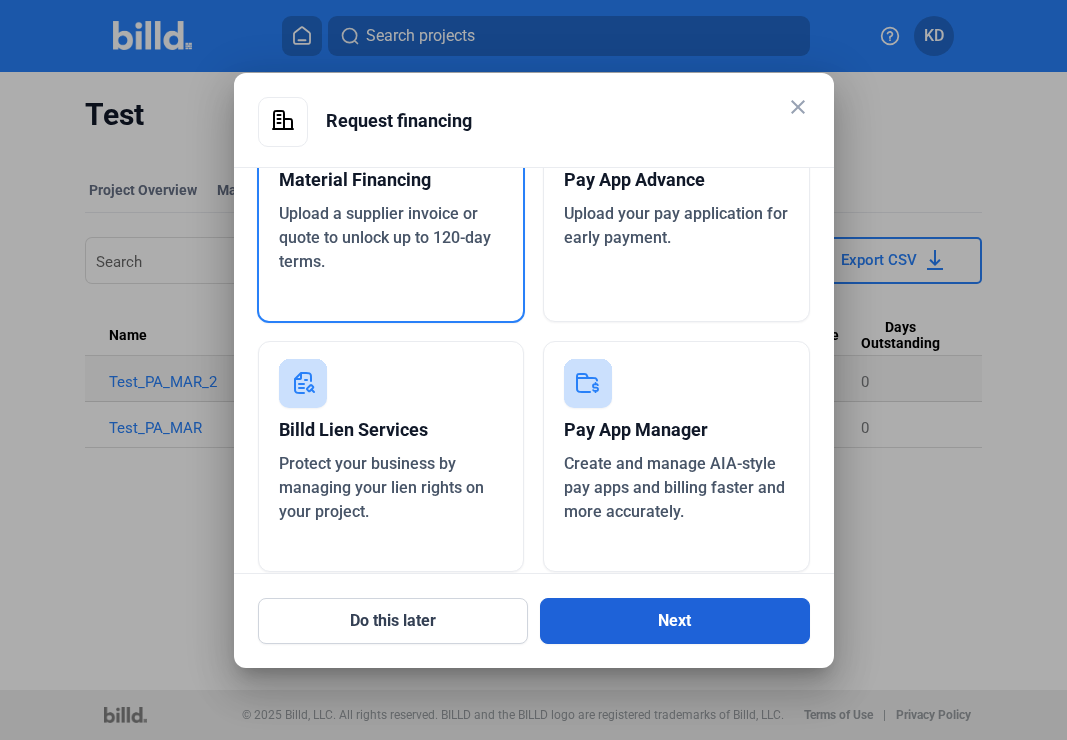 click on "Next" at bounding box center (675, 621) 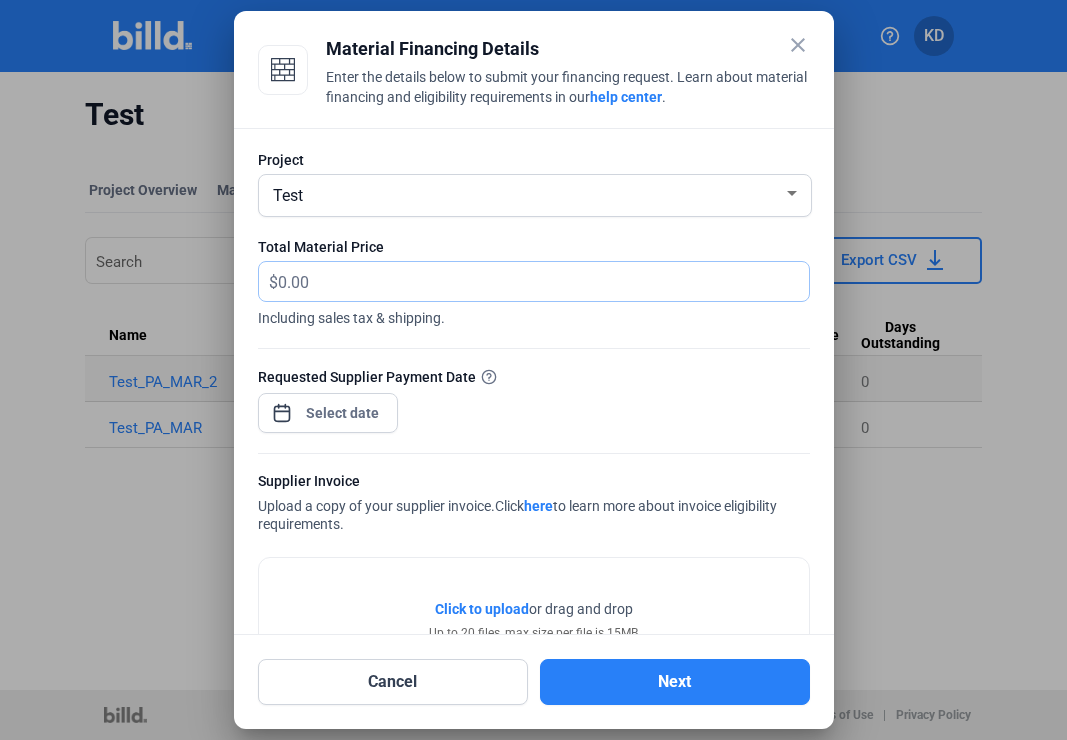 click at bounding box center [543, 281] 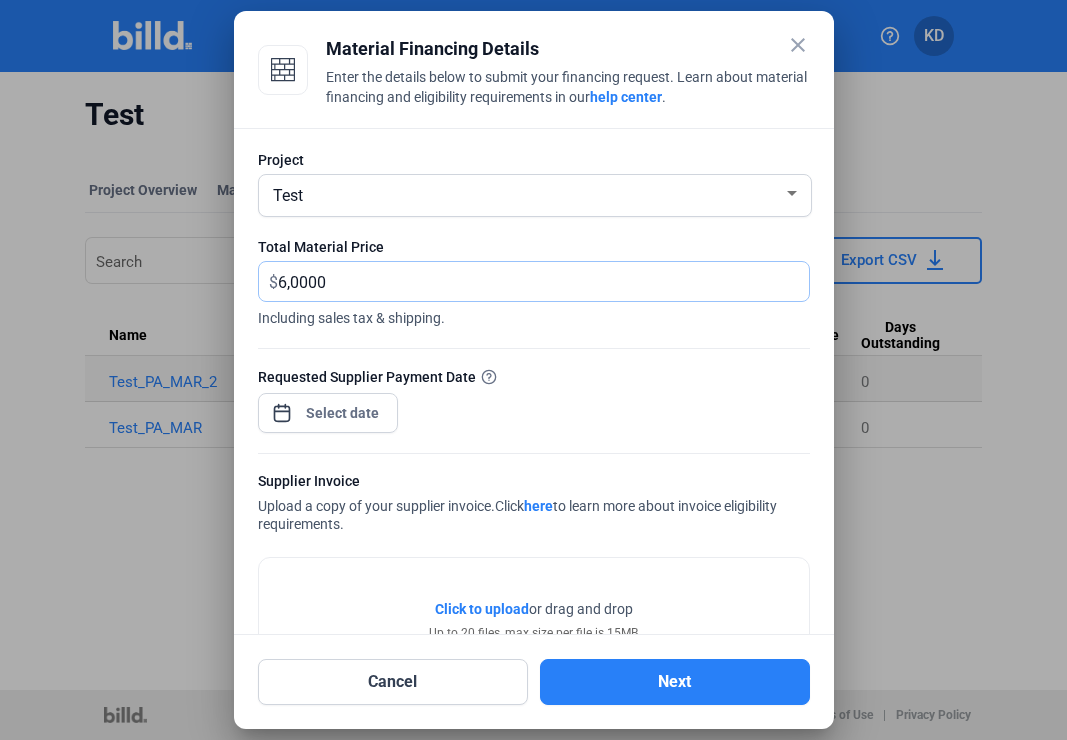 type on "60,000" 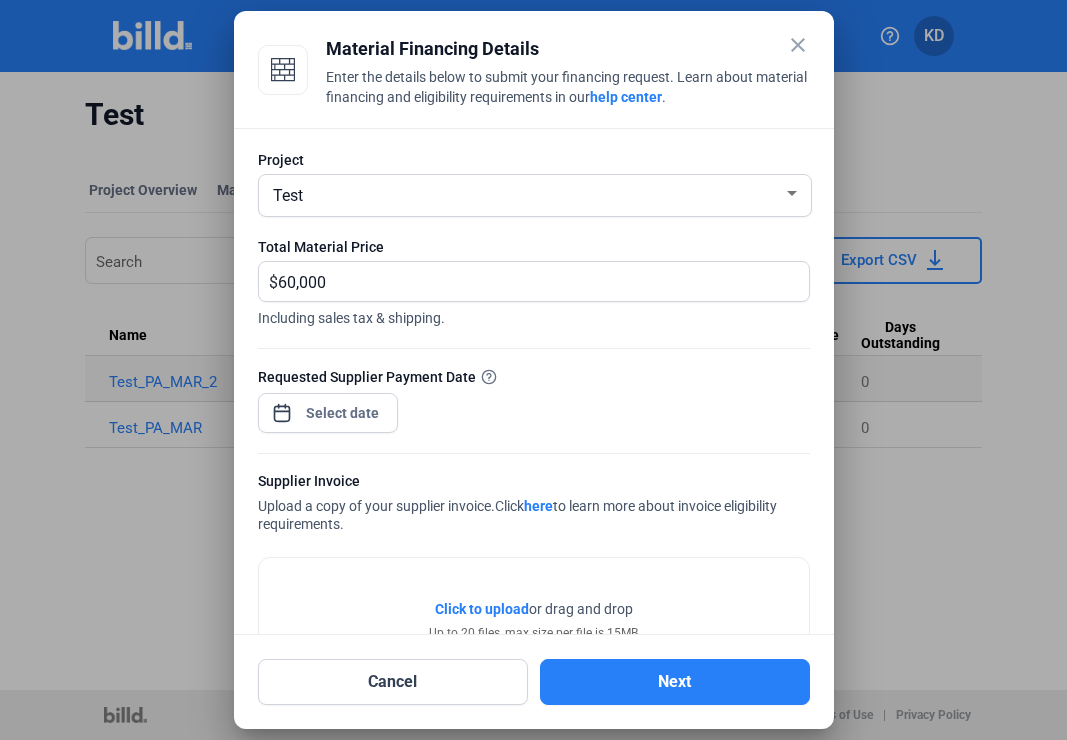click on "close  Material Financing Details   Enter the details below to submit your financing request. Learn about material financing and eligibility requirements in our   help center .  Project  Test  Total Material Price  $ 60,000 Including sales tax & shipping.  Requested Supplier Payment Date   Supplier Invoice   Upload a copy of your supplier invoice.   Click  here  to learn more about invoice eligibility requirements.  Click to upload  Tap to upload or drag and drop  Up to 20 files, max size per file is 15MB   Do any of the attached invoices include a deposit?     Yes     No   Cancel   Next" at bounding box center [533, 370] 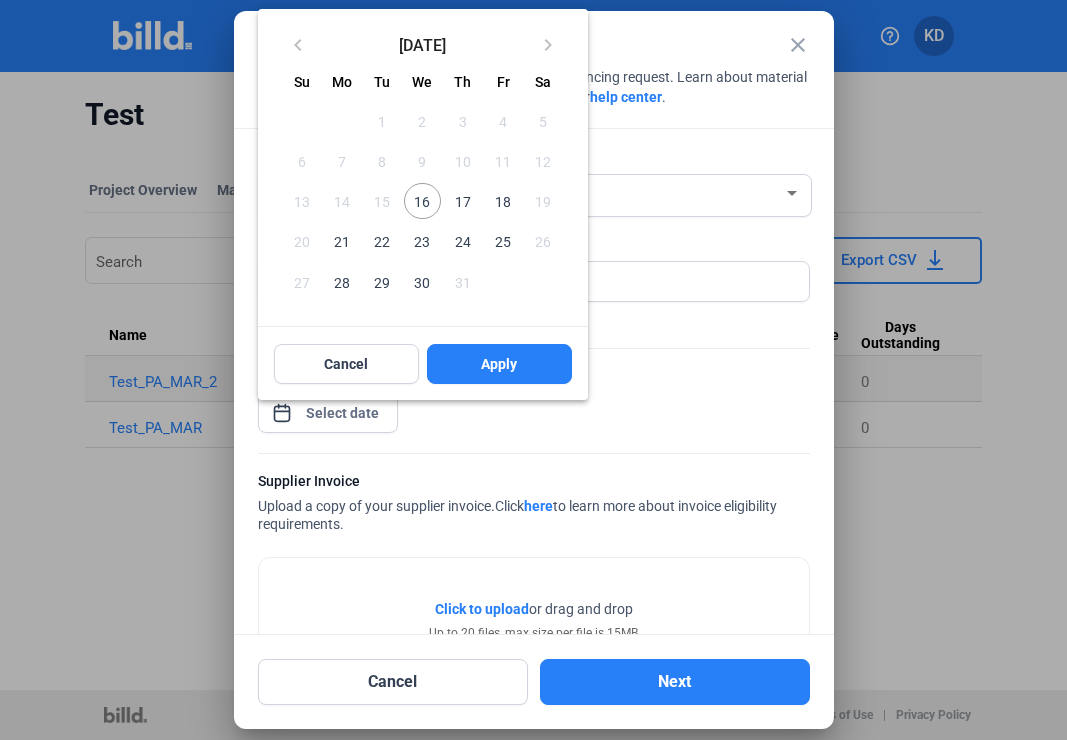 click on "17" at bounding box center [463, 201] 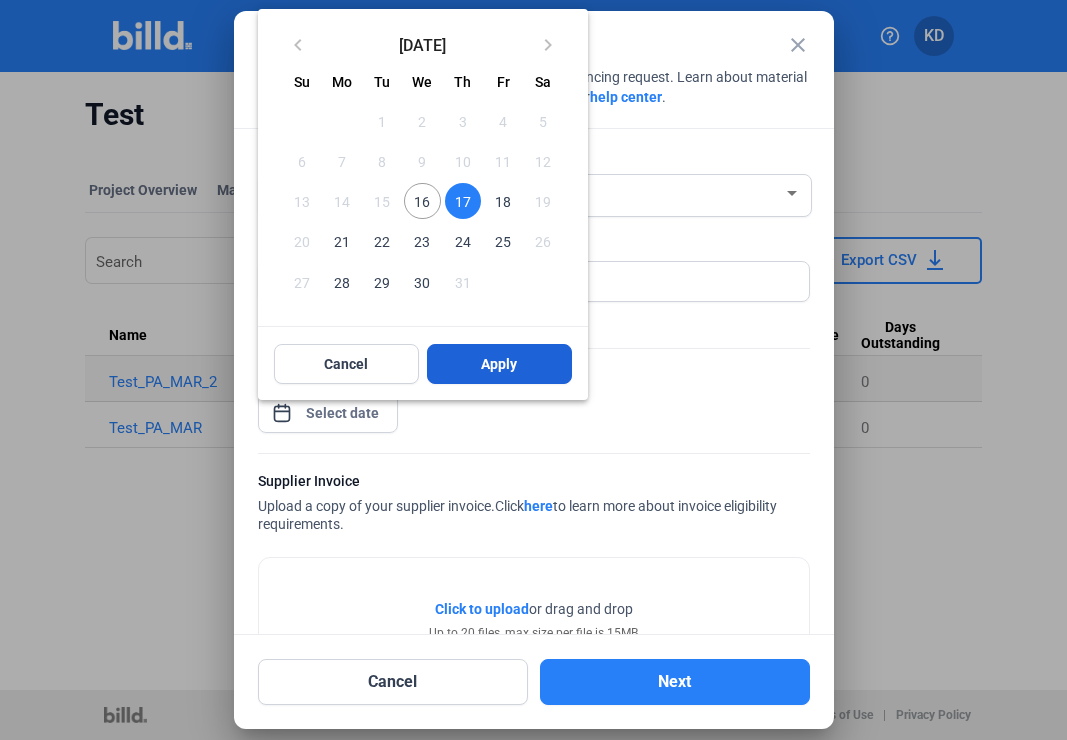 click on "Apply" at bounding box center (499, 364) 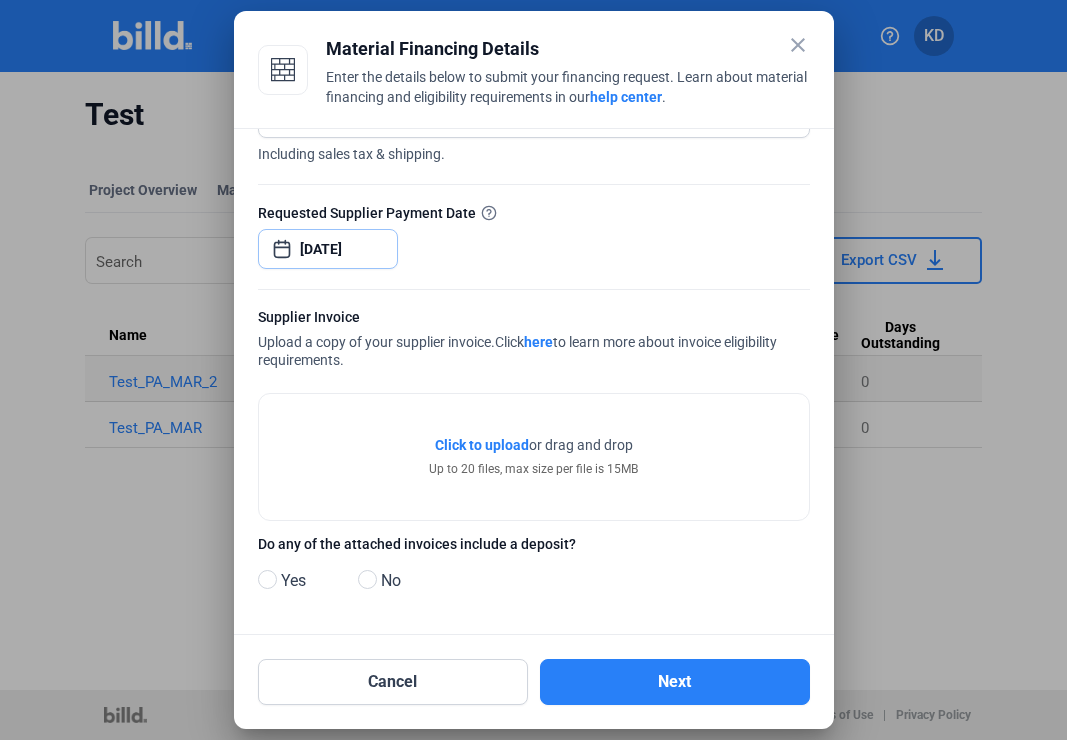 scroll, scrollTop: 164, scrollLeft: 0, axis: vertical 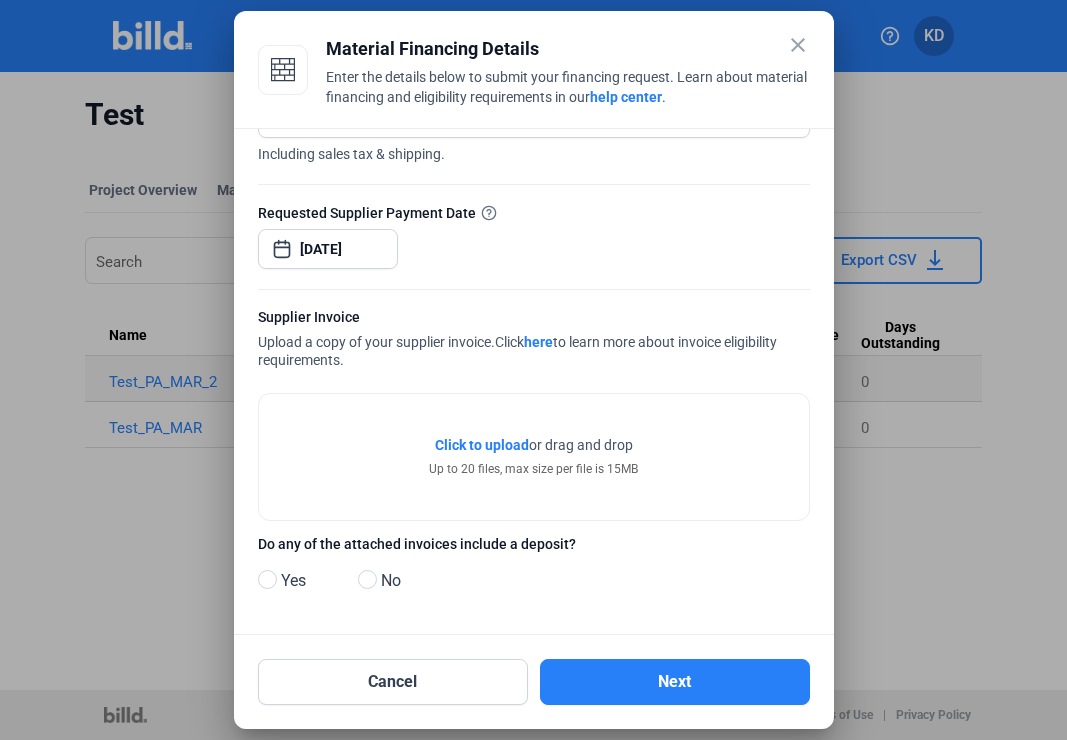 click on "Click to upload" 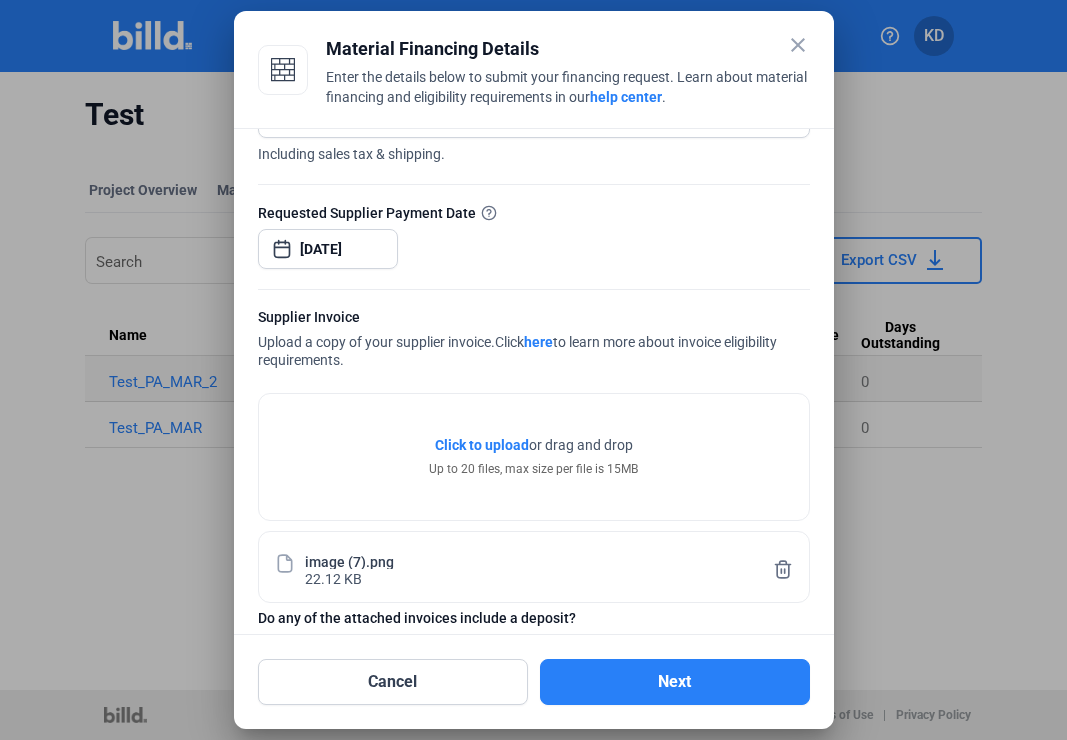 scroll, scrollTop: 239, scrollLeft: 0, axis: vertical 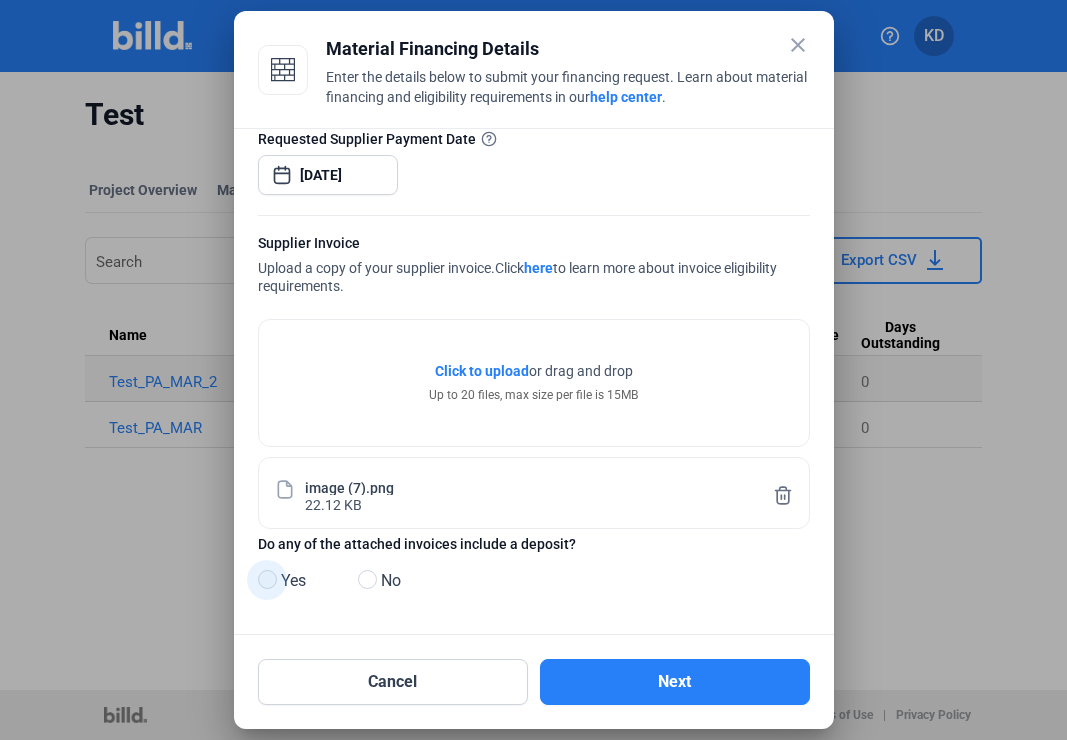click at bounding box center (267, 579) 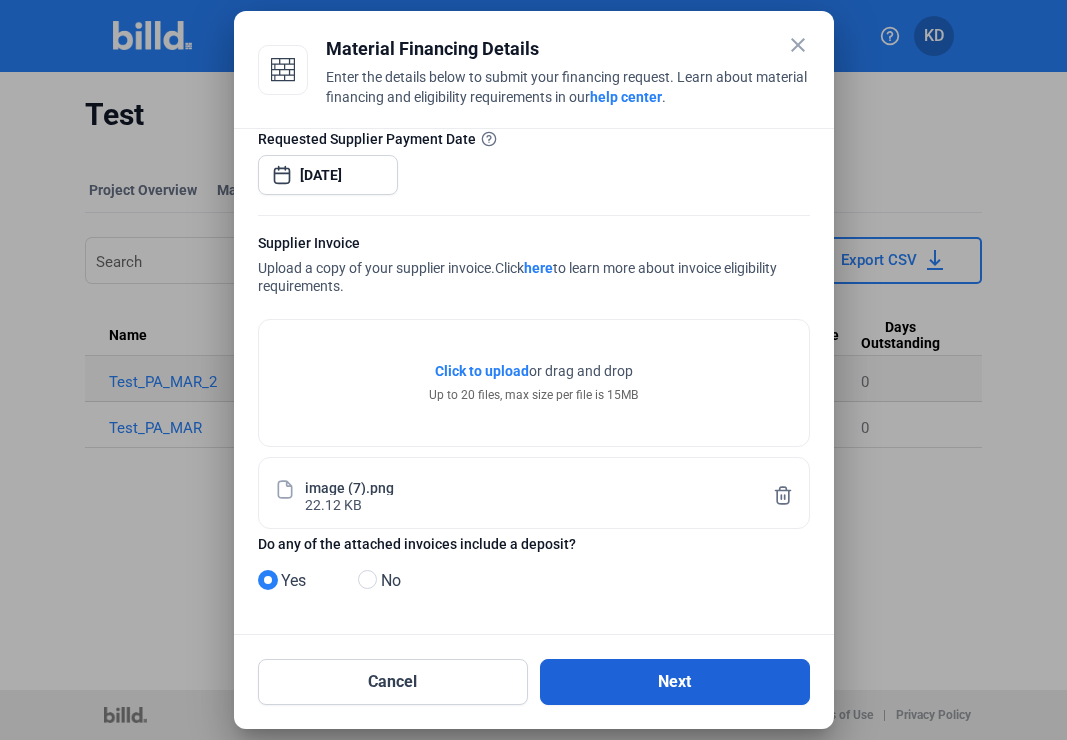 click on "Next" at bounding box center [675, 682] 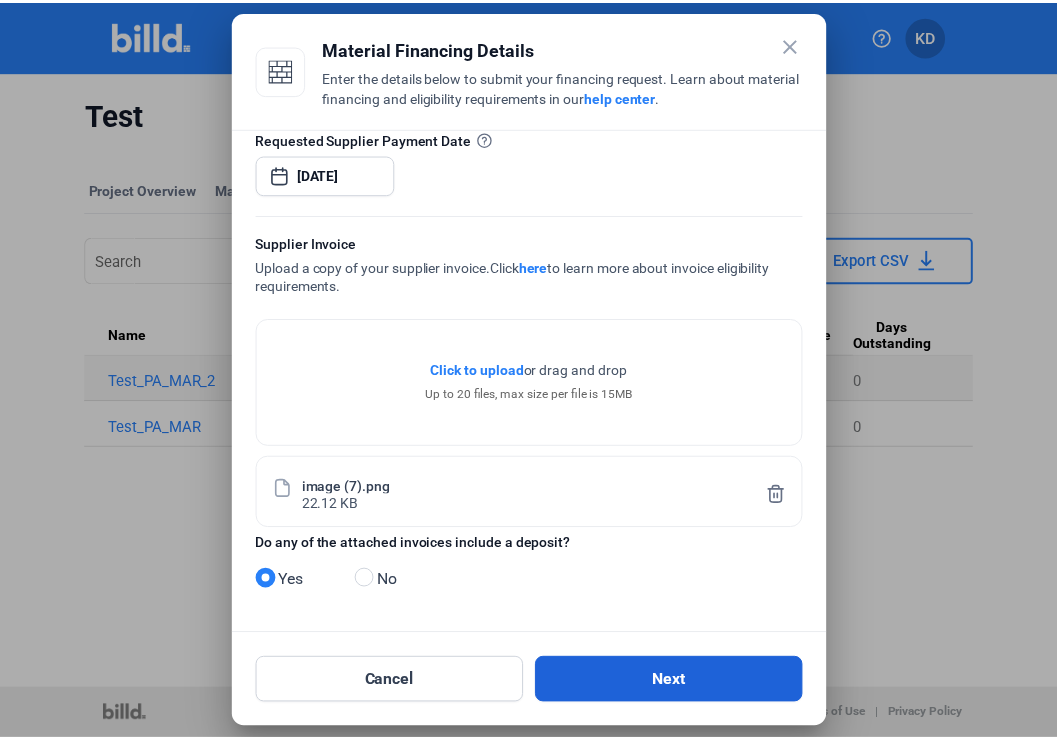 scroll, scrollTop: 0, scrollLeft: 0, axis: both 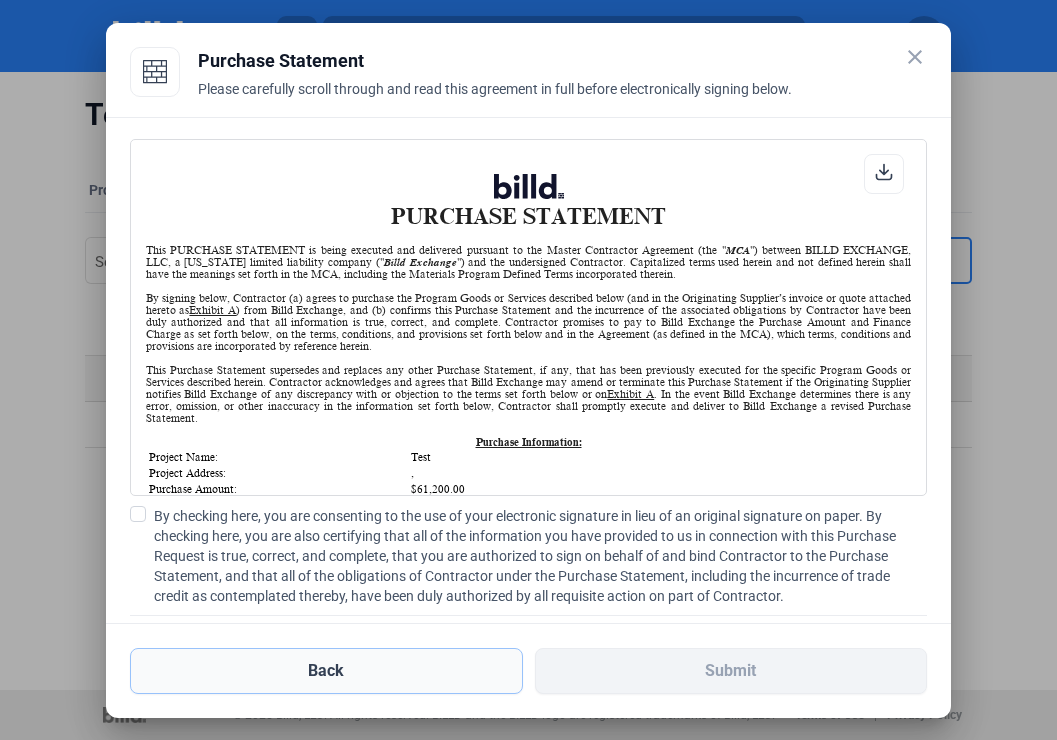 click on "Back" at bounding box center (326, 671) 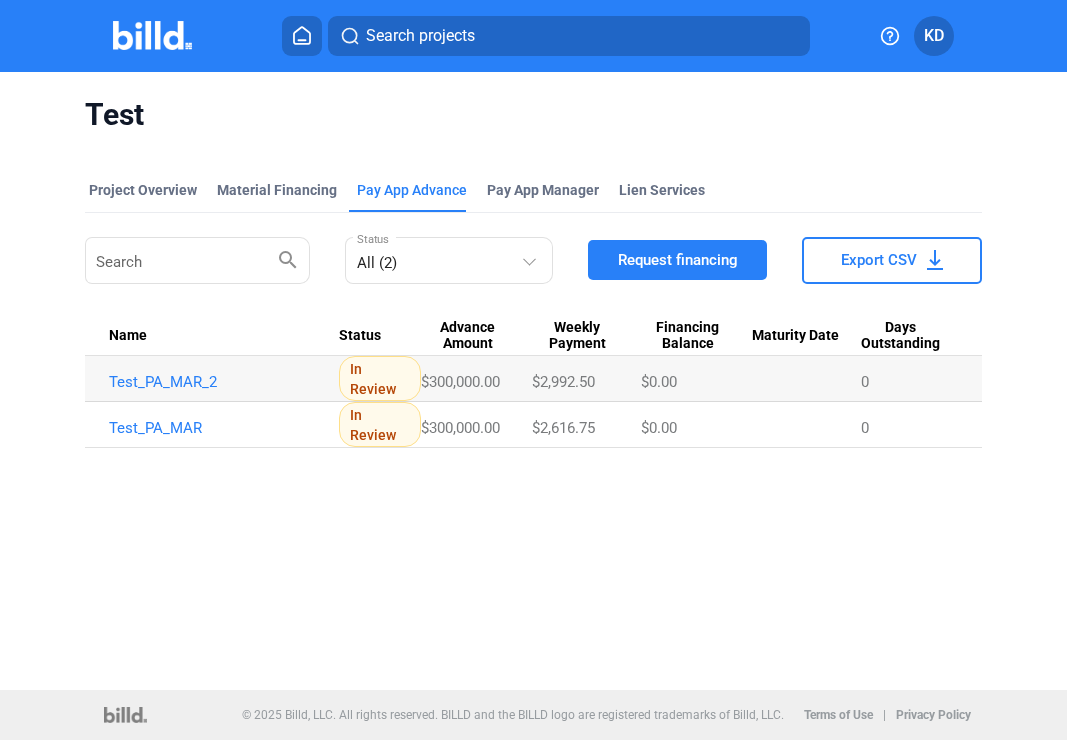 click on "Project Overview Material Financing Pay App Advance Pay App Manager Lien Services Search  search   All (2)  Status Request financing Export CSV Name  Status  Advance Amount  Weekly Payment  Financing Balance  Maturity Date  Days Outstanding  Test_PA_MAR_2  In Review  $300,000.00 $2,992.50 $0.00 0  Test_PA_MAR  In Review  $300,000.00 $2,616.75 $0.00 0" 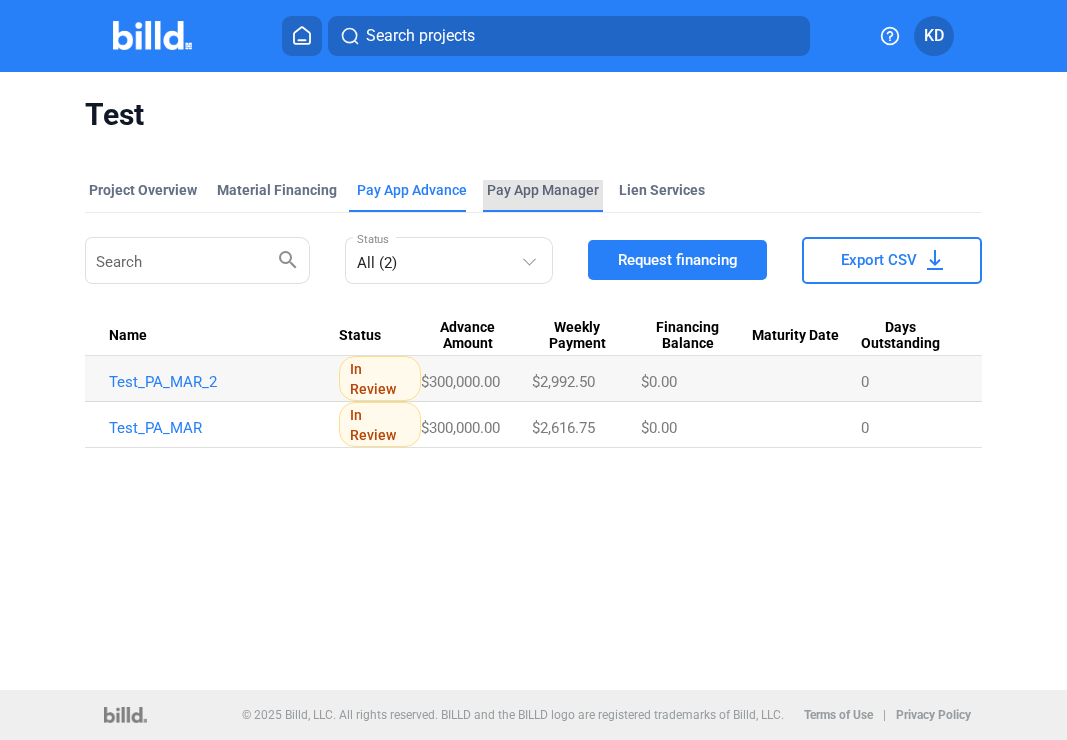 click on "Pay App Manager" at bounding box center [543, 190] 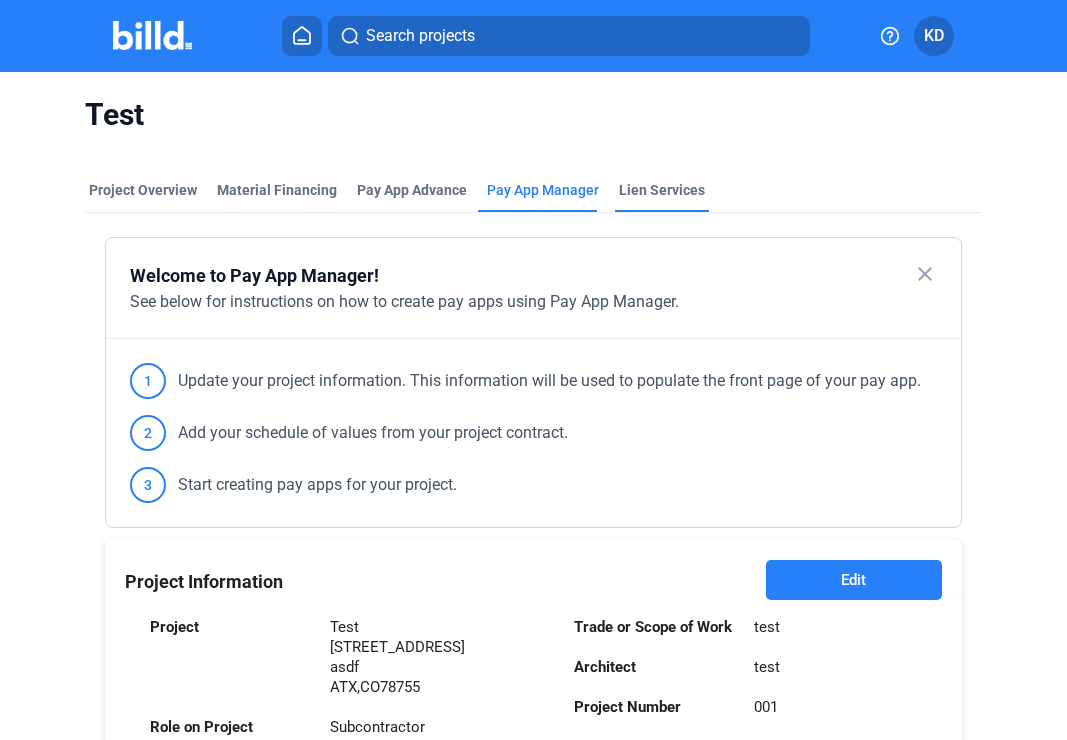 click on "Lien Services" at bounding box center (662, 190) 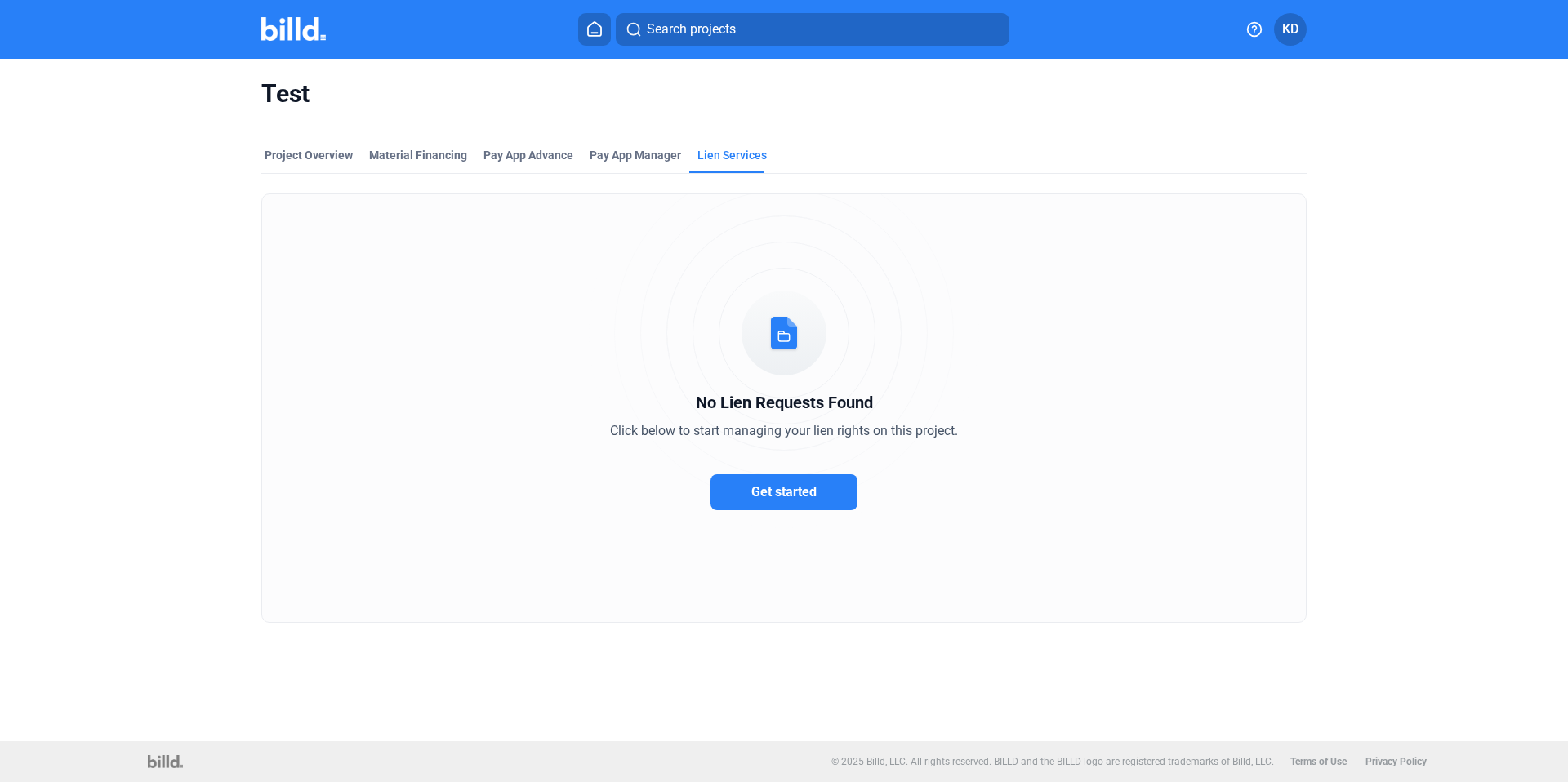 scroll, scrollTop: 0, scrollLeft: 0, axis: both 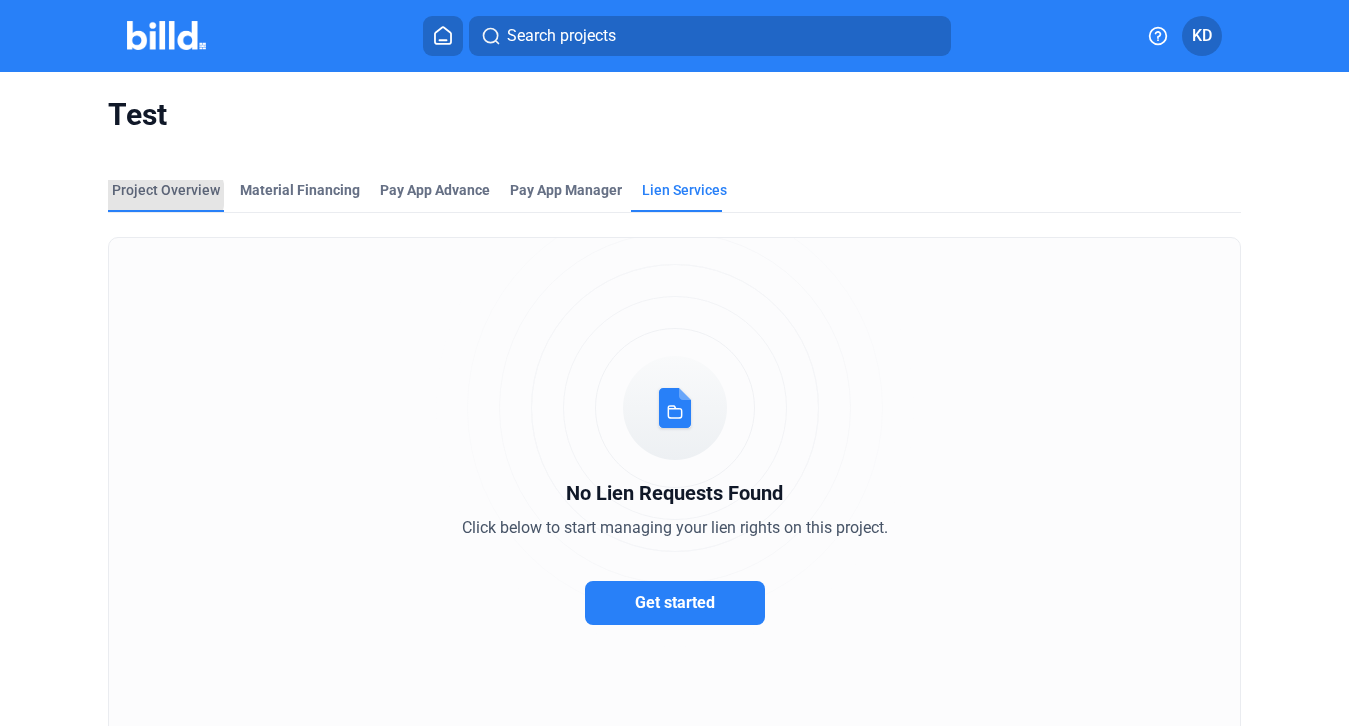 click on "Project Overview" at bounding box center [166, 190] 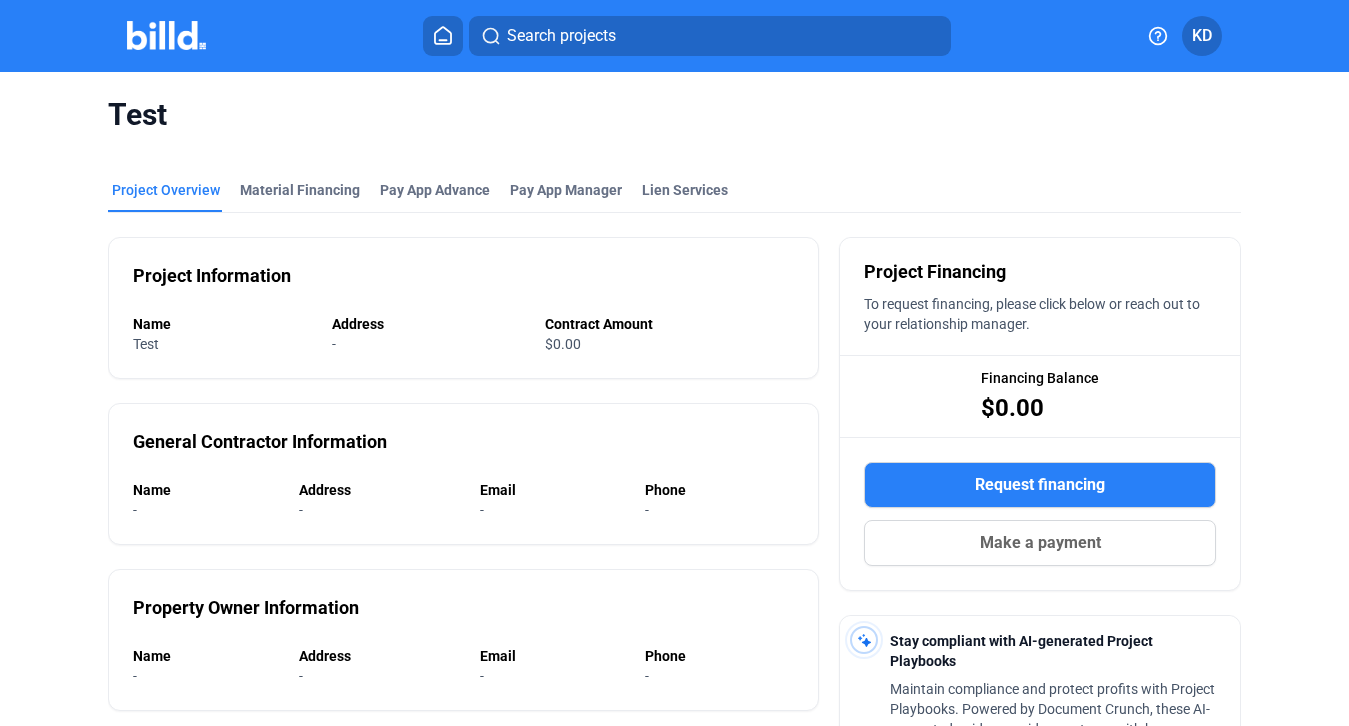 click 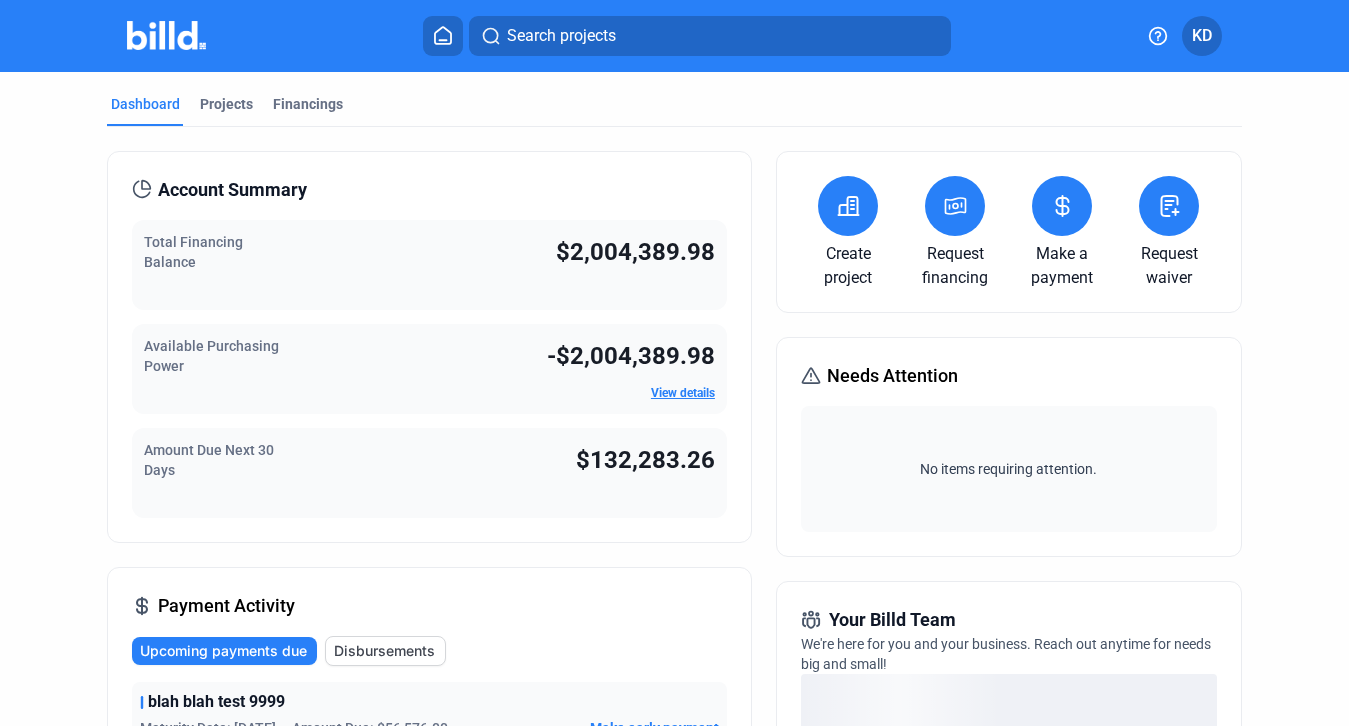 click 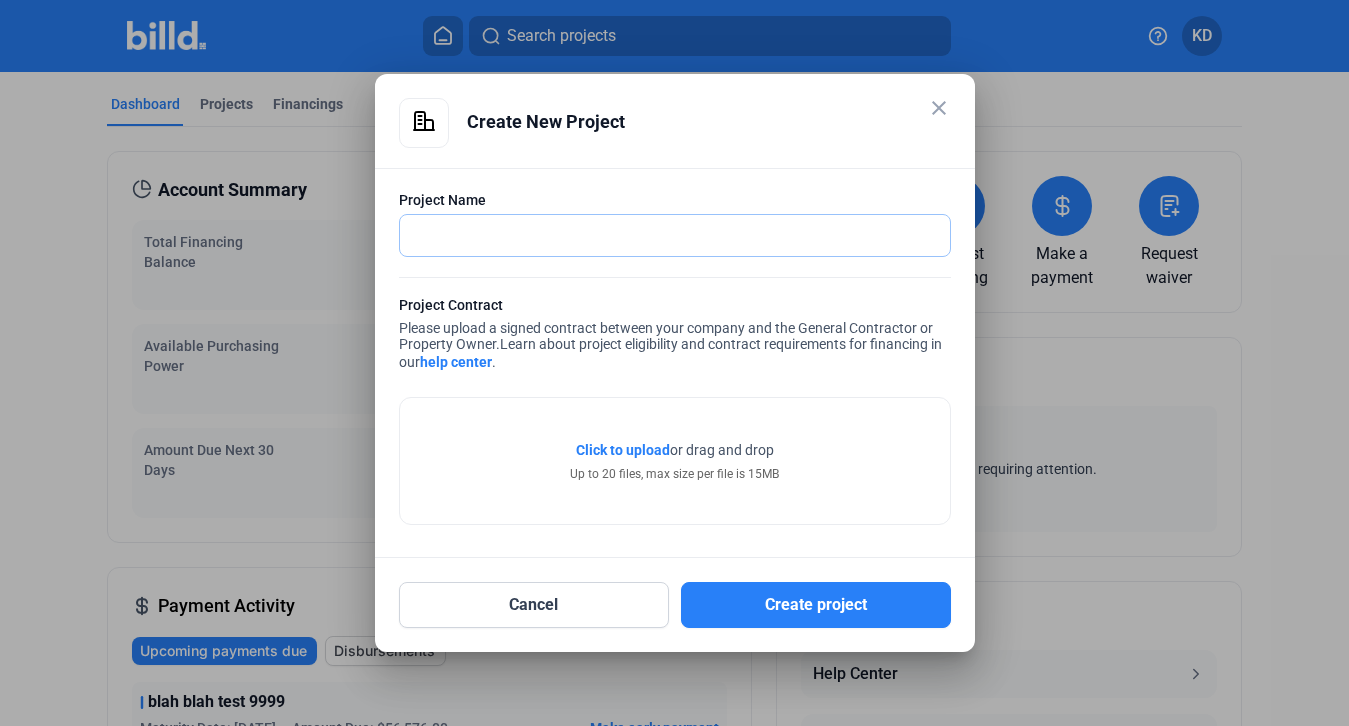 click at bounding box center [675, 235] 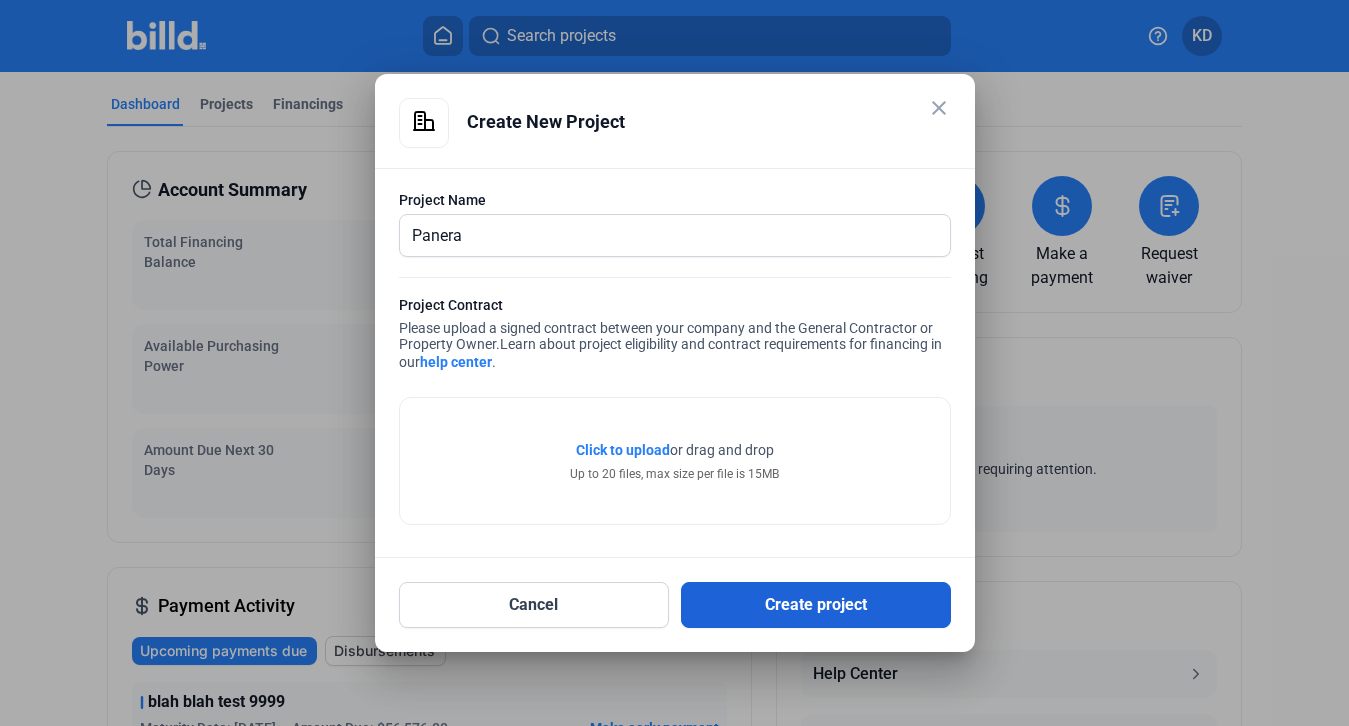 click on "Create project" at bounding box center (816, 605) 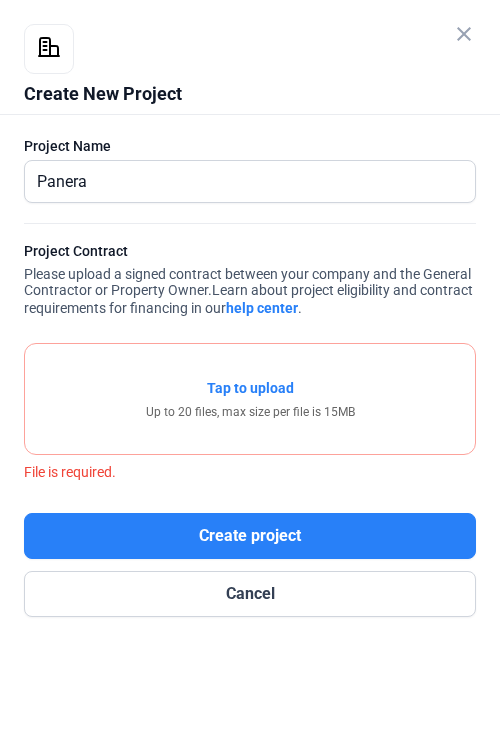 click on "Tap to upload" 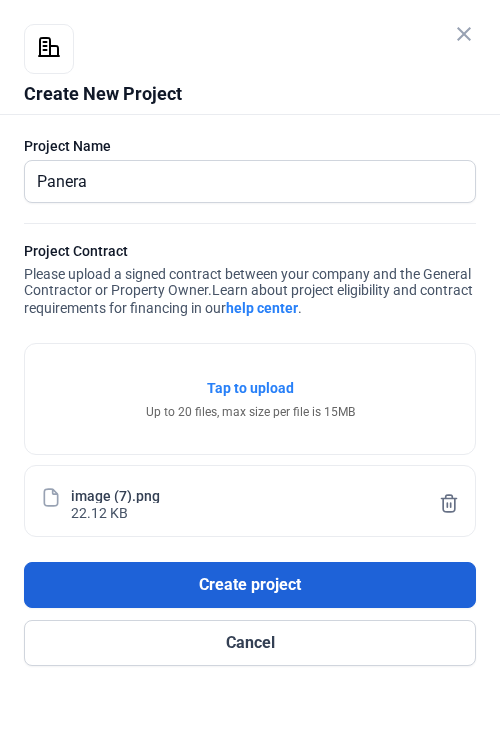 click on "Create project" at bounding box center [250, 585] 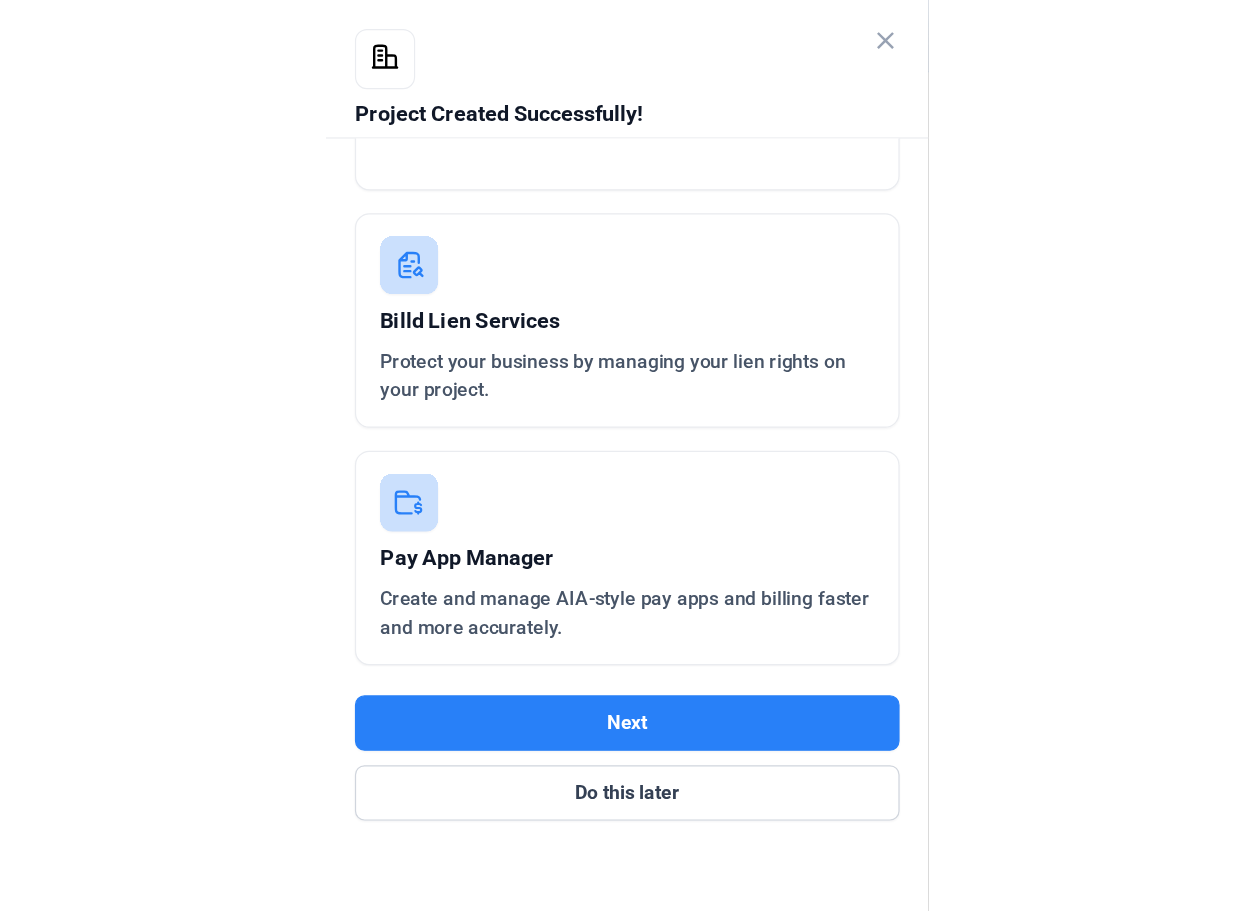 scroll, scrollTop: 0, scrollLeft: 0, axis: both 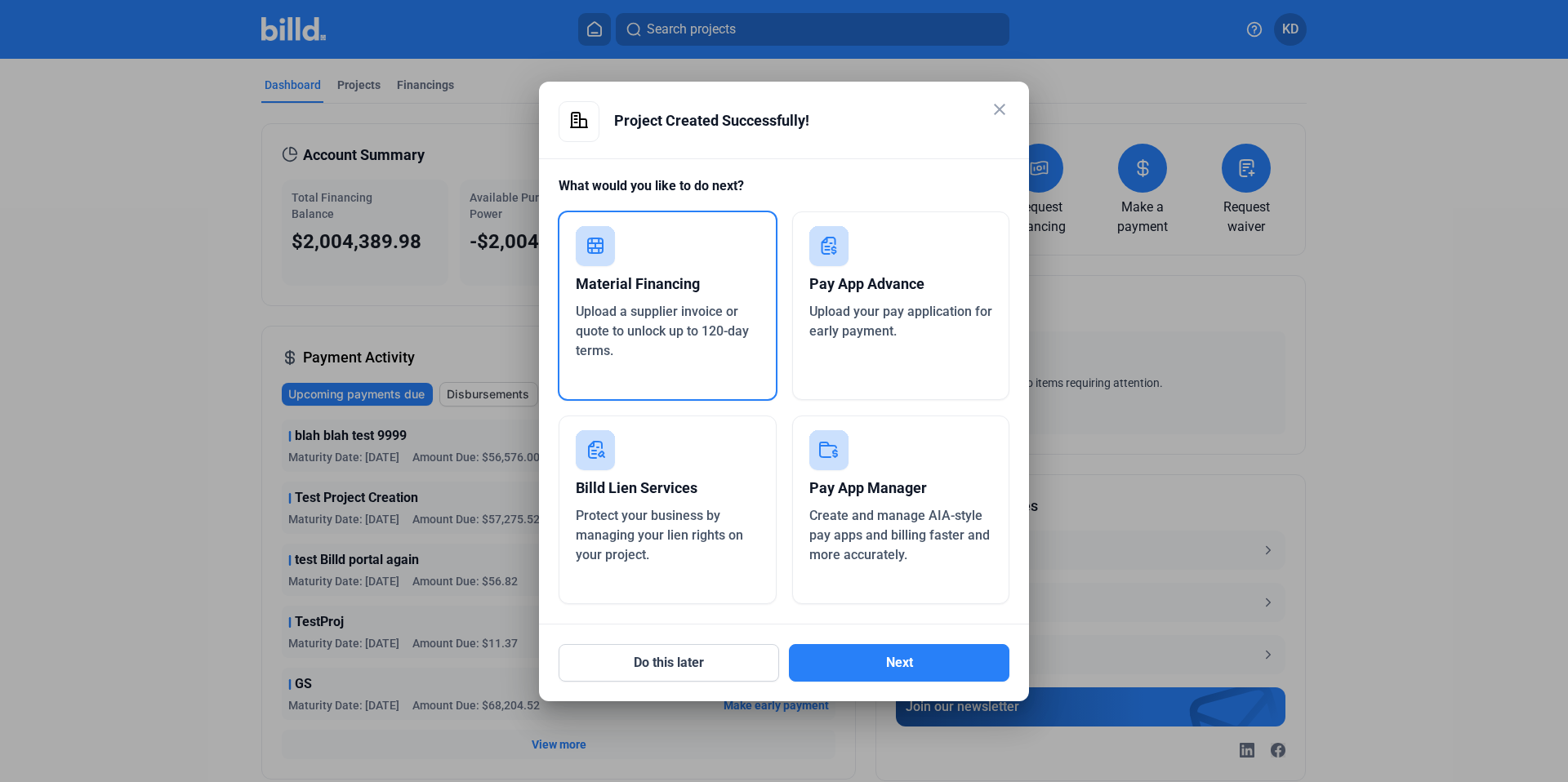 click on "Protect your business by managing your lien rights on your project." at bounding box center [659, 535] 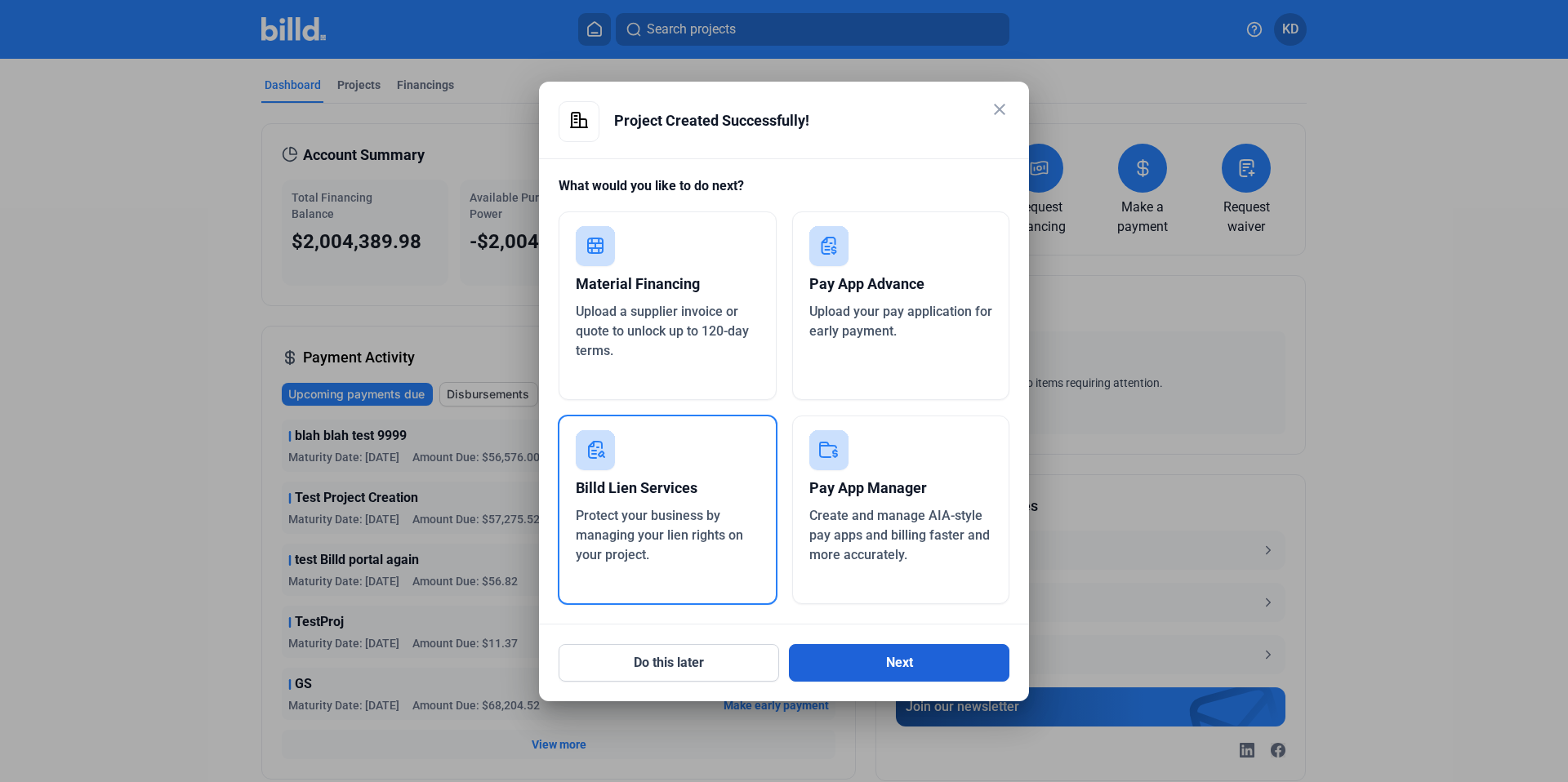 click on "Next" at bounding box center [899, 663] 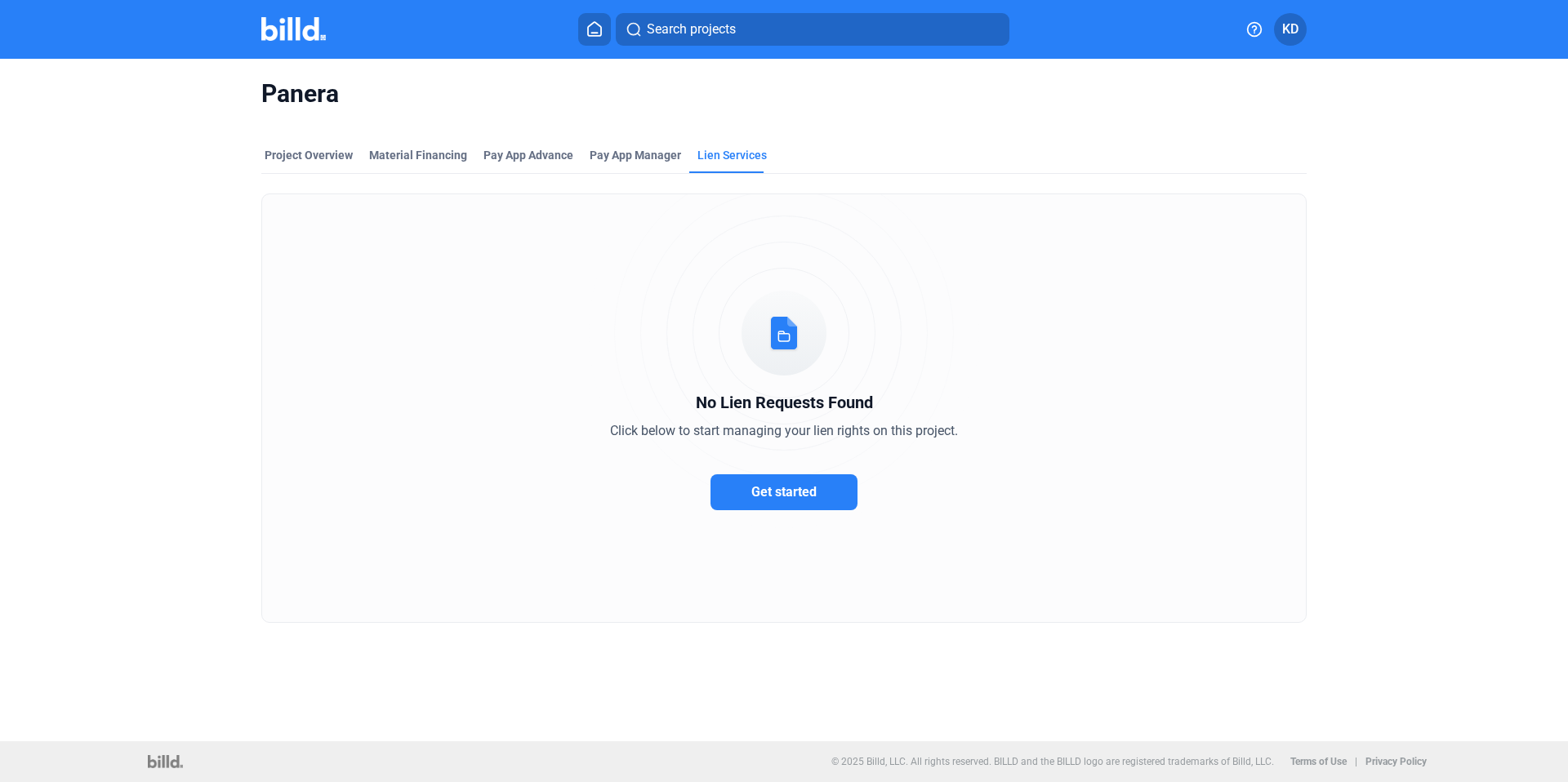 click on "Project Overview Material Financing Pay App Advance Pay App Manager Lien Services  No Lien Requests Found   Click below to start managing your lien rights on this project.   Get started" 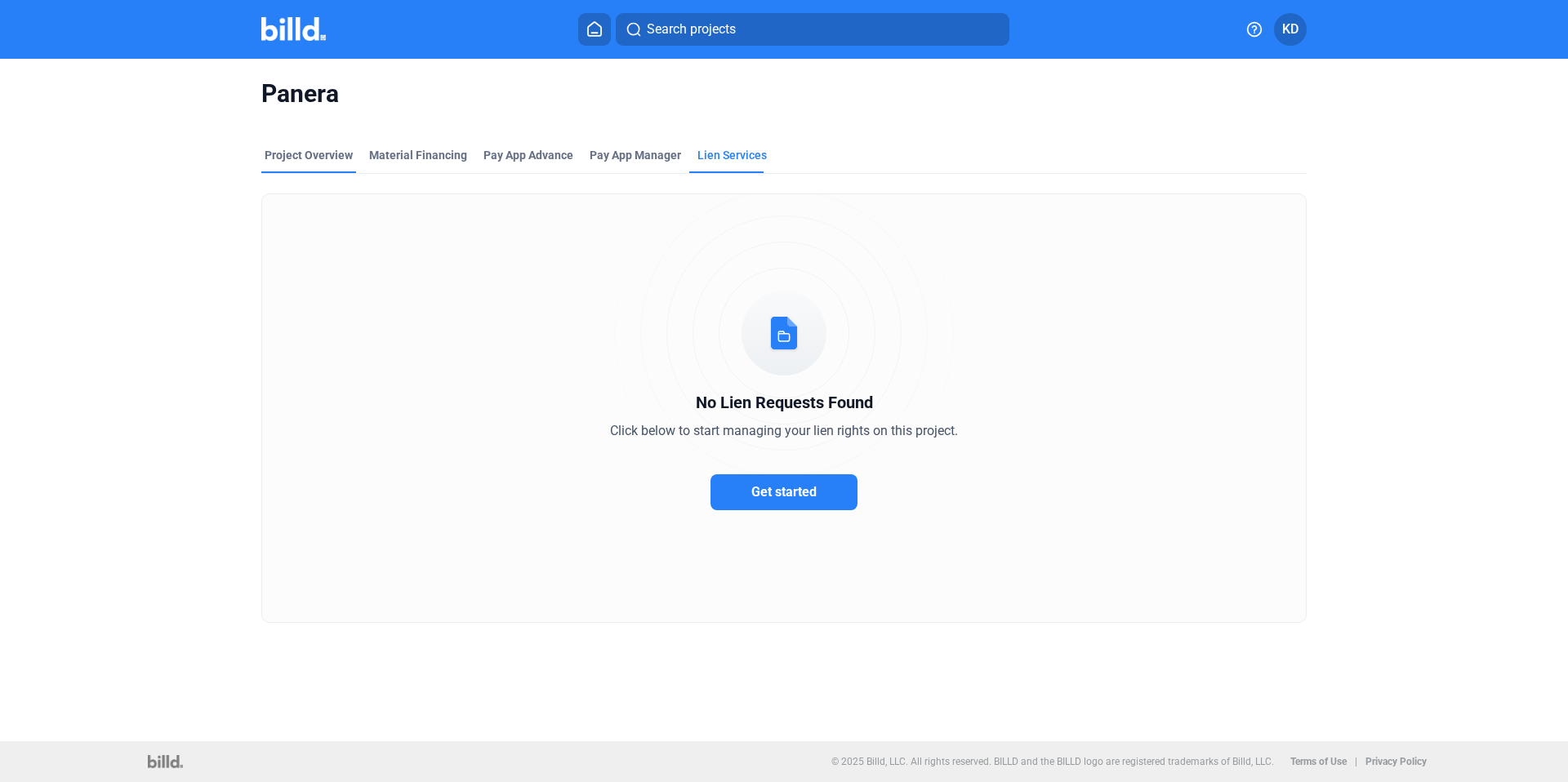click on "Project Overview" at bounding box center [309, 155] 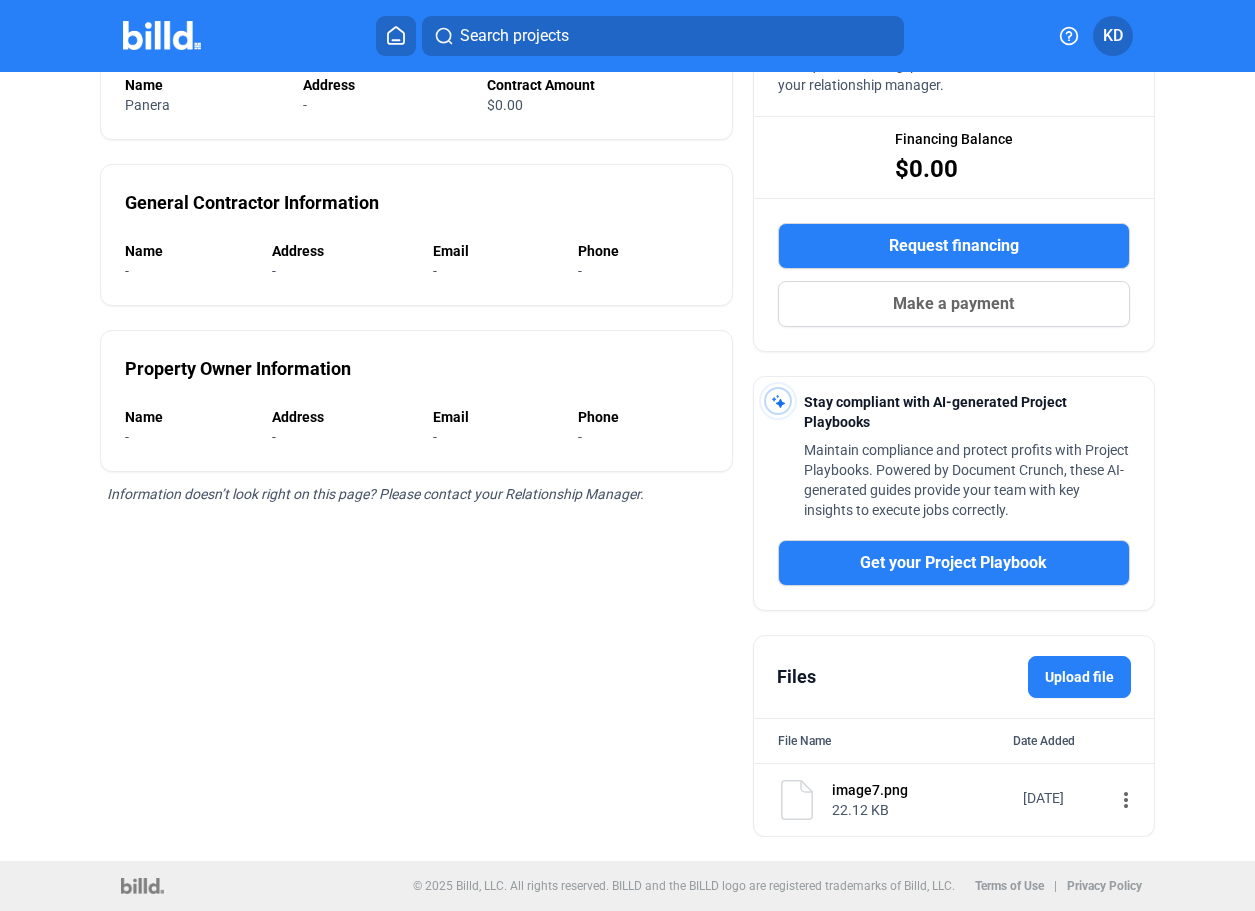 scroll, scrollTop: 0, scrollLeft: 0, axis: both 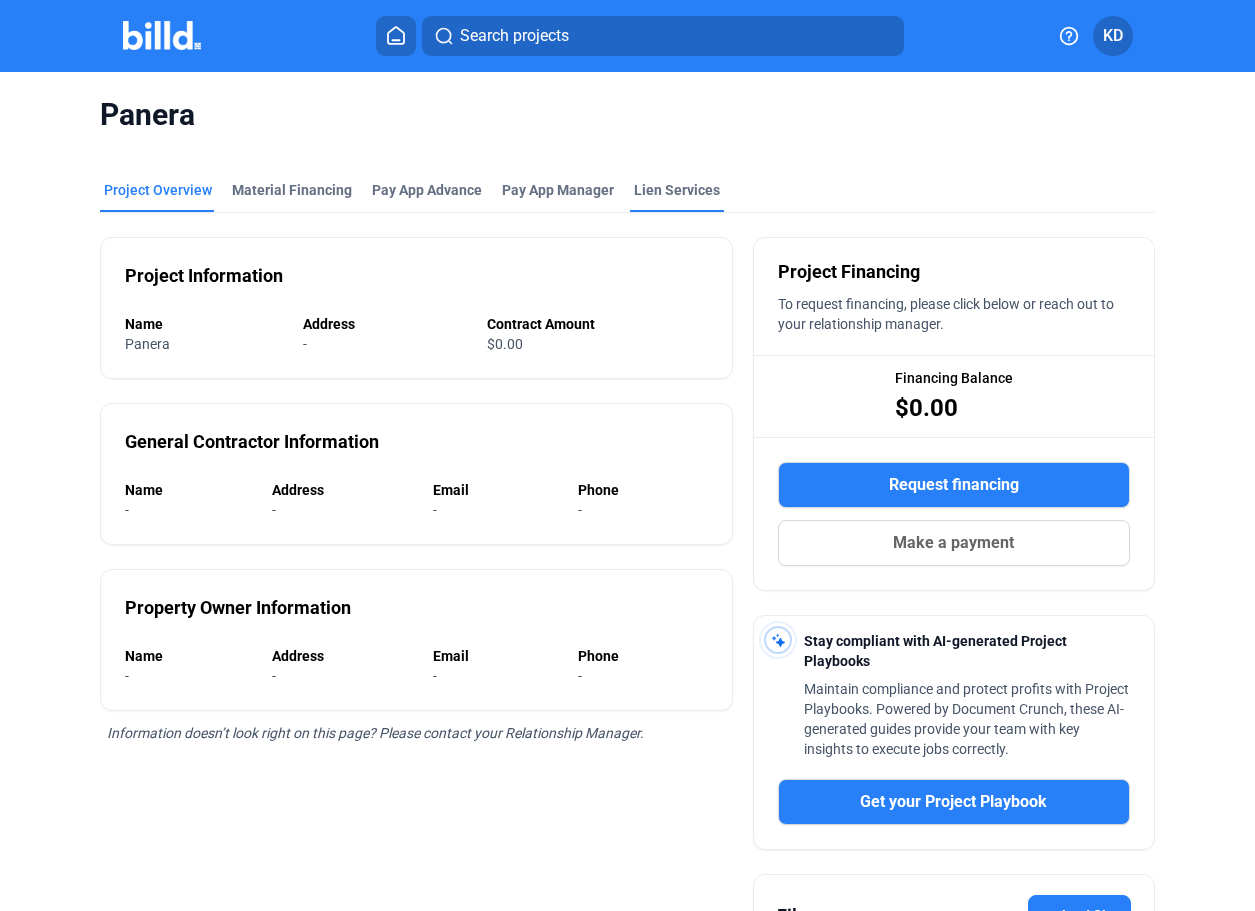 click on "Lien Services" at bounding box center (677, 190) 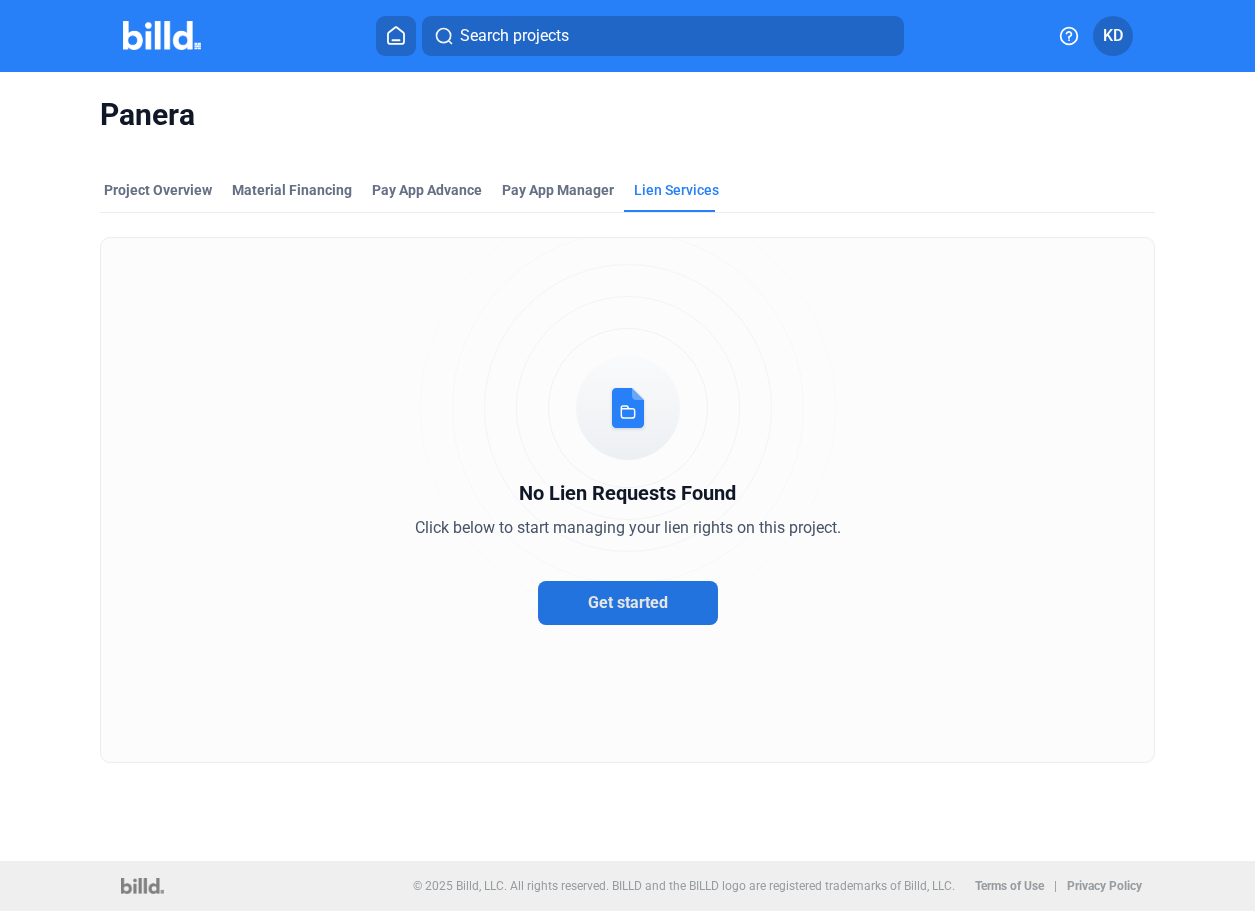 click on "Get started" at bounding box center [628, 602] 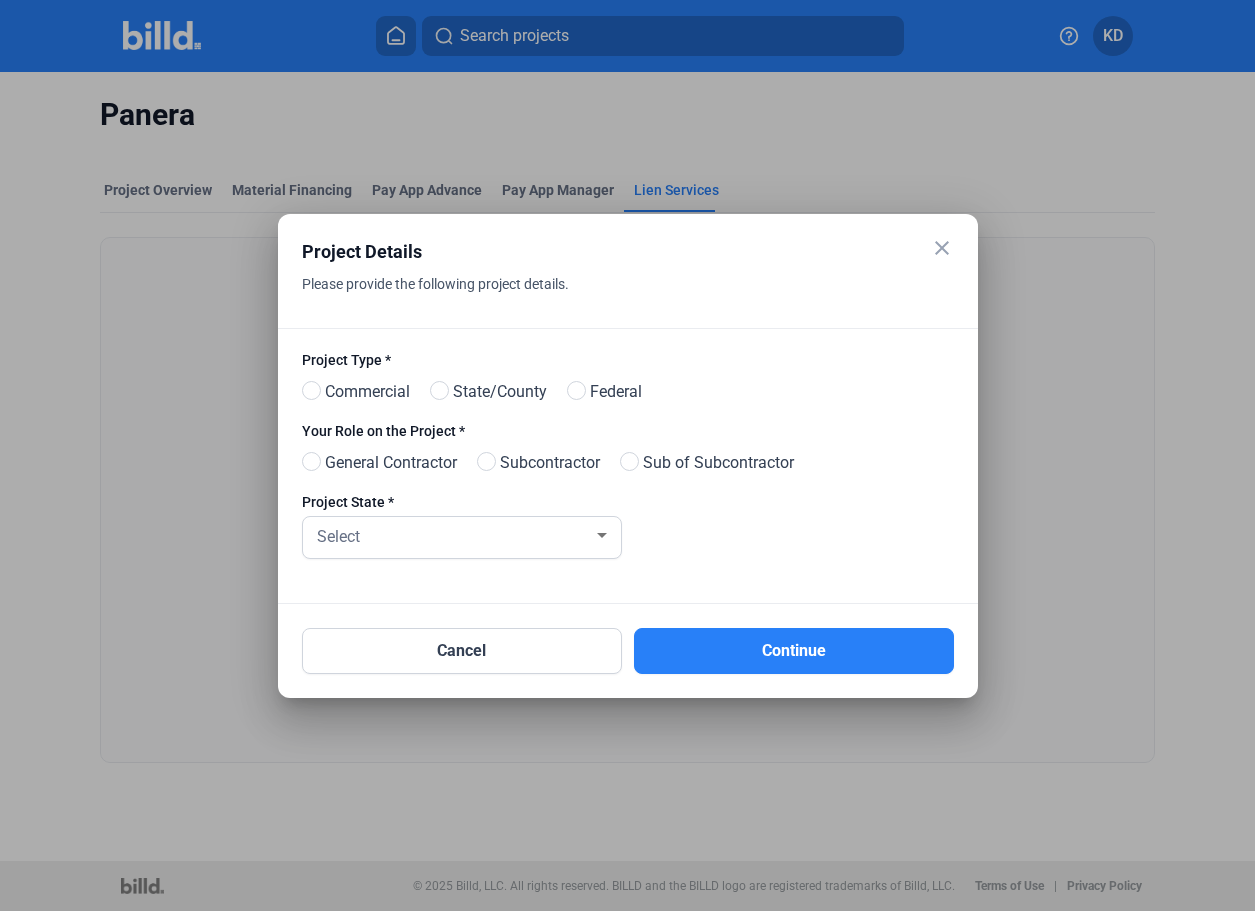 click on "close" at bounding box center (942, 248) 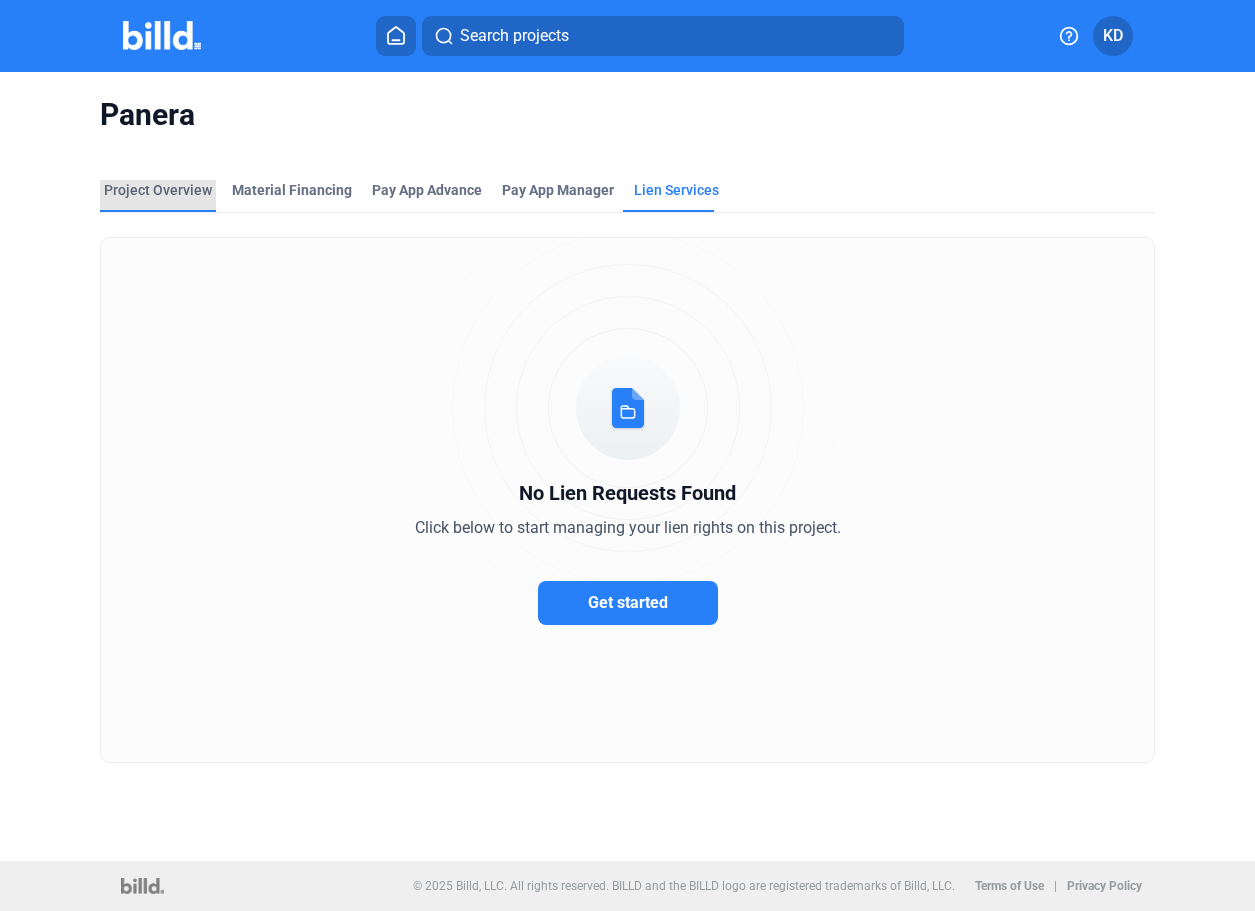 click on "Project Overview" at bounding box center [158, 190] 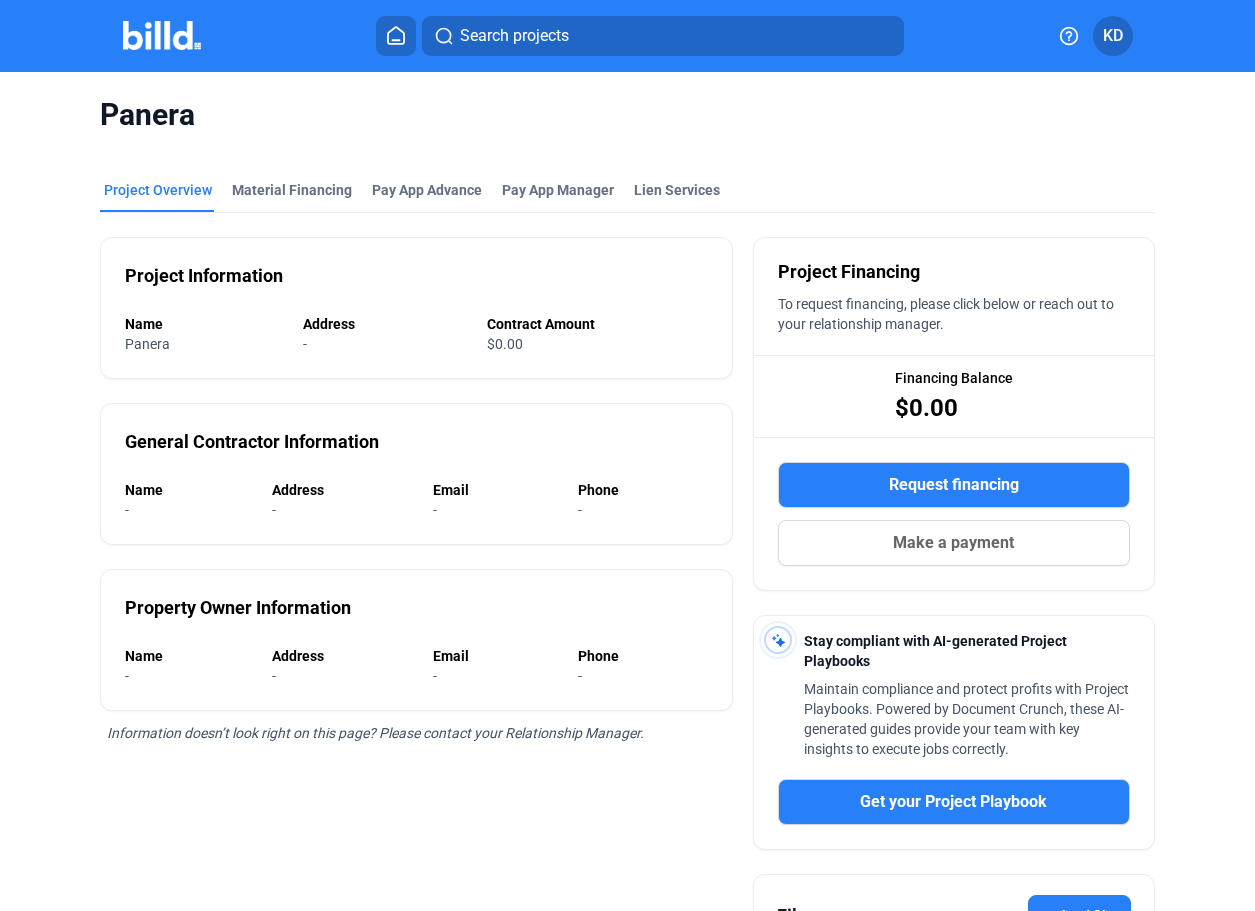 click 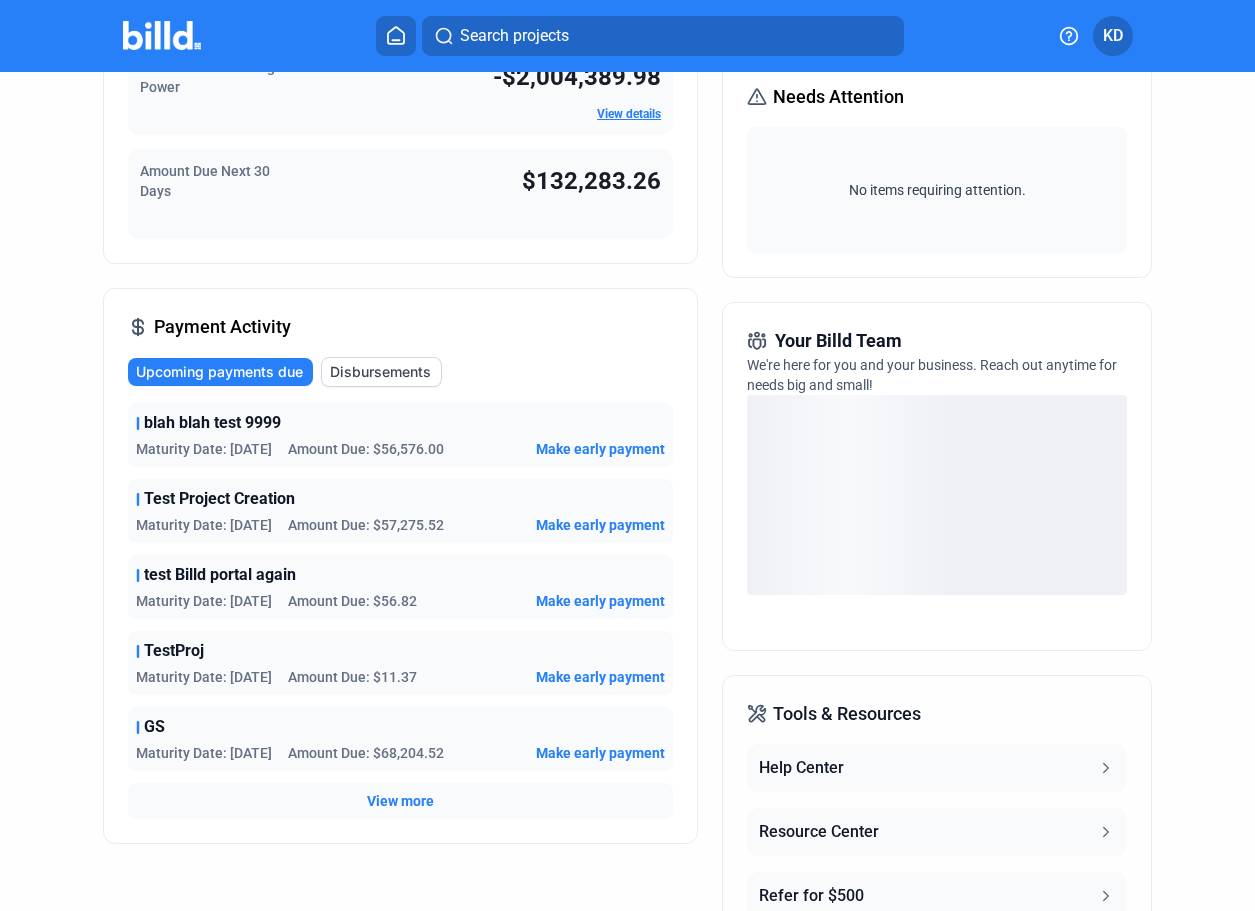 scroll, scrollTop: 0, scrollLeft: 0, axis: both 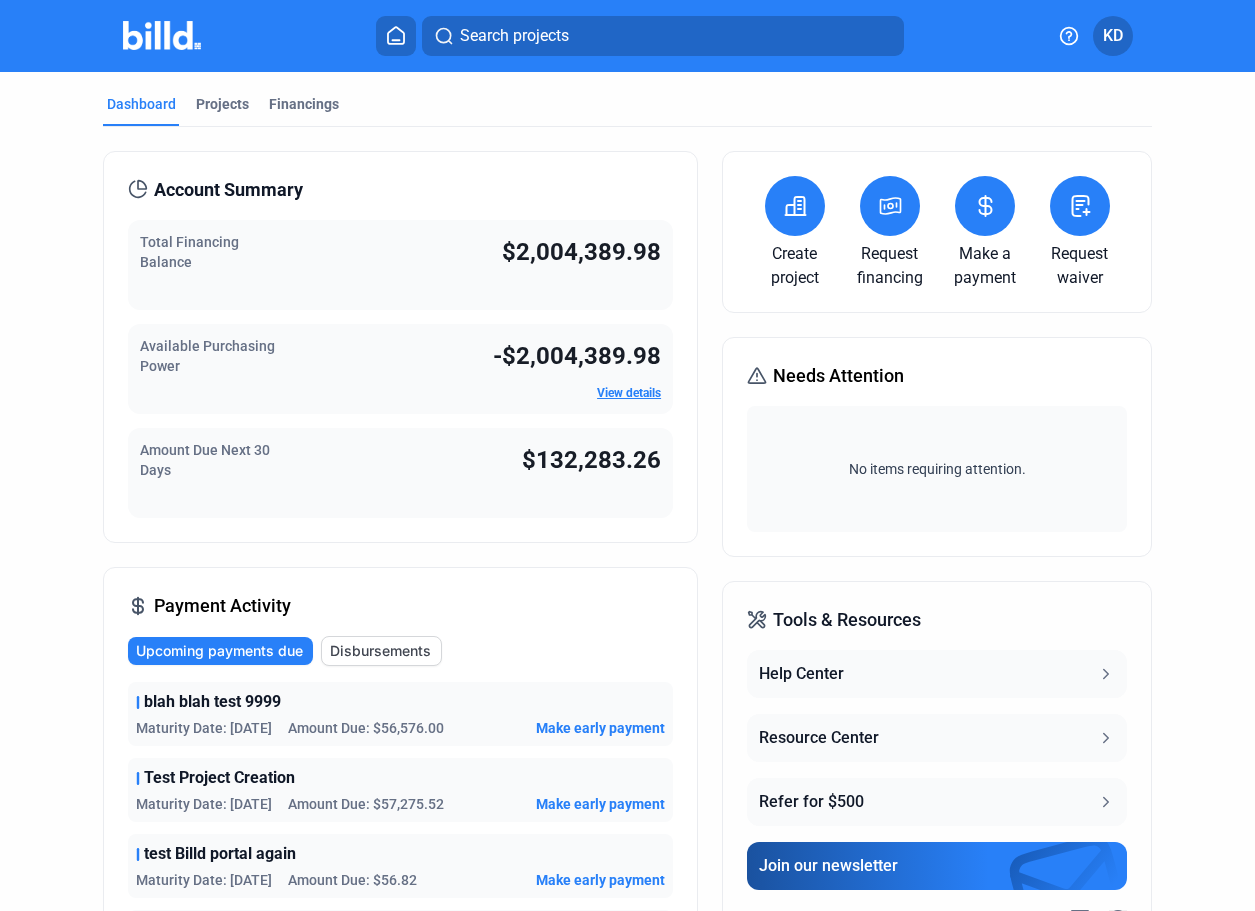 click at bounding box center [1080, 206] 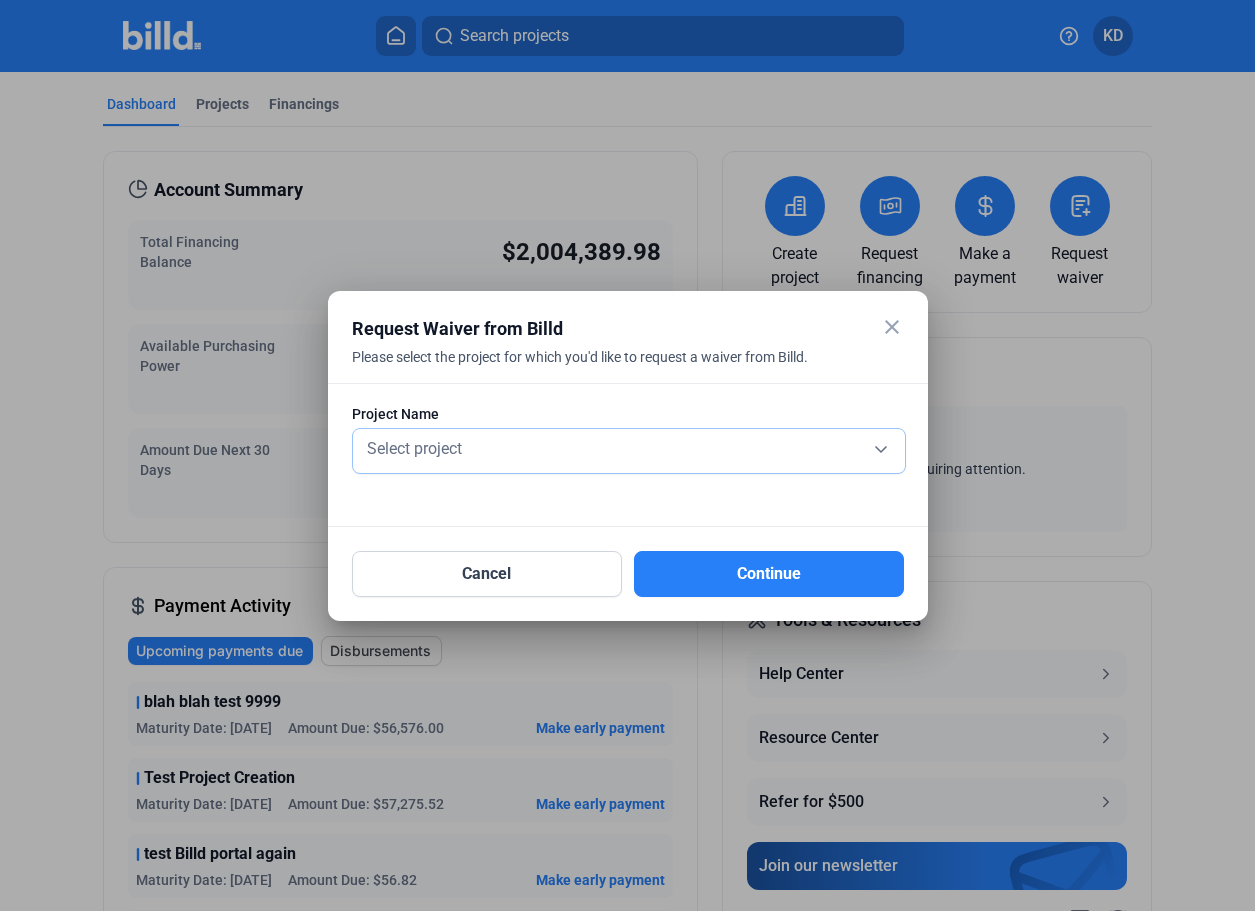 click on "Select project" at bounding box center [629, 447] 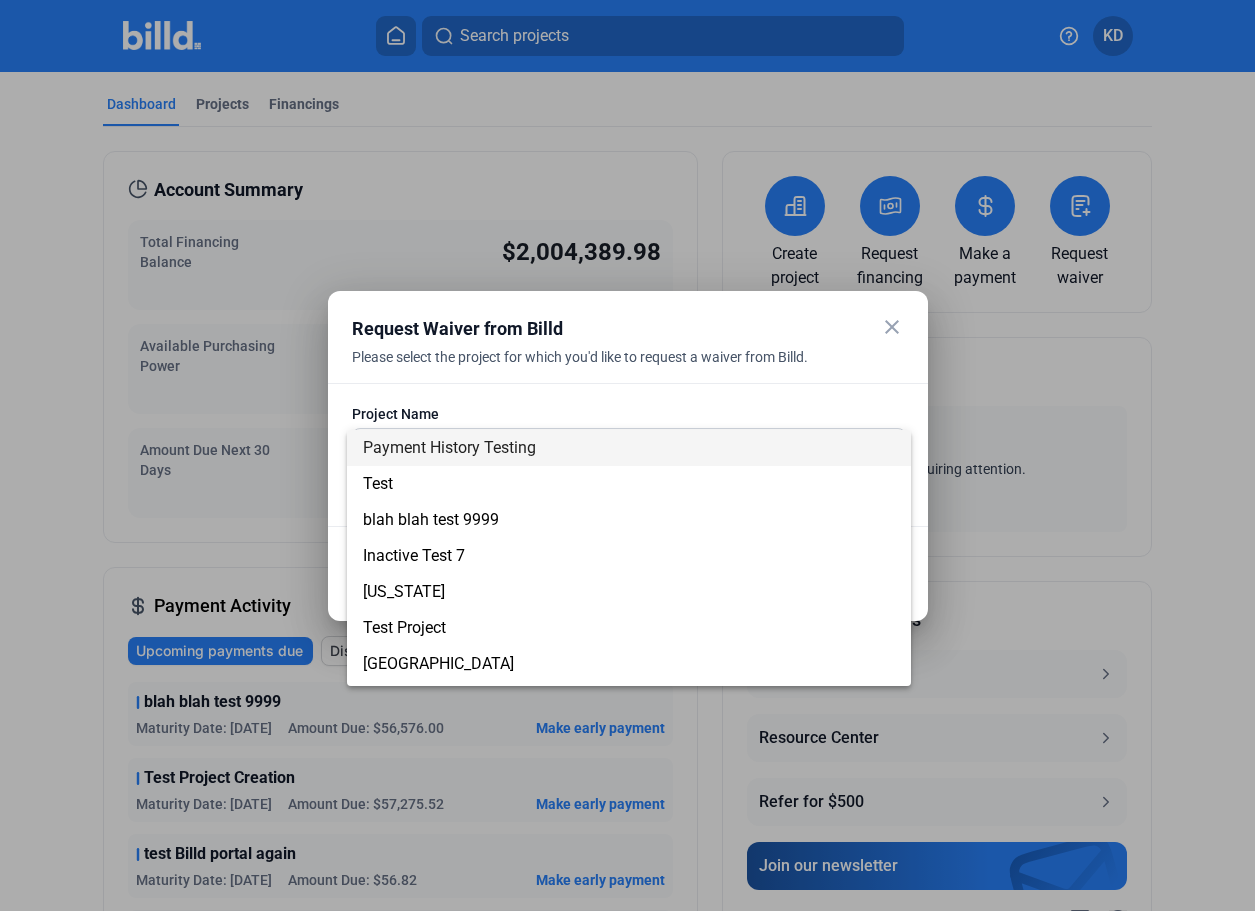 click at bounding box center [627, 455] 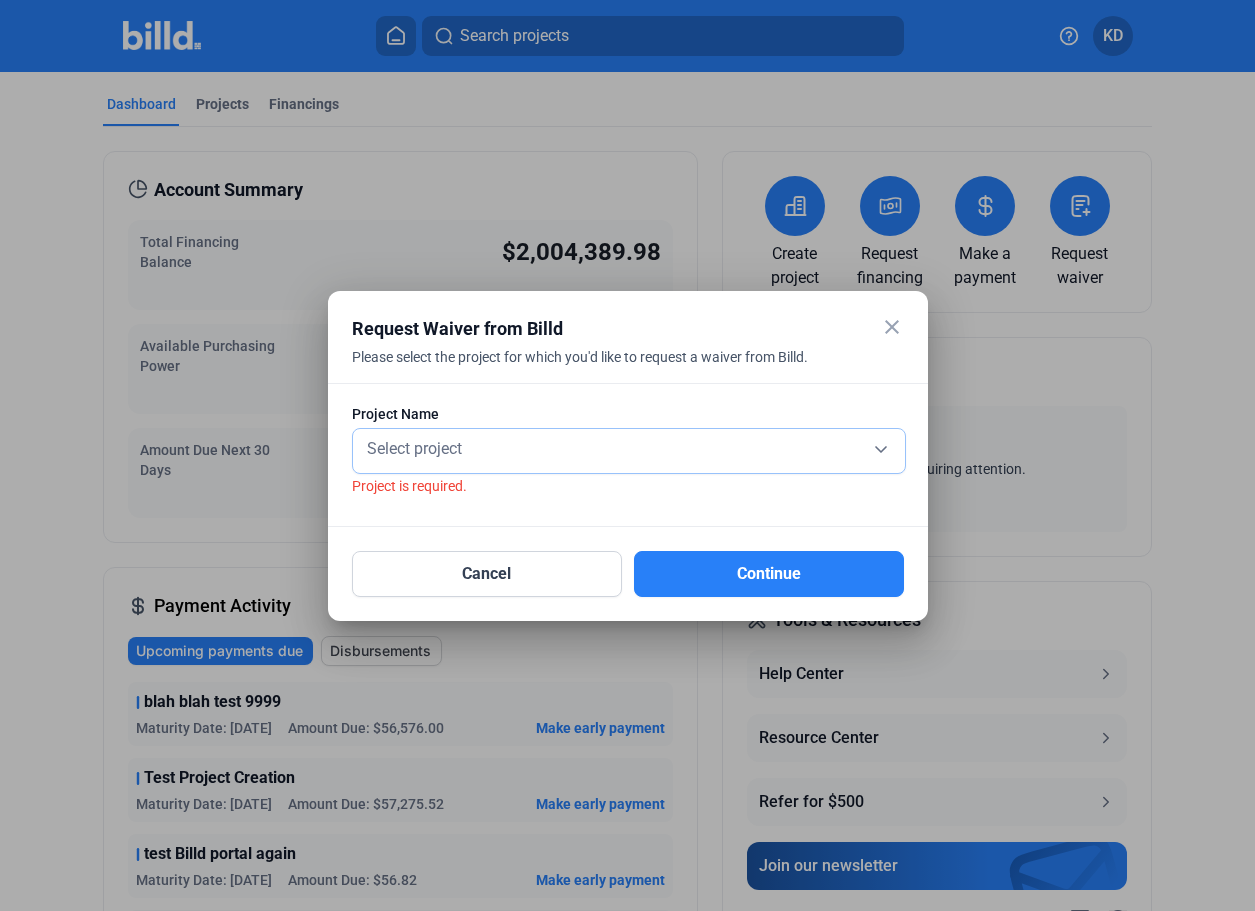 click on "Select project" at bounding box center (629, 447) 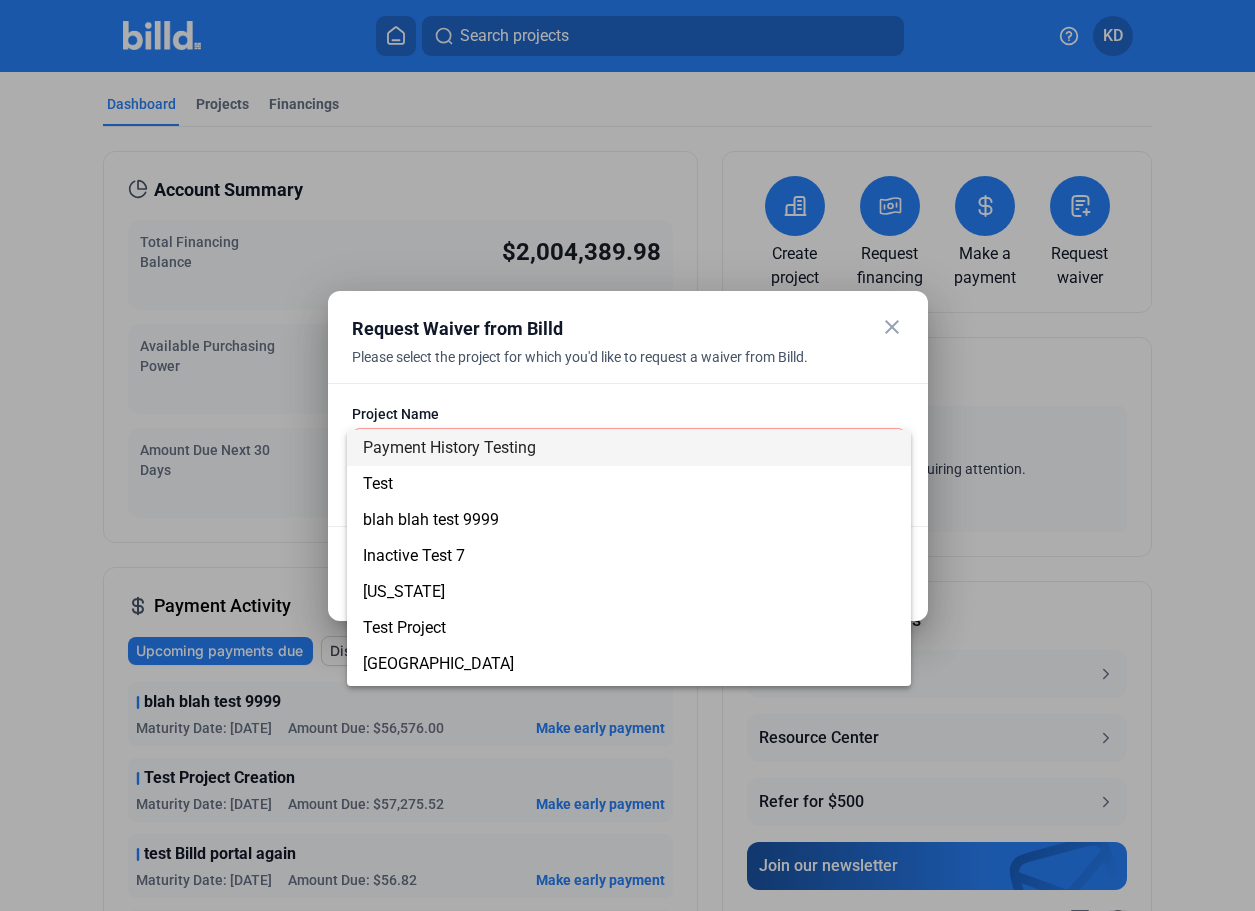 click at bounding box center (627, 455) 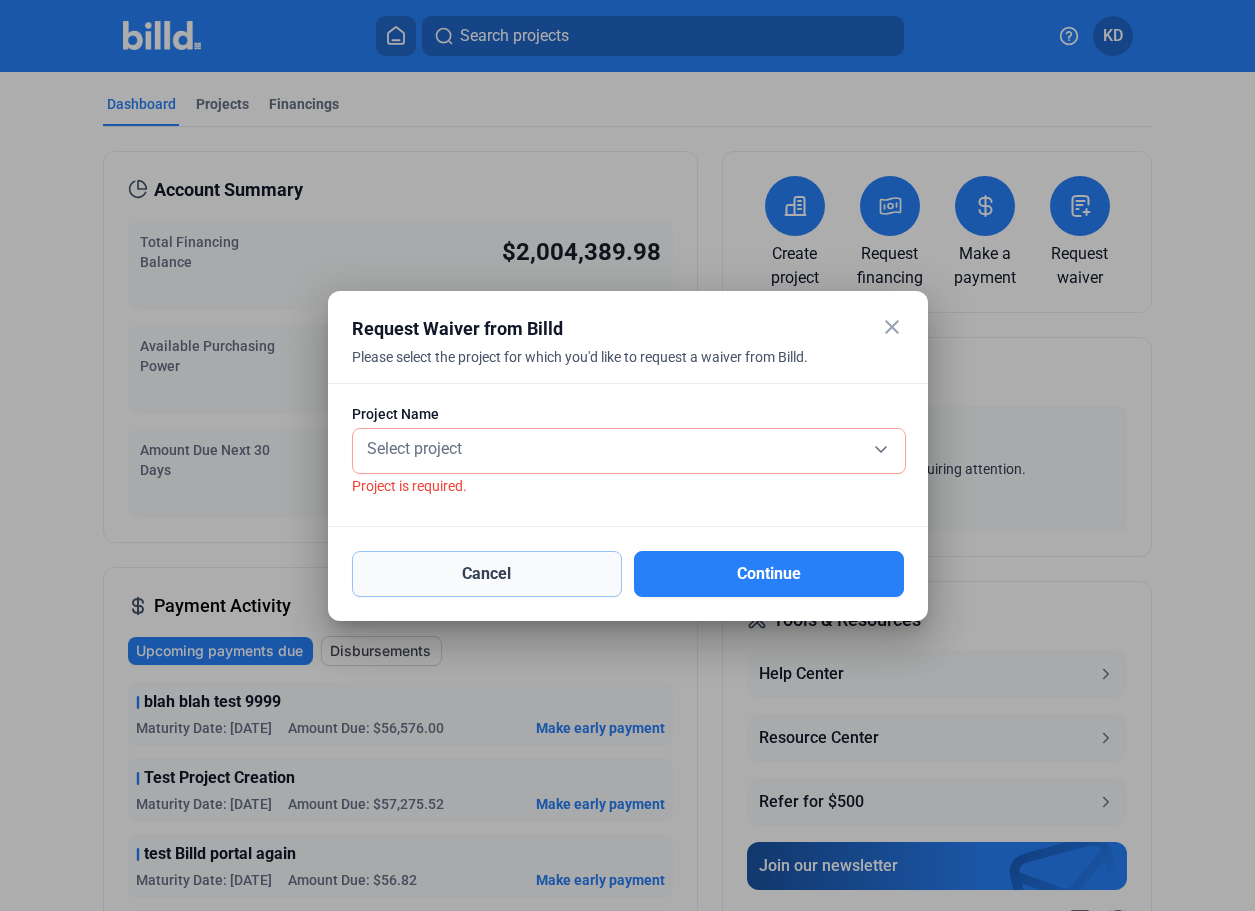 click on "Cancel" at bounding box center (487, 574) 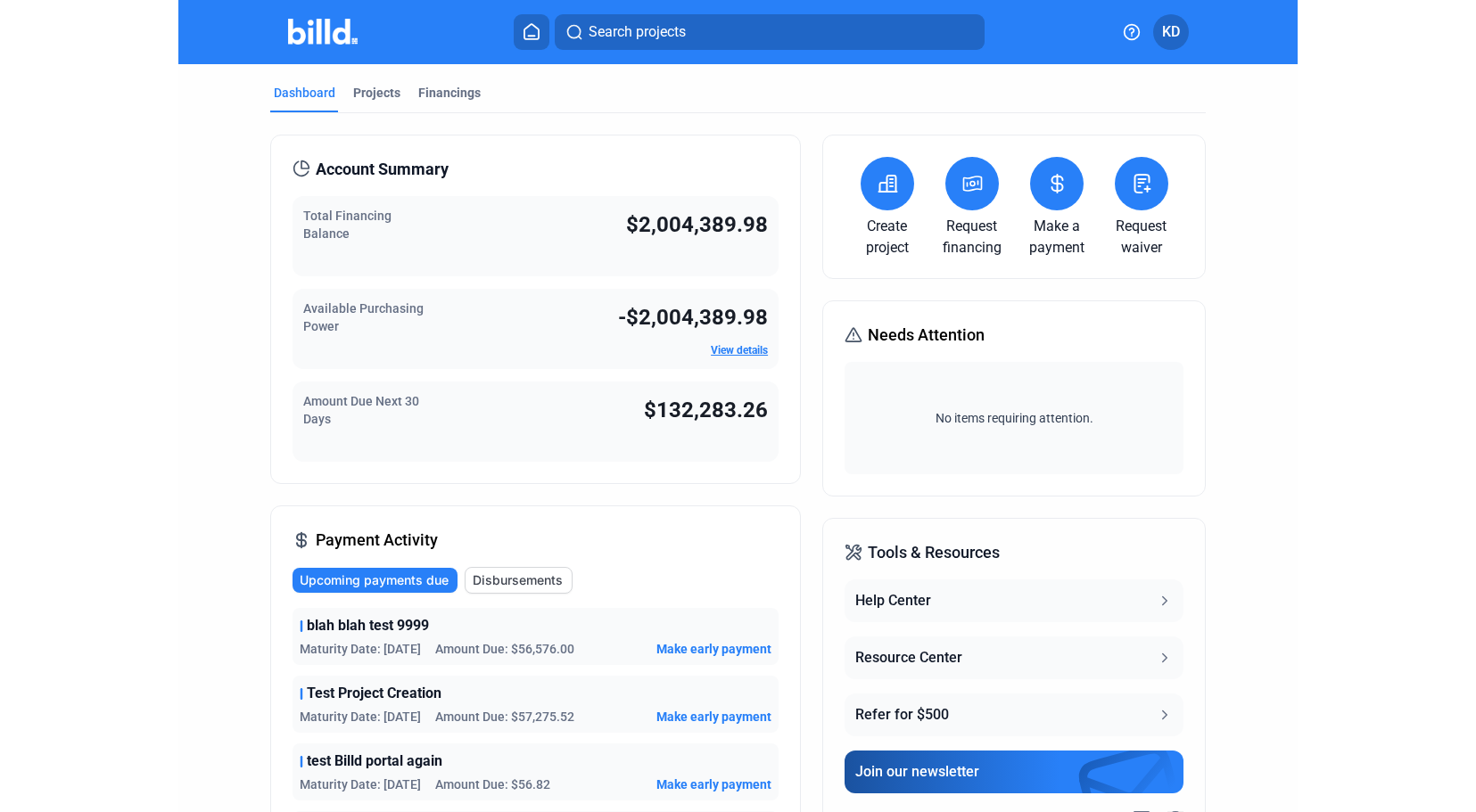 scroll, scrollTop: 255, scrollLeft: 0, axis: vertical 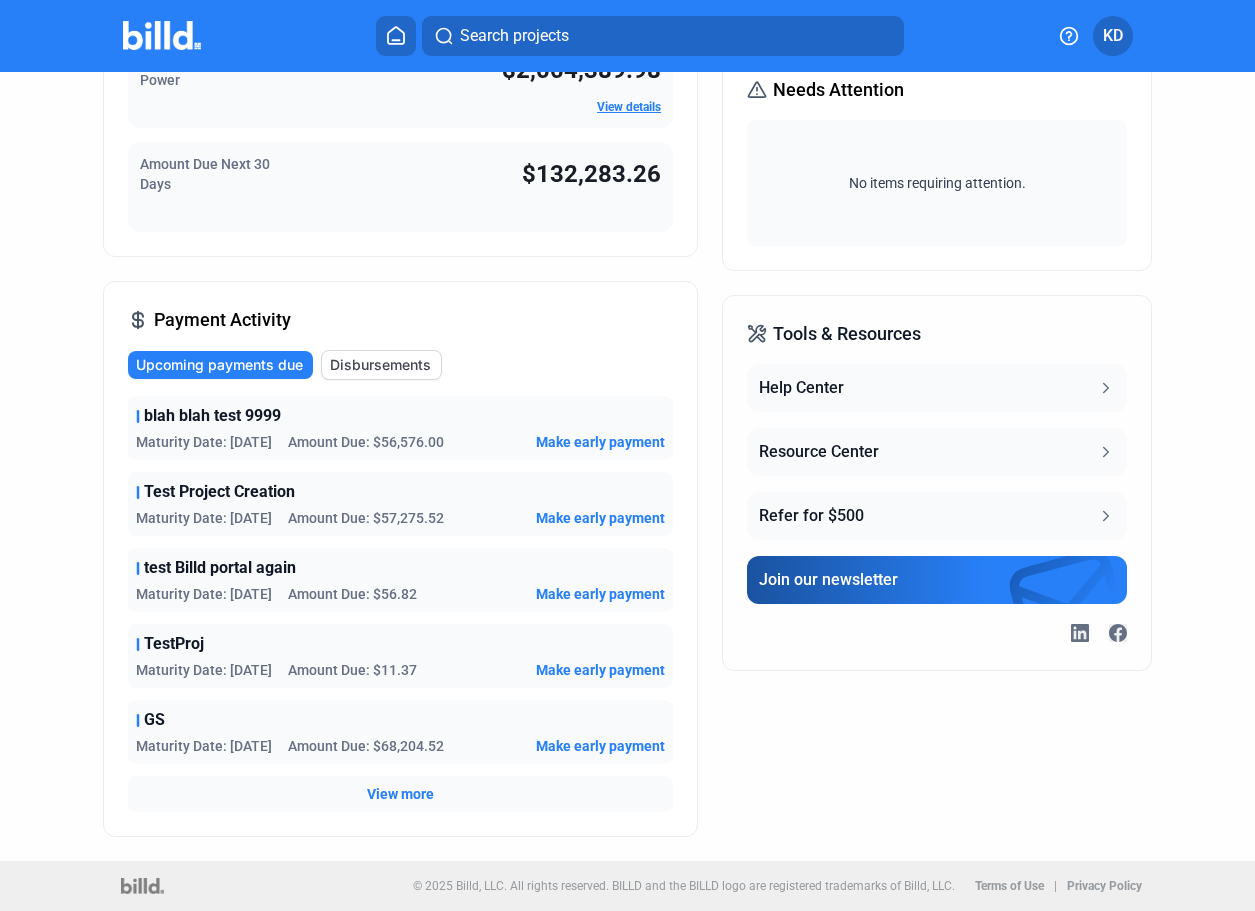 drag, startPoint x: 240, startPoint y: 649, endPoint x: 108, endPoint y: 696, distance: 140.11781 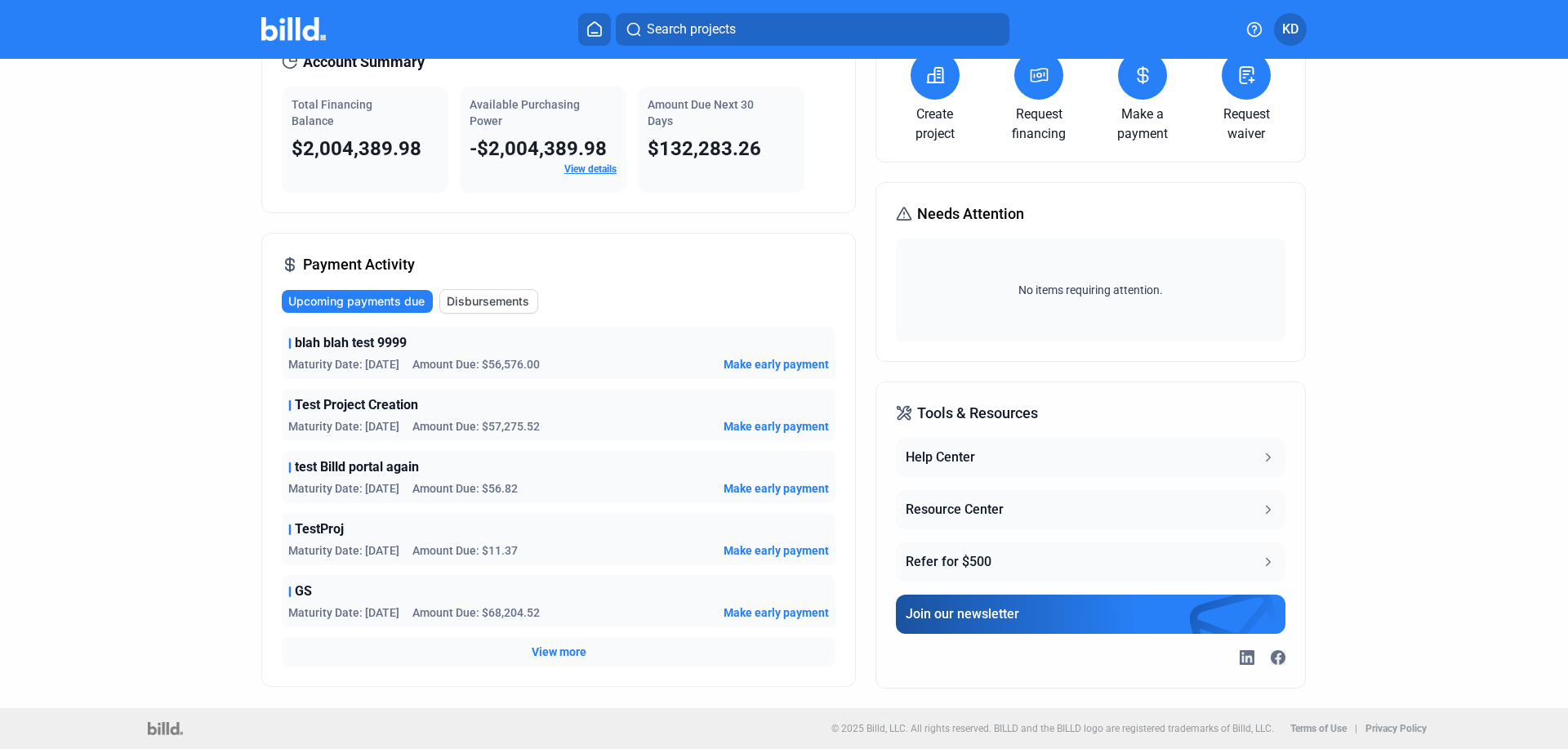 scroll, scrollTop: 0, scrollLeft: 0, axis: both 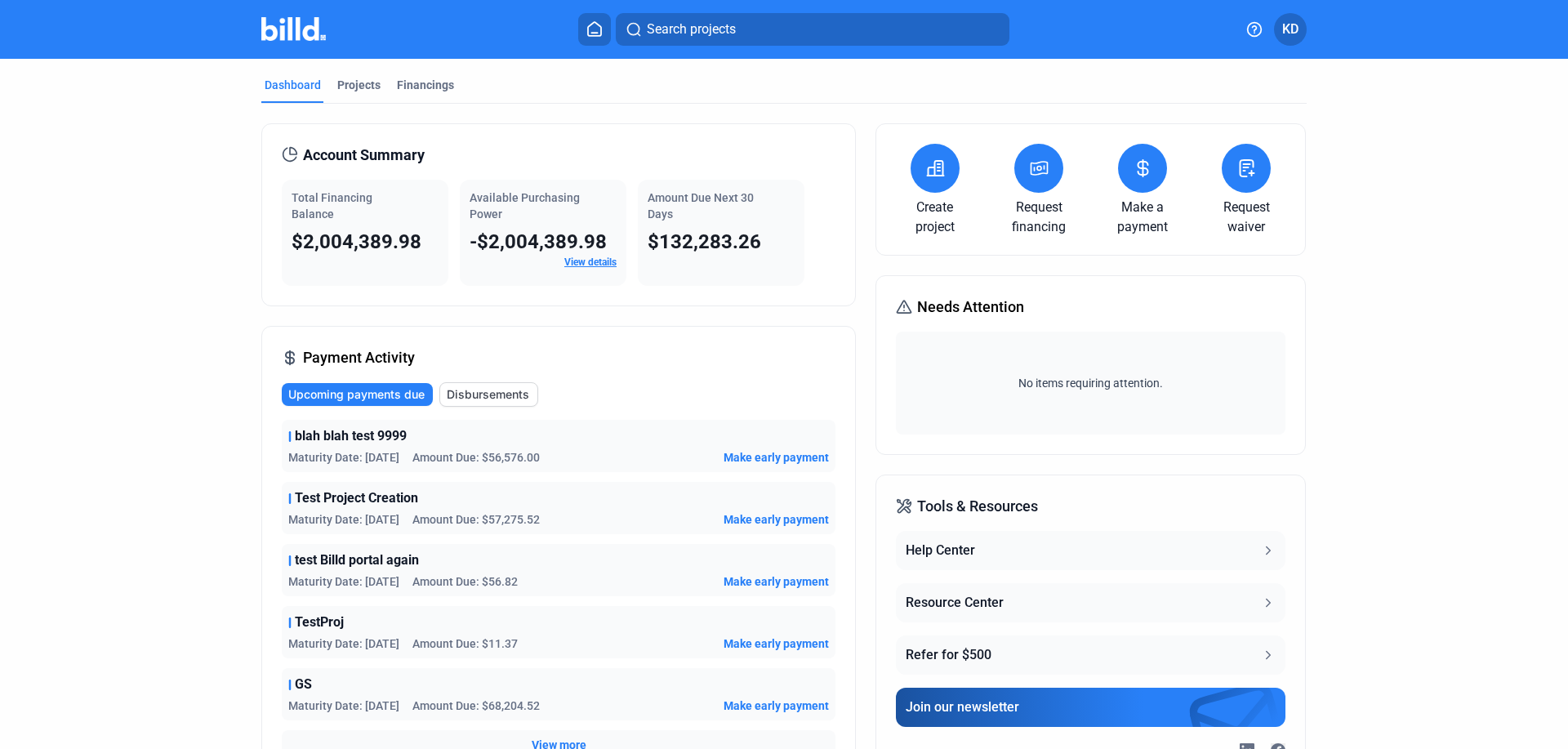 click on "KD" 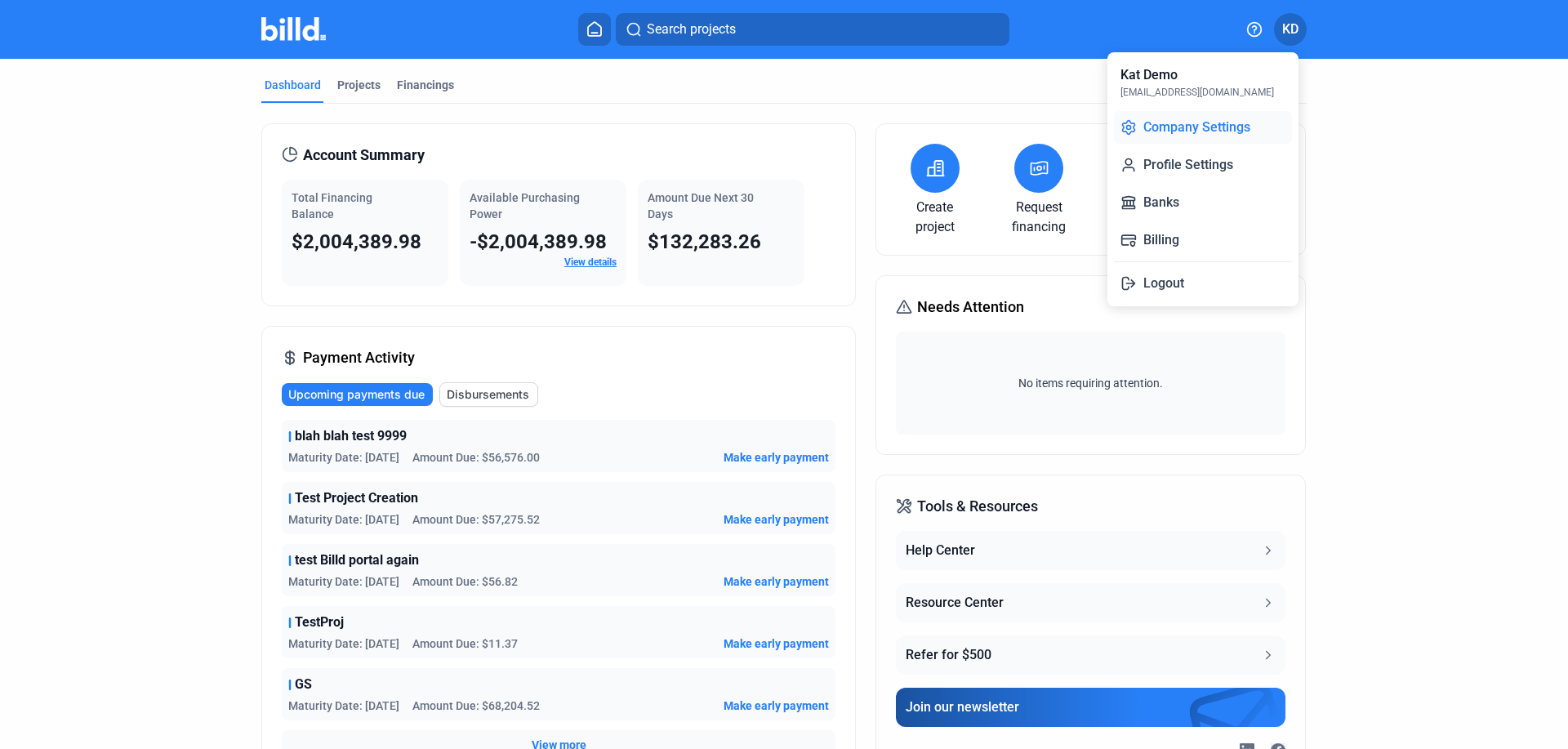 click on "Company Settings" at bounding box center [1203, 127] 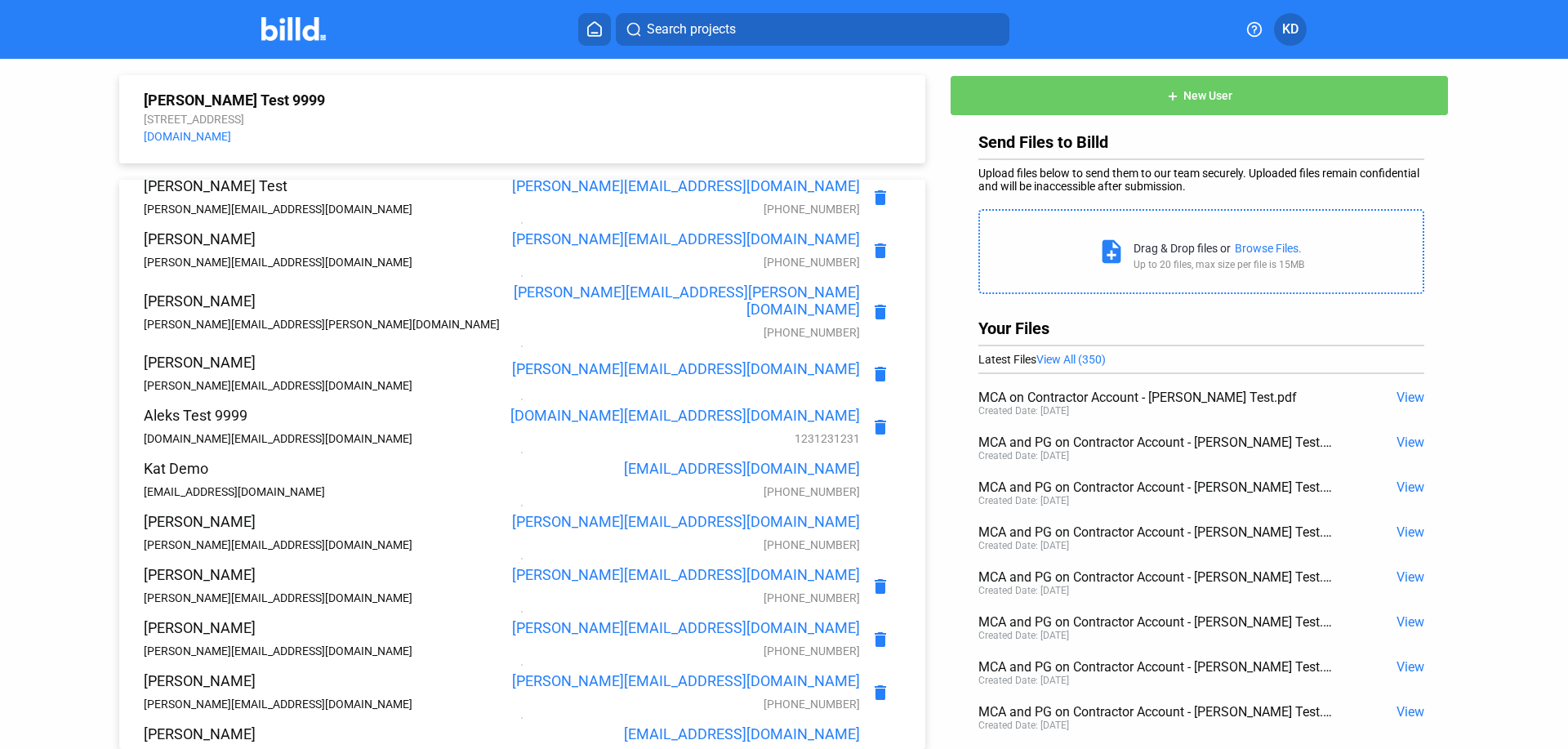 scroll, scrollTop: 0, scrollLeft: 0, axis: both 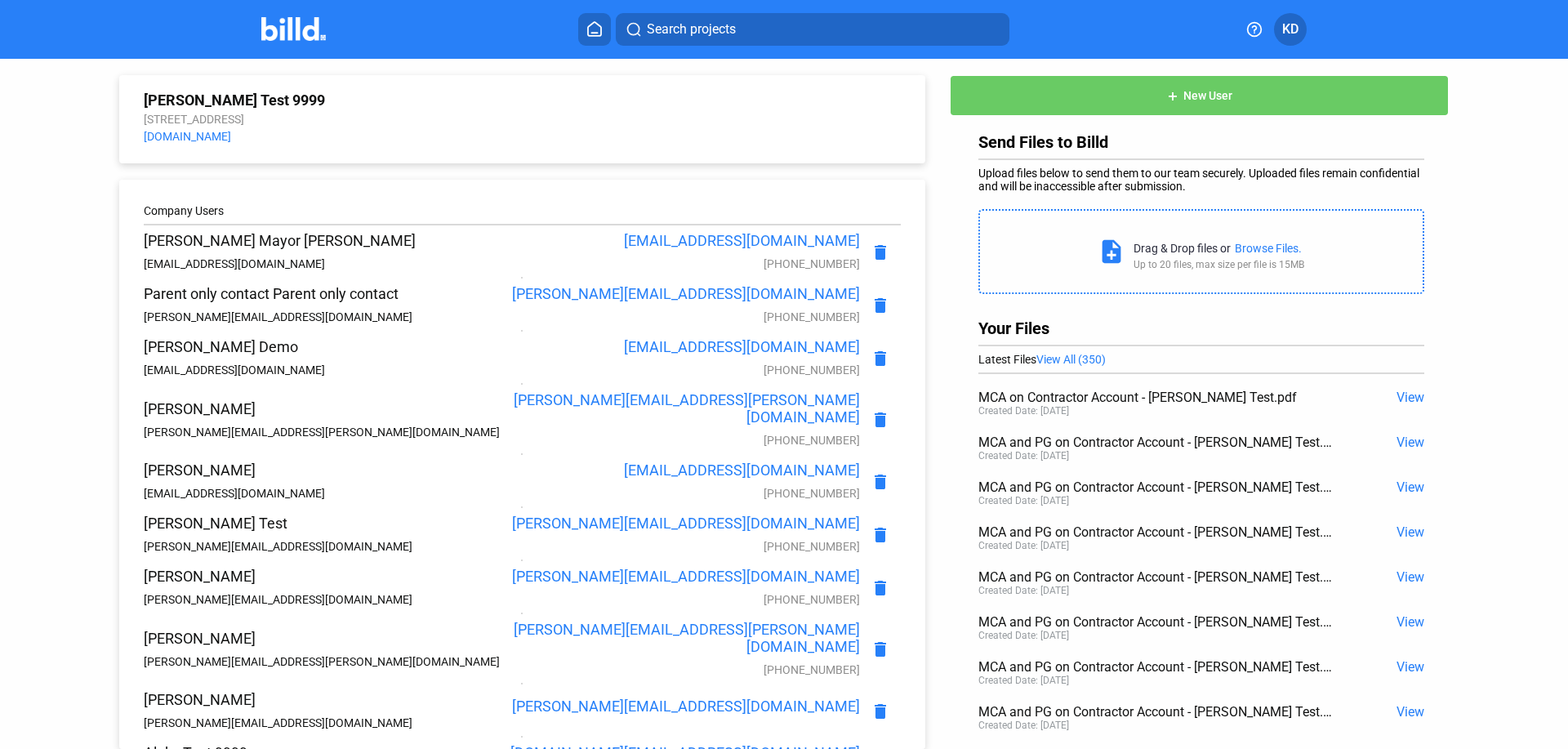 click at bounding box center (293, 29) 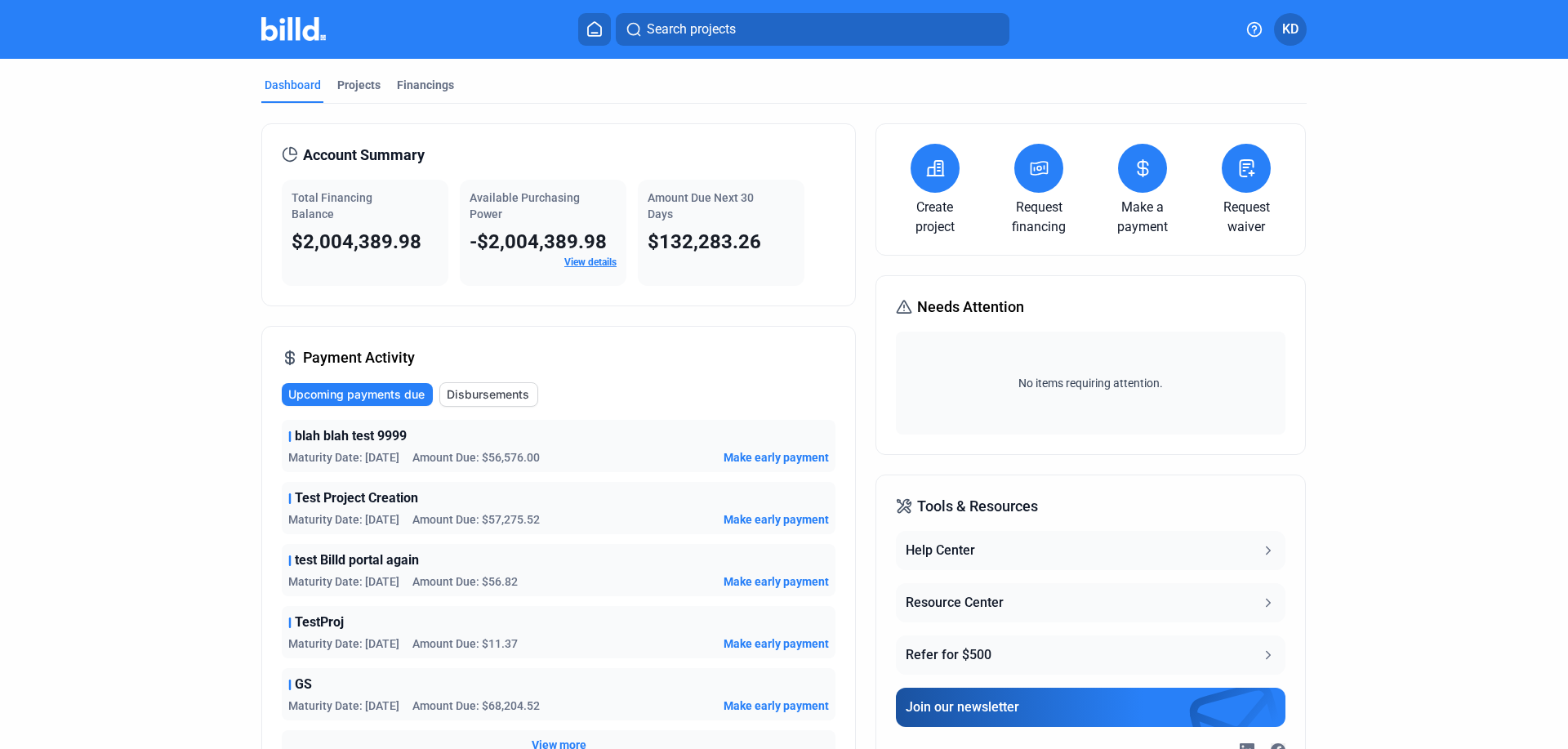 click at bounding box center (1039, 168) 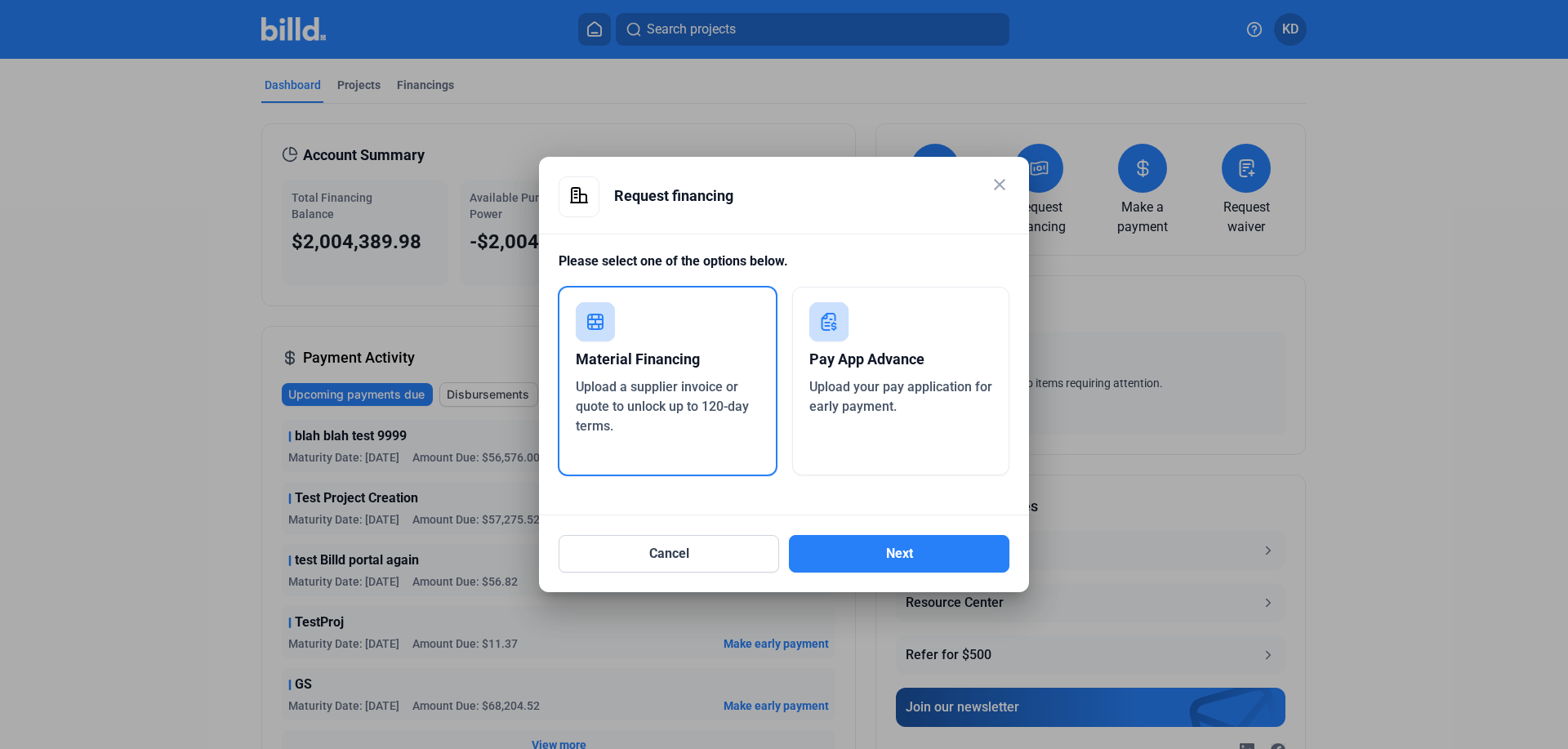 click on "close" at bounding box center [1000, 185] 